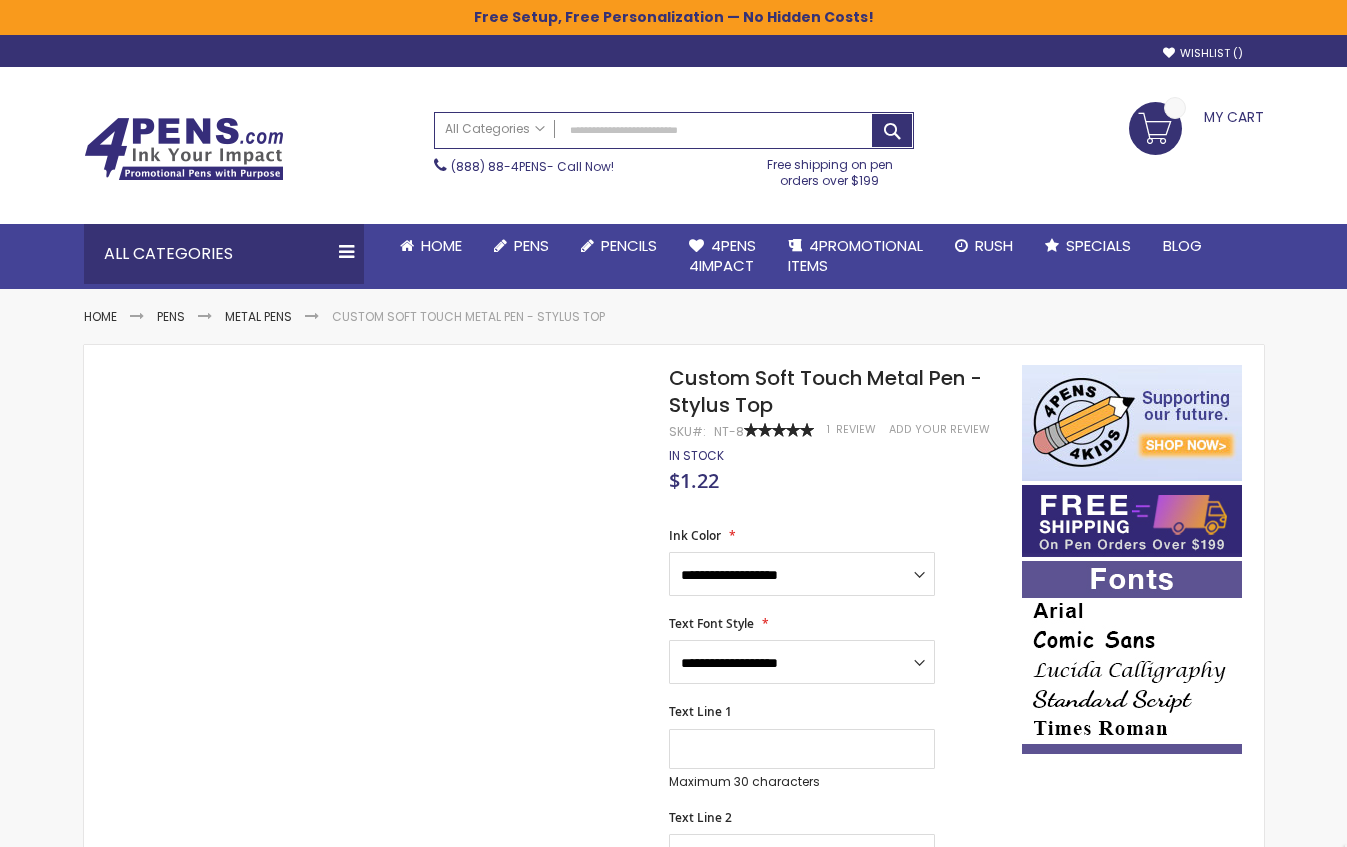 scroll, scrollTop: 0, scrollLeft: 0, axis: both 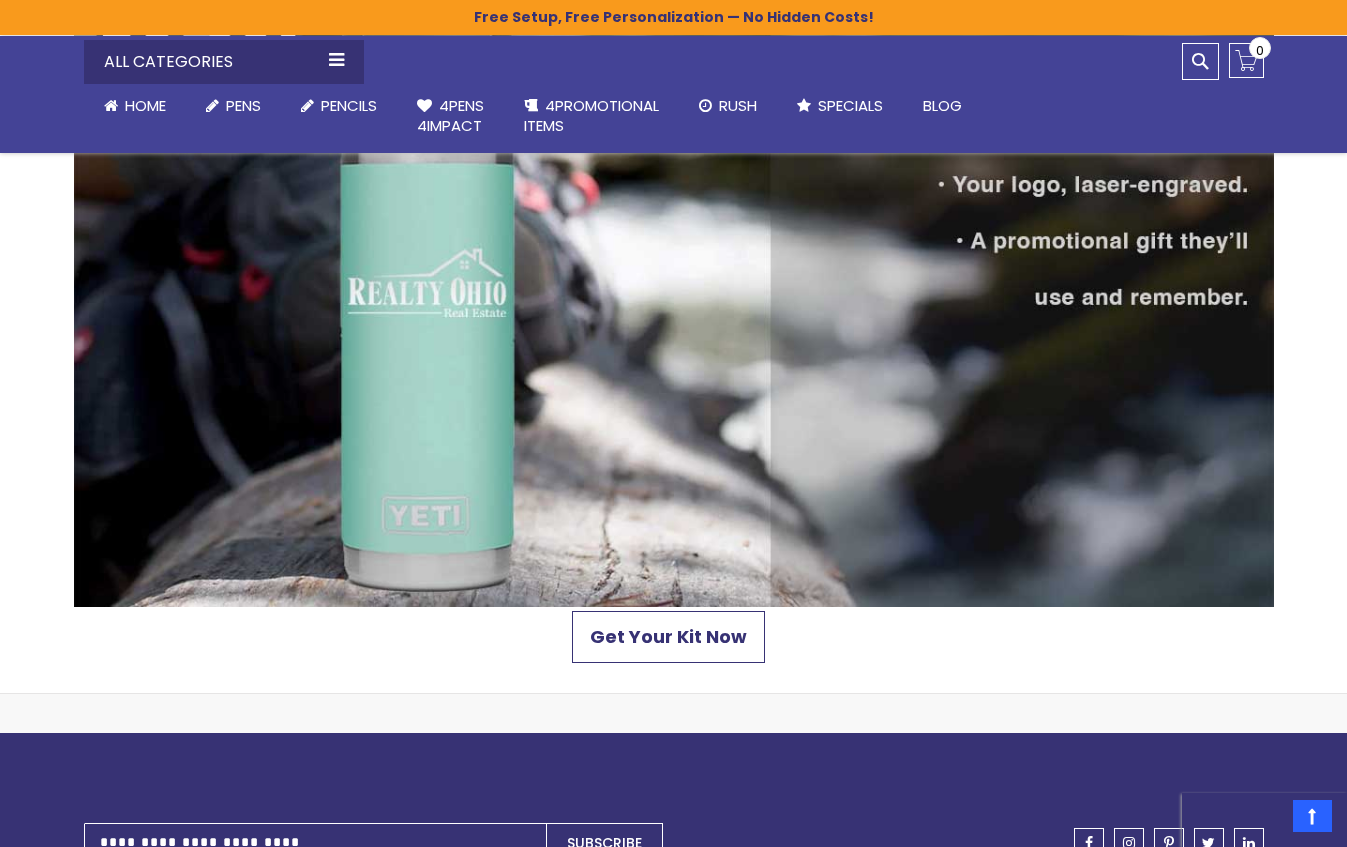 click on "Get Your Kit Now" at bounding box center (668, 636) 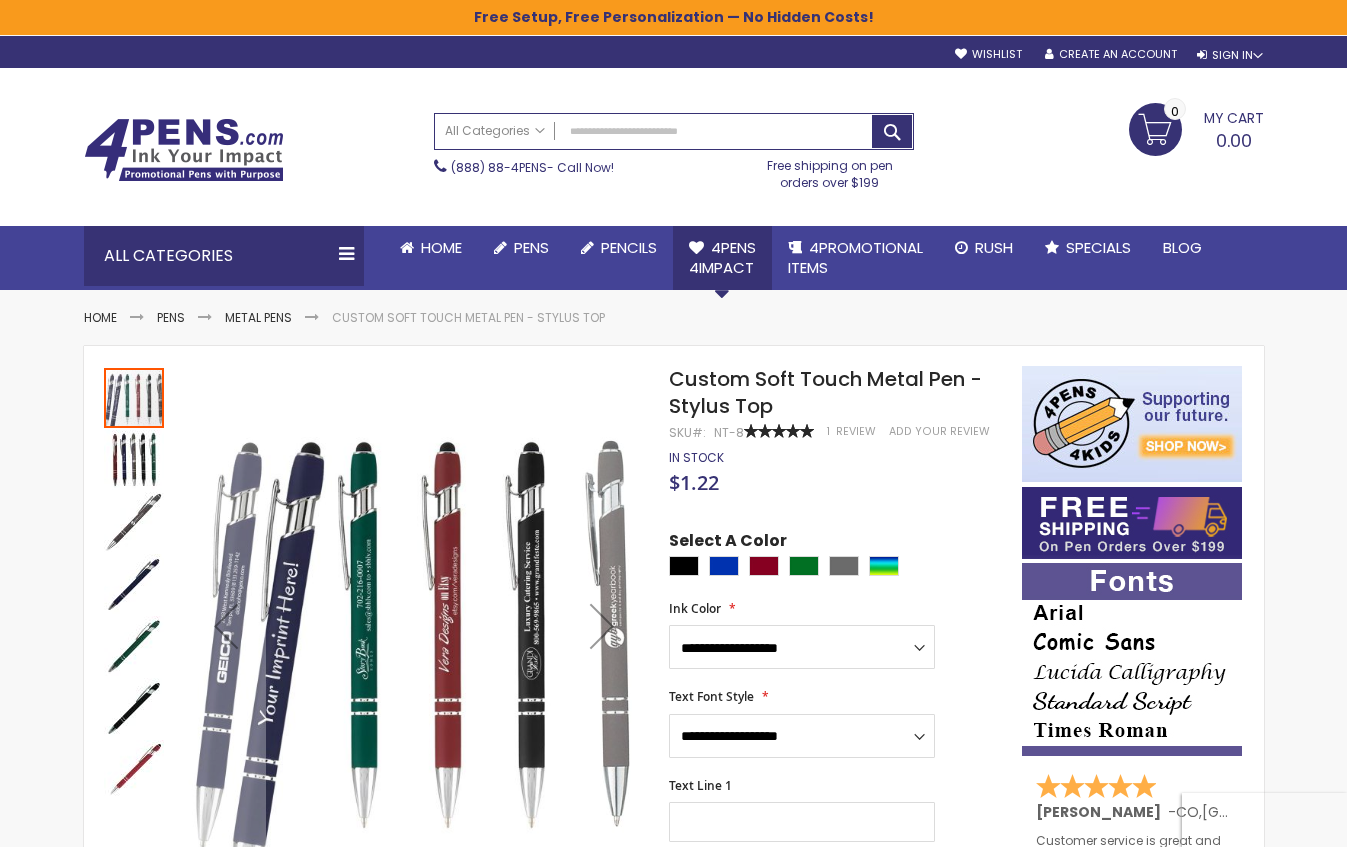 scroll, scrollTop: 0, scrollLeft: 0, axis: both 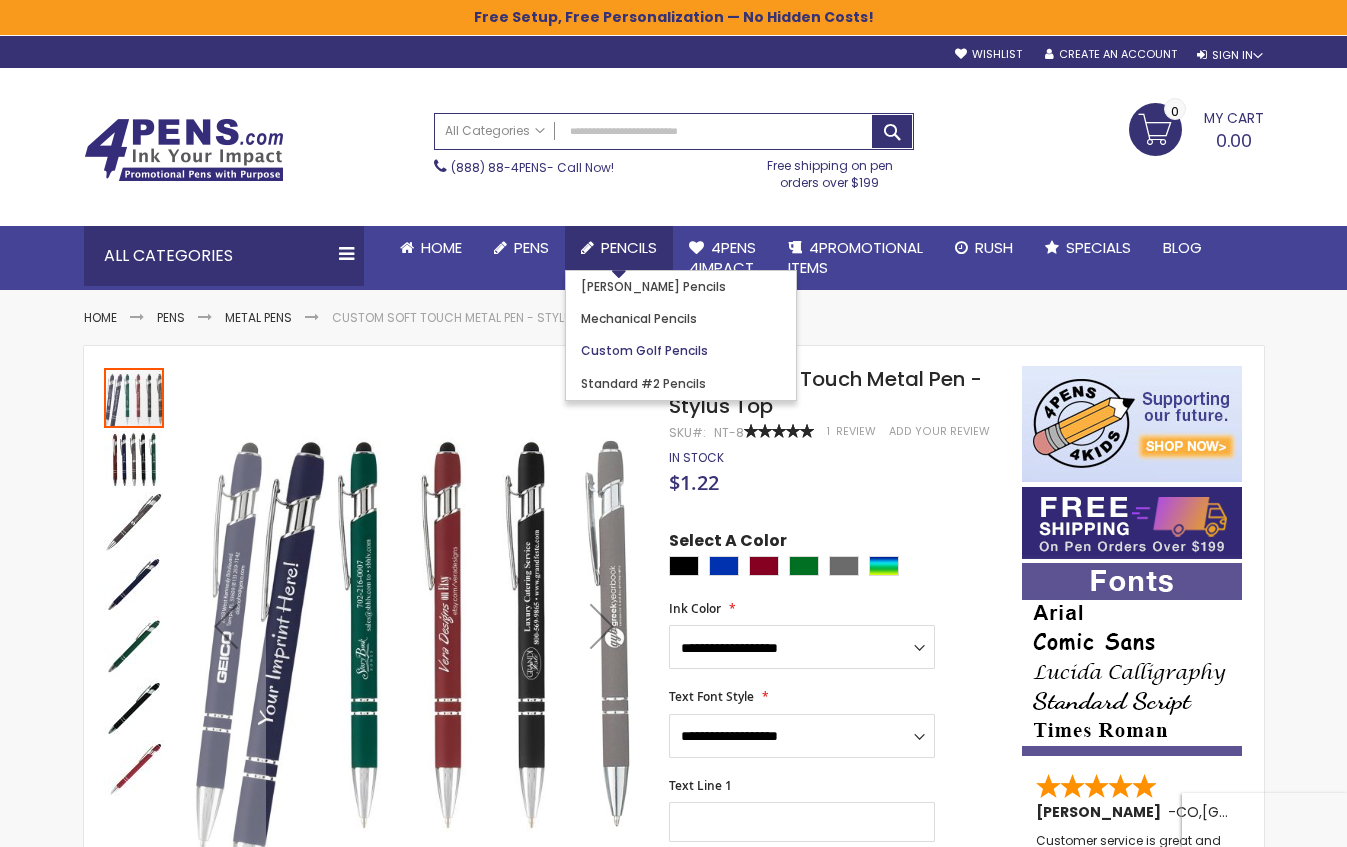 click on "Custom Golf Pencils" at bounding box center [644, 350] 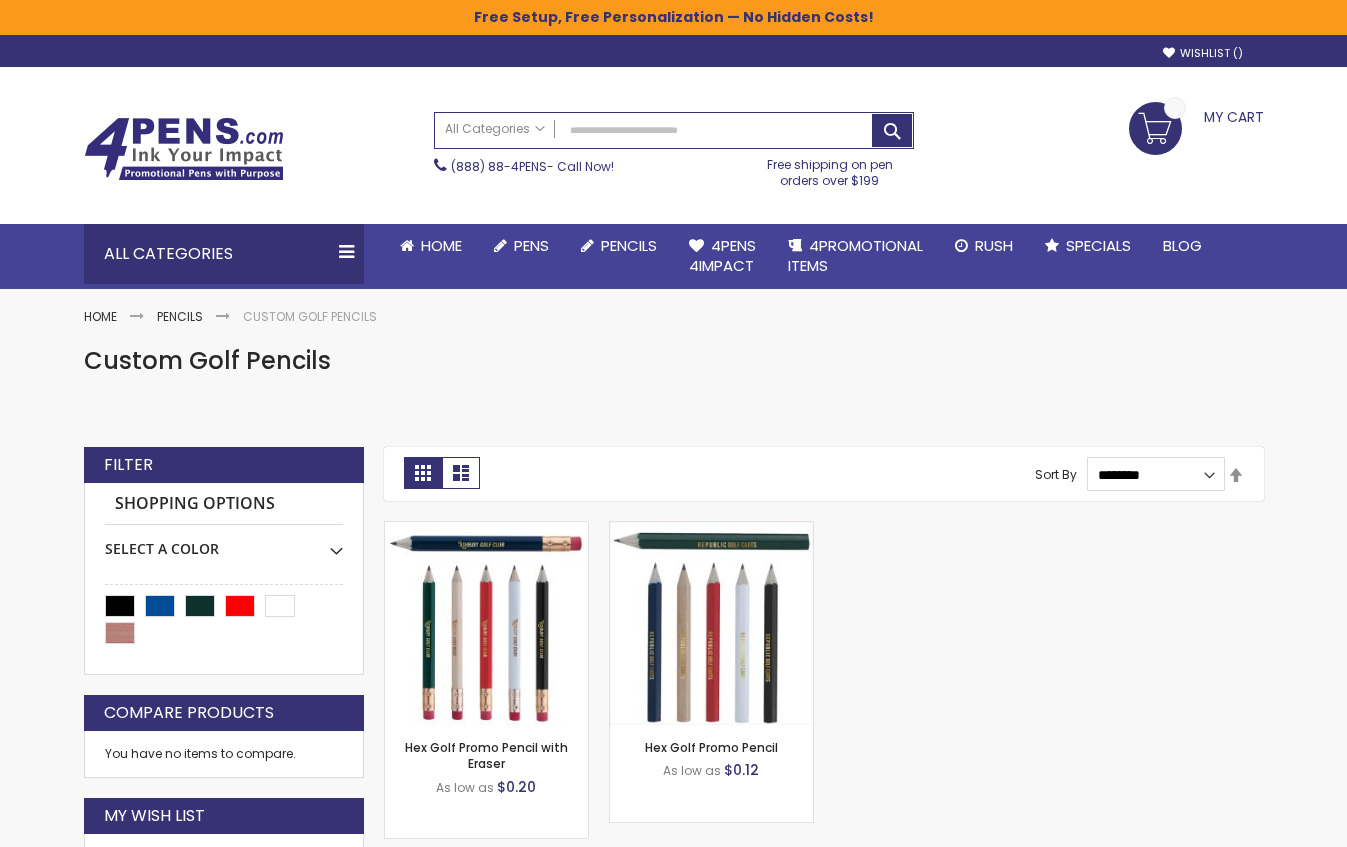 scroll, scrollTop: 0, scrollLeft: 0, axis: both 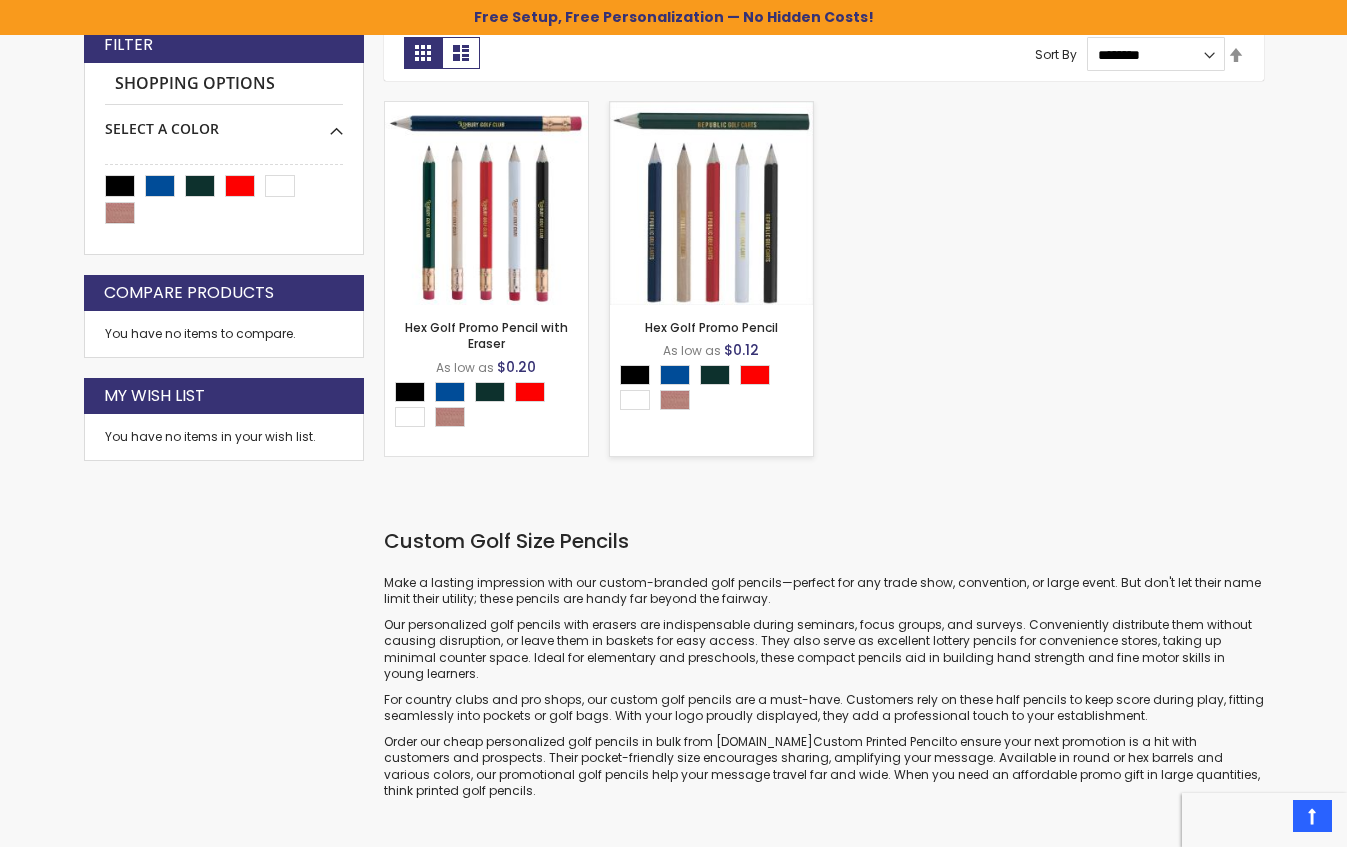 click at bounding box center [711, 203] 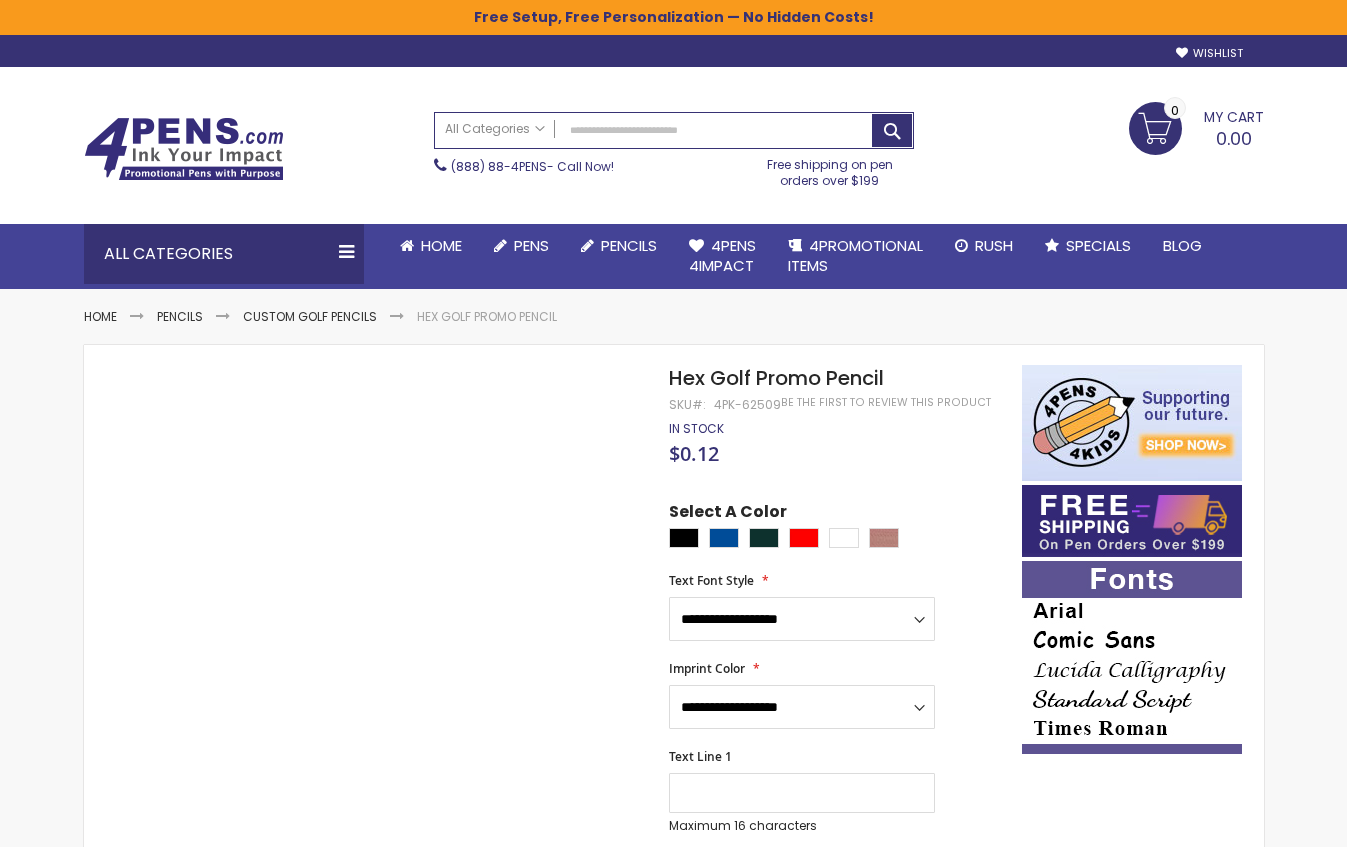 scroll, scrollTop: 0, scrollLeft: 0, axis: both 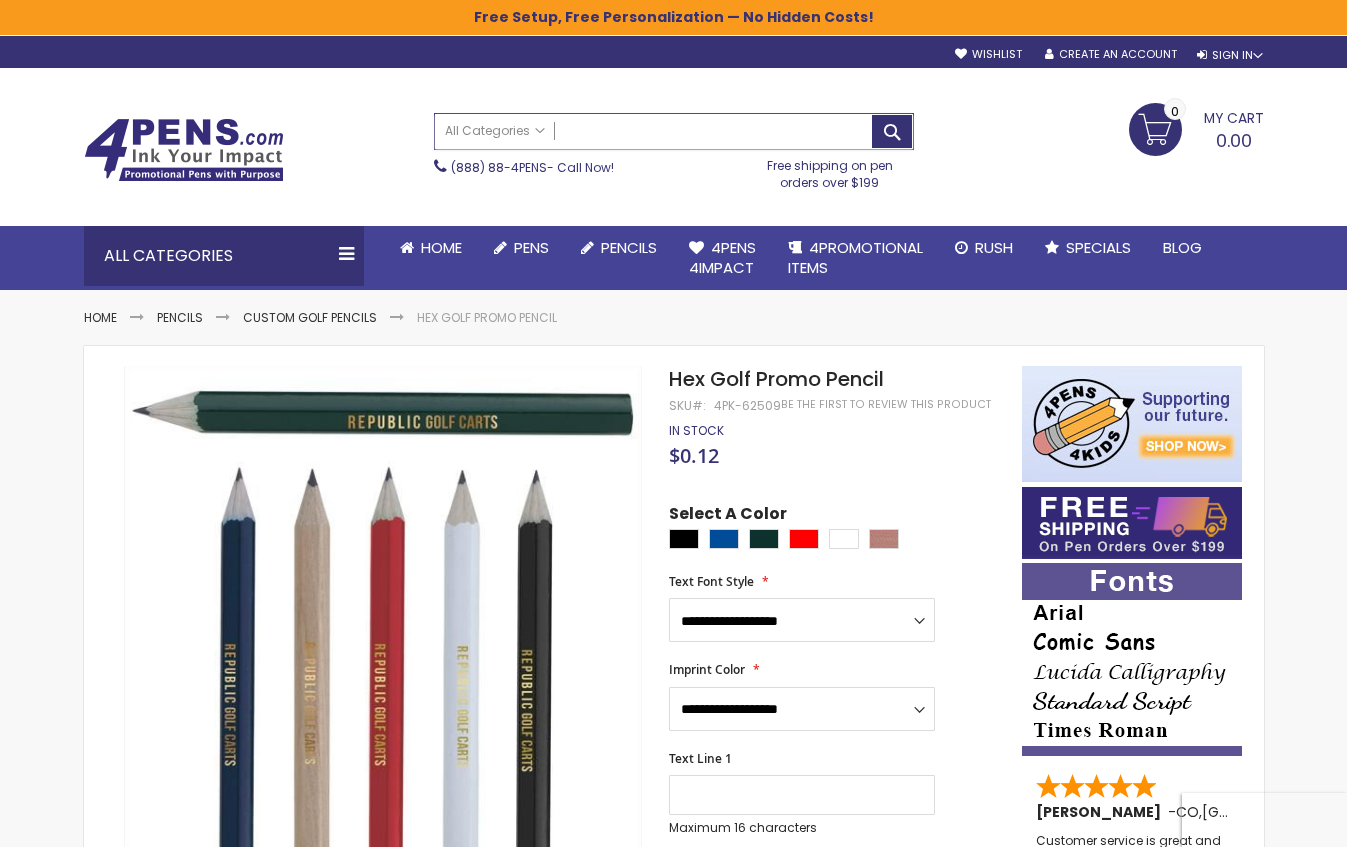click on "Search" at bounding box center (674, 131) 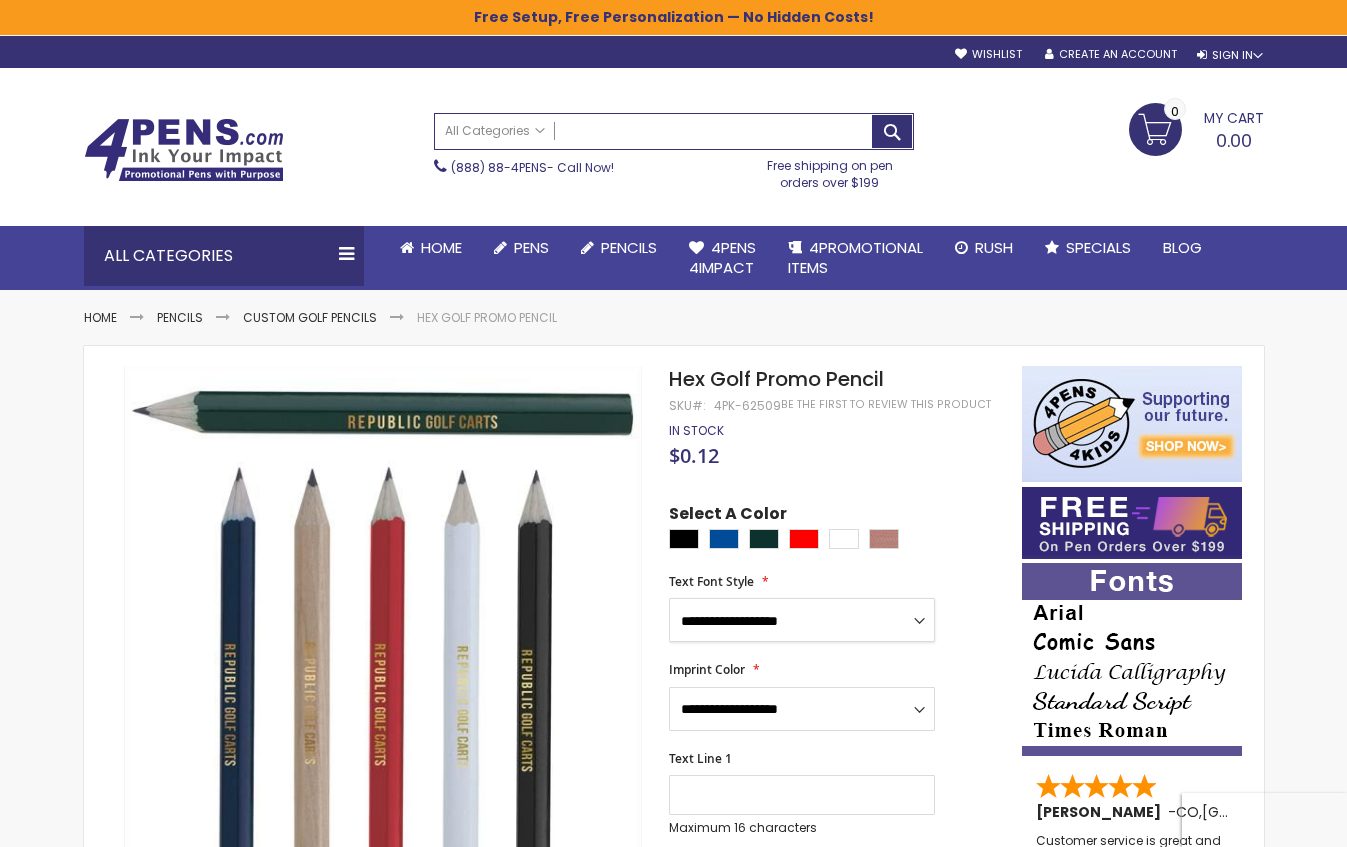 click on "**********" at bounding box center (802, 620) 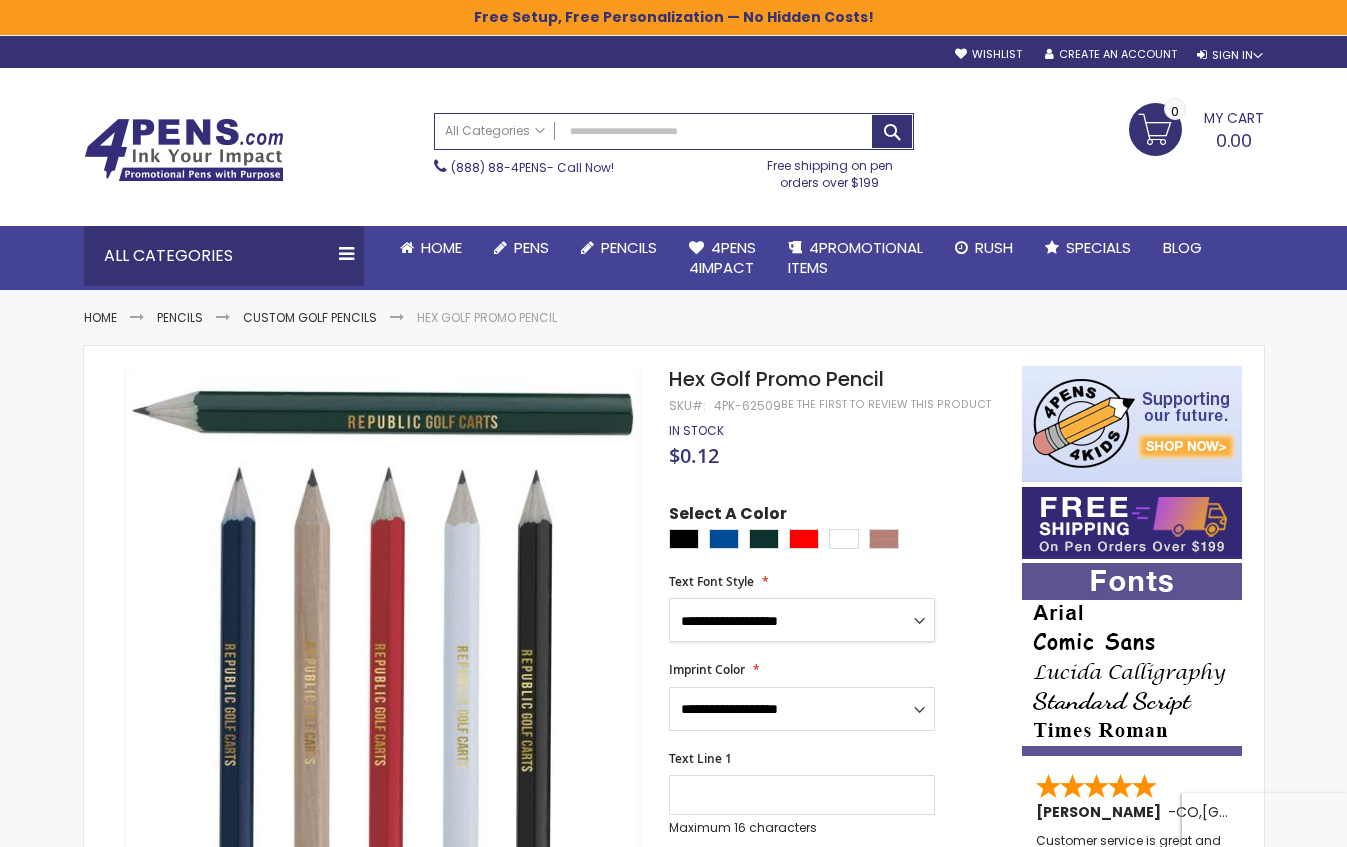 select on "*****" 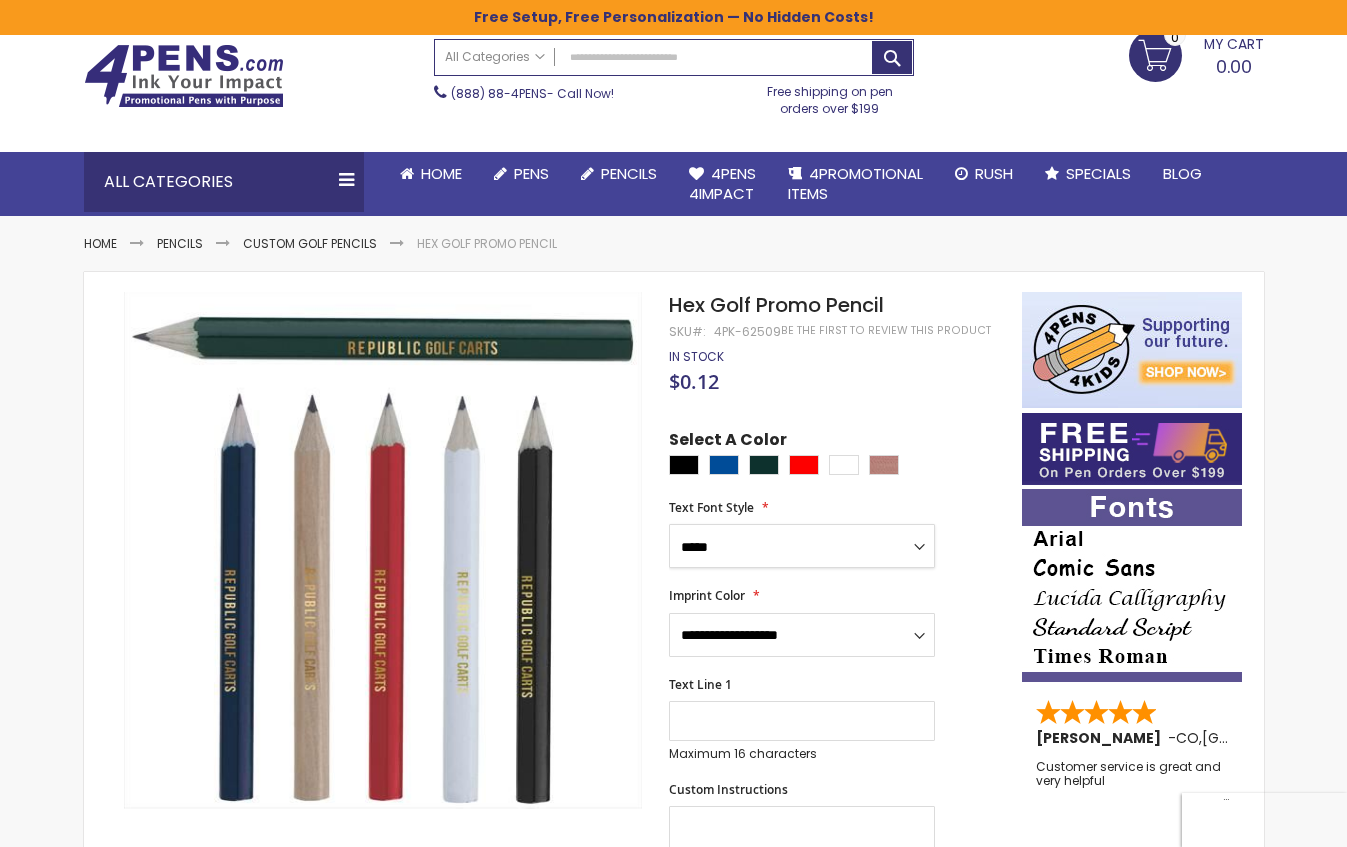 scroll, scrollTop: 116, scrollLeft: 0, axis: vertical 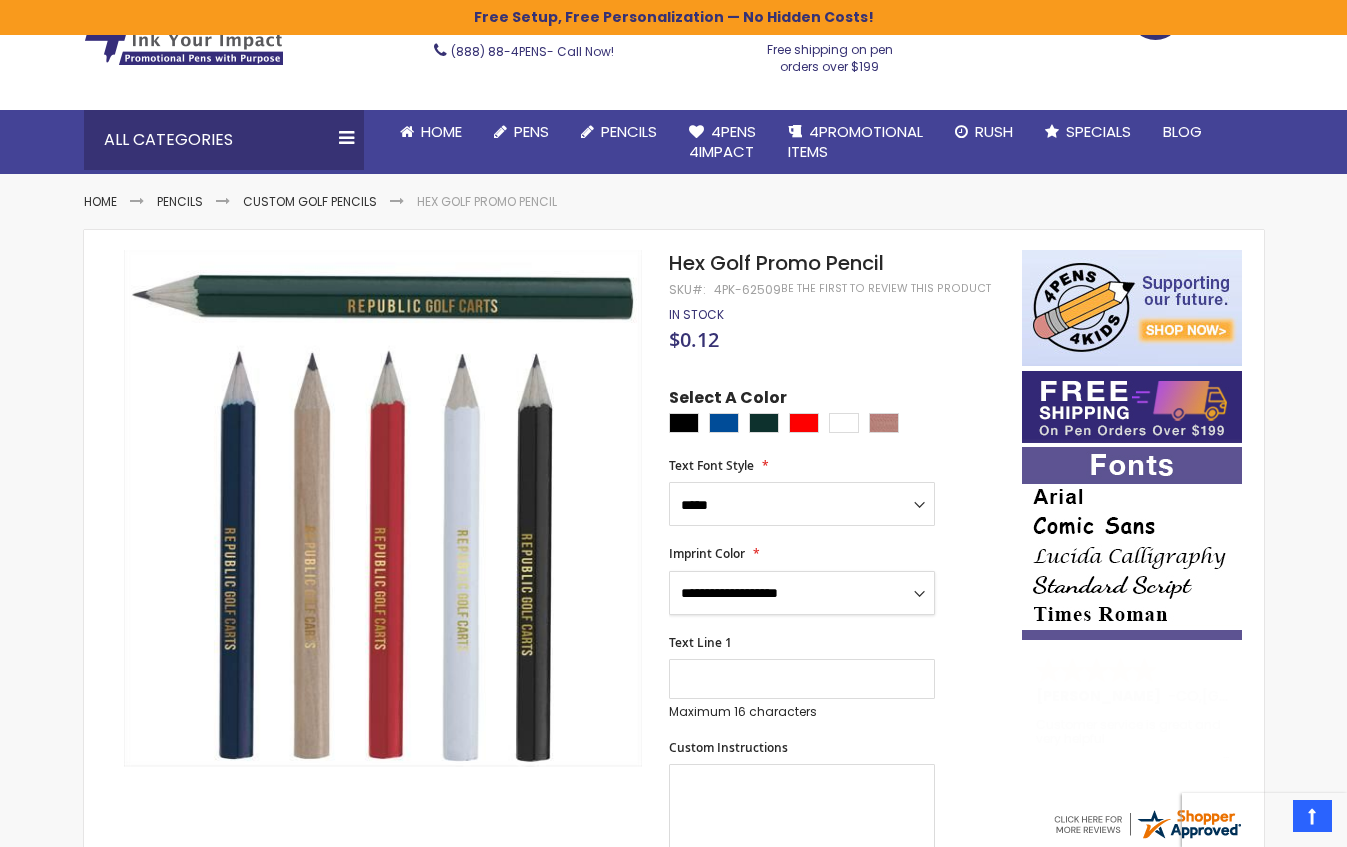 click on "**********" at bounding box center [802, 593] 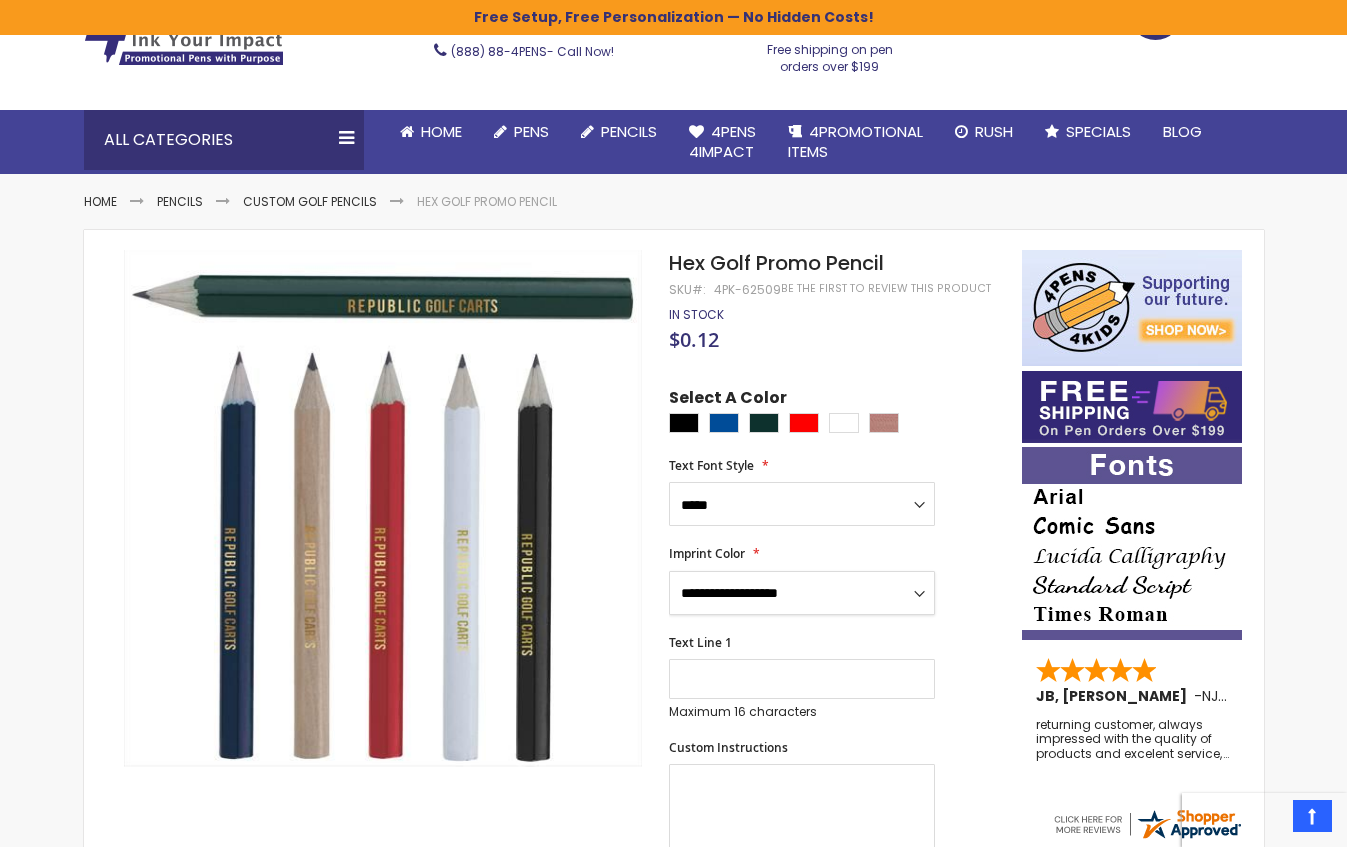 select on "*****" 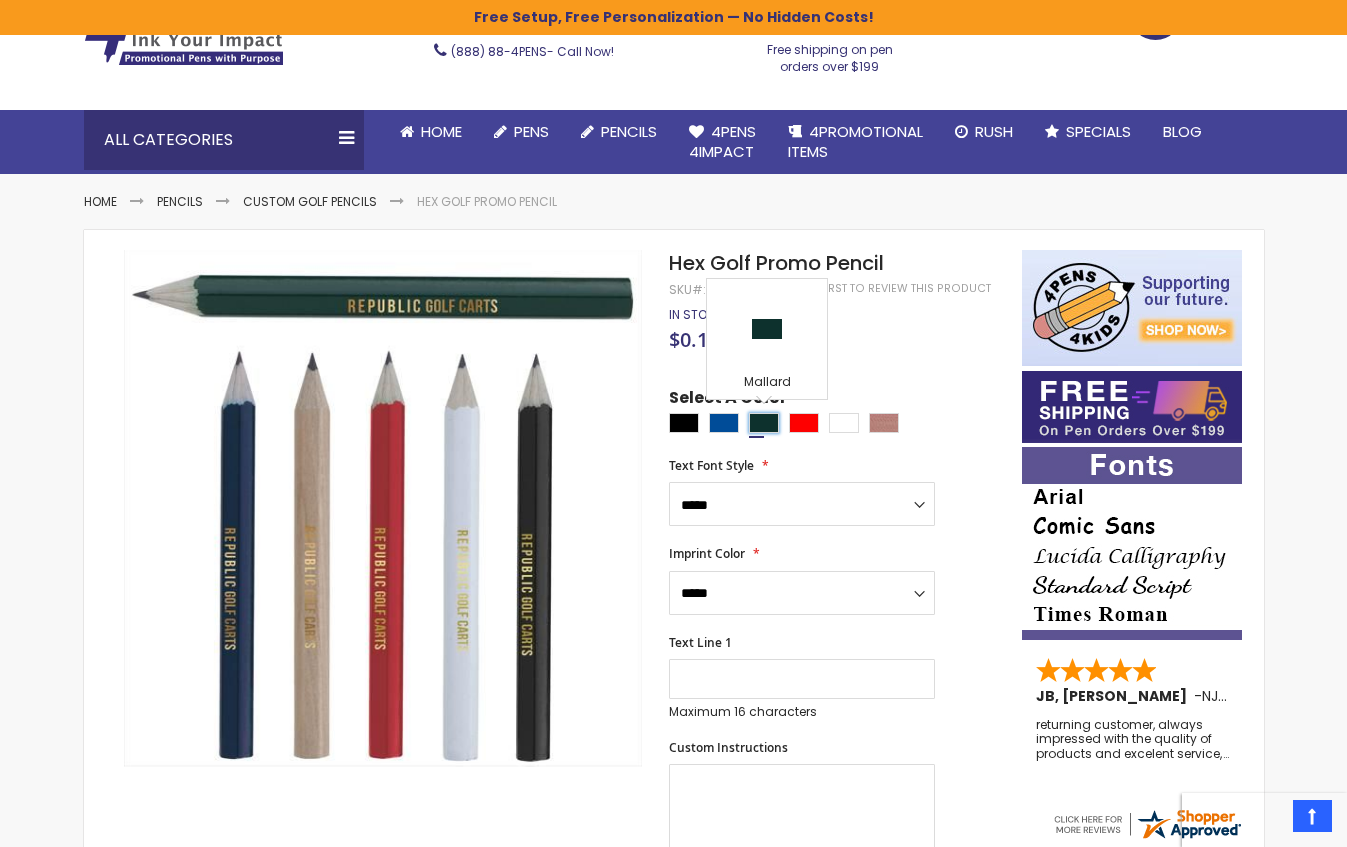 click at bounding box center [764, 423] 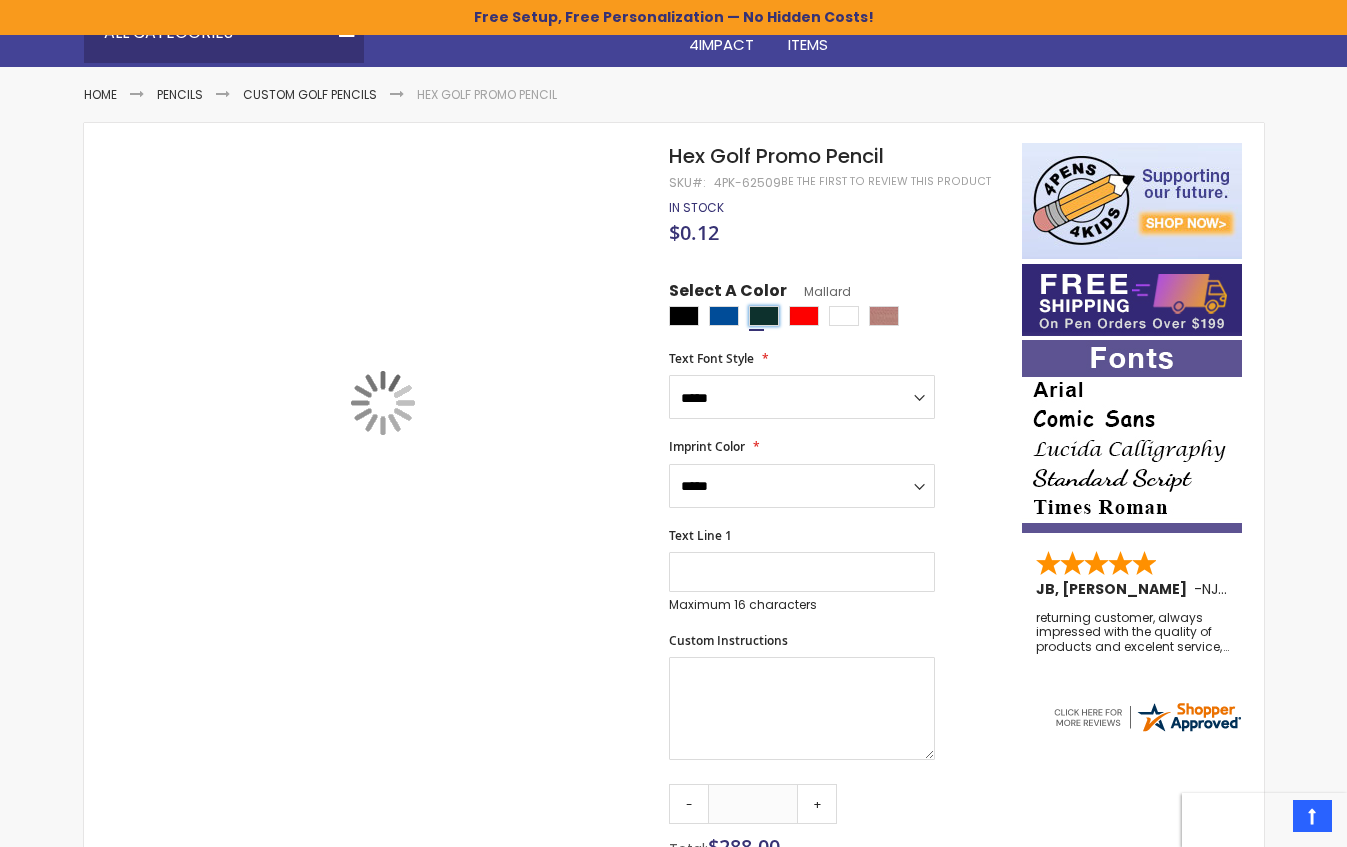 scroll, scrollTop: 235, scrollLeft: 0, axis: vertical 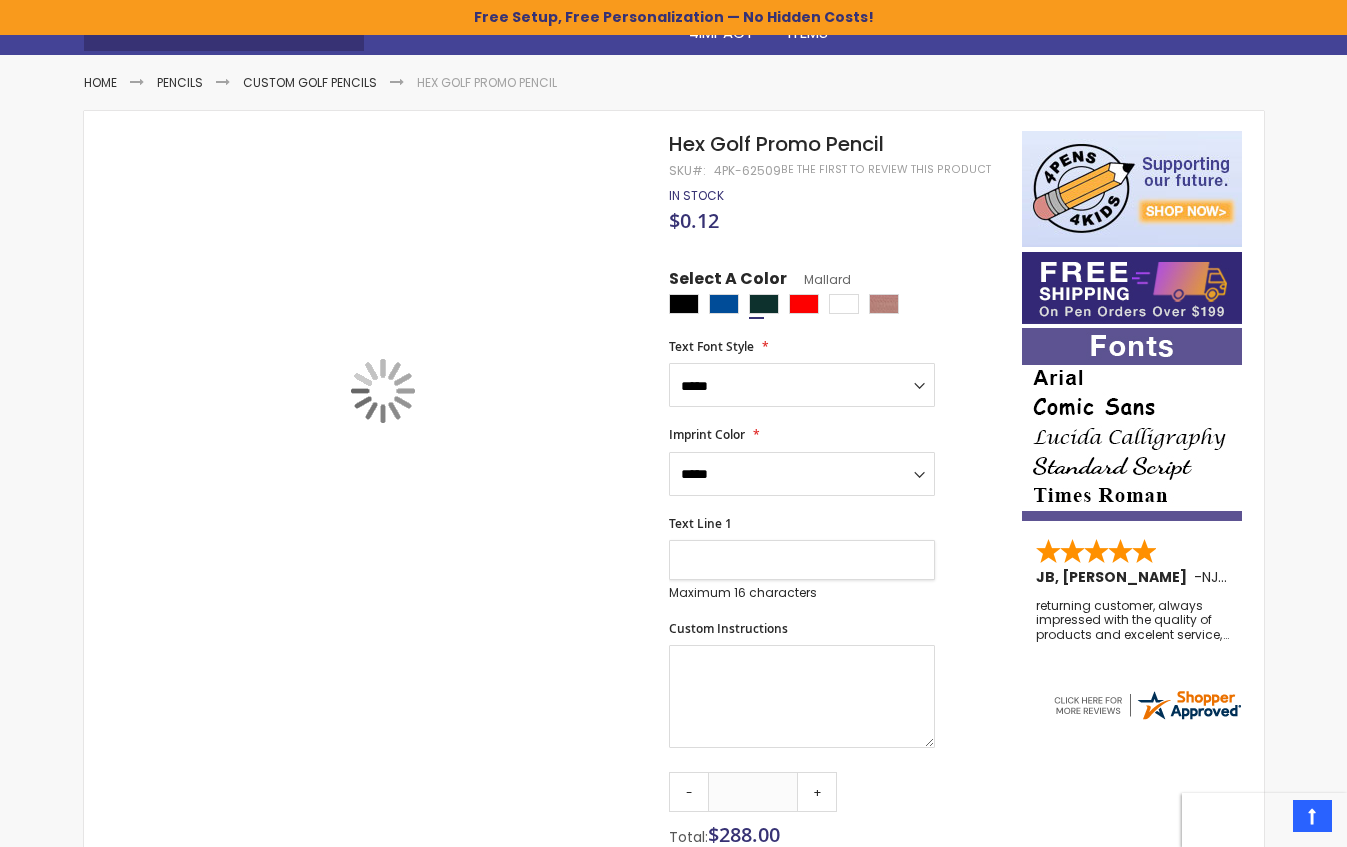 click on "Text Line 1" at bounding box center (802, 560) 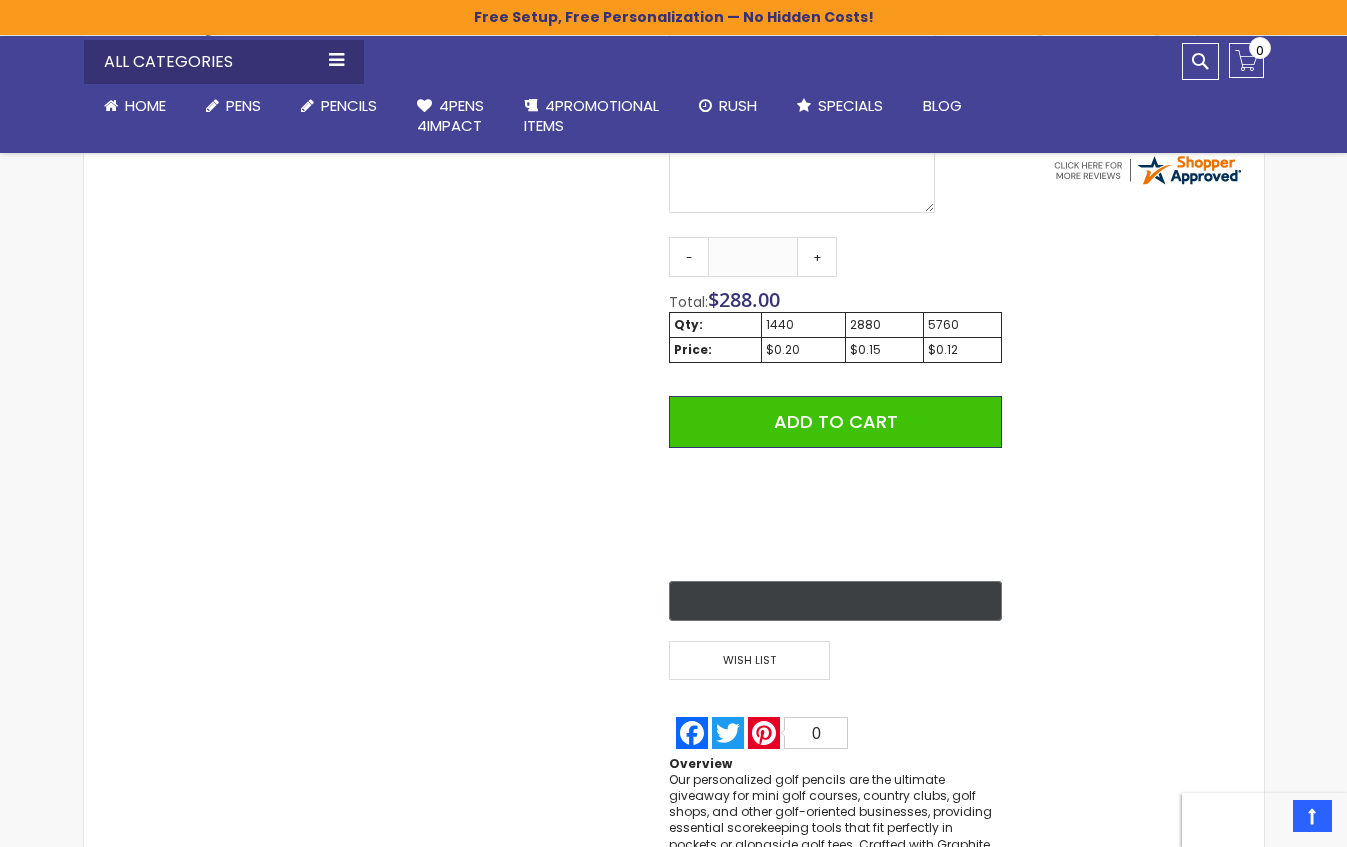 scroll, scrollTop: 791, scrollLeft: 0, axis: vertical 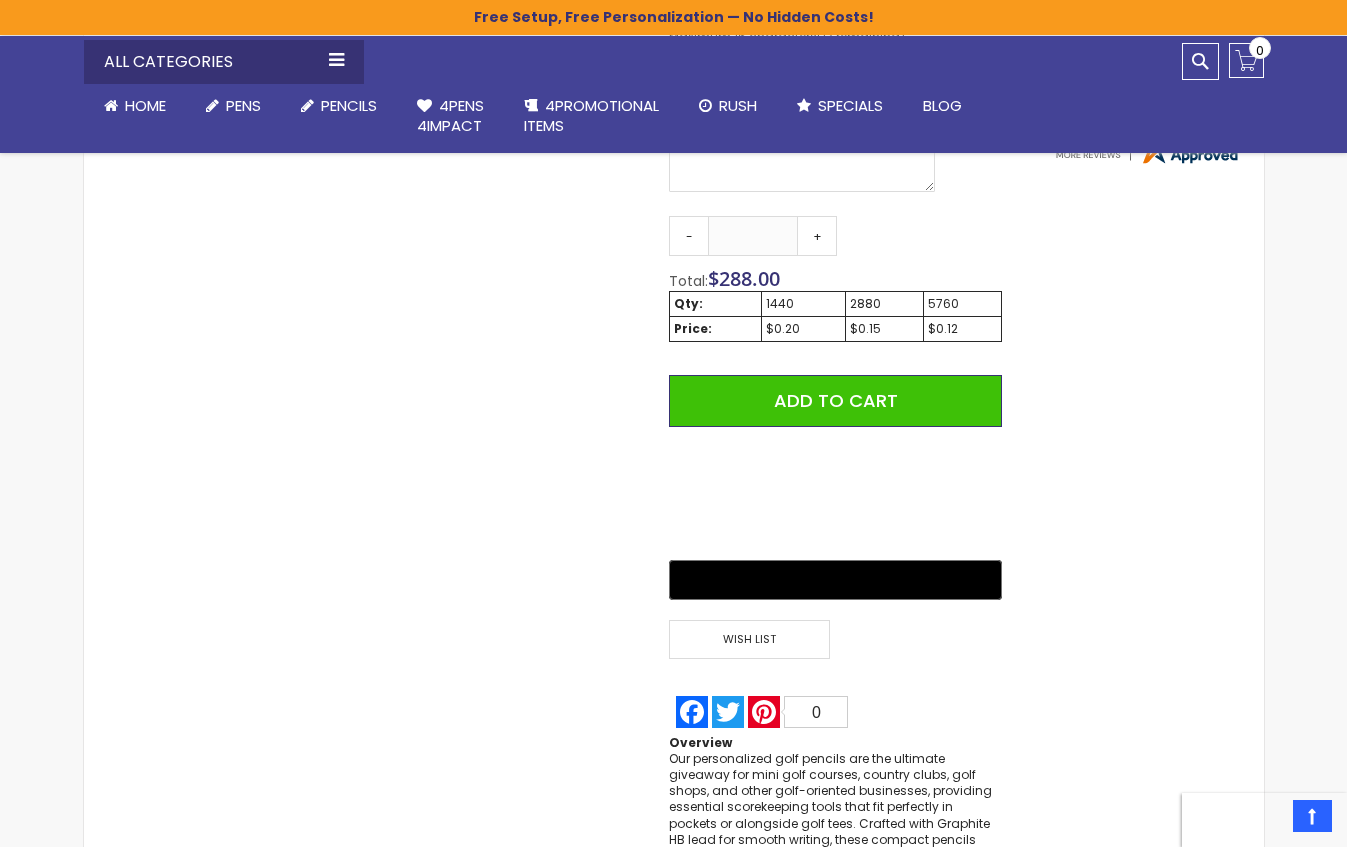 type on "***" 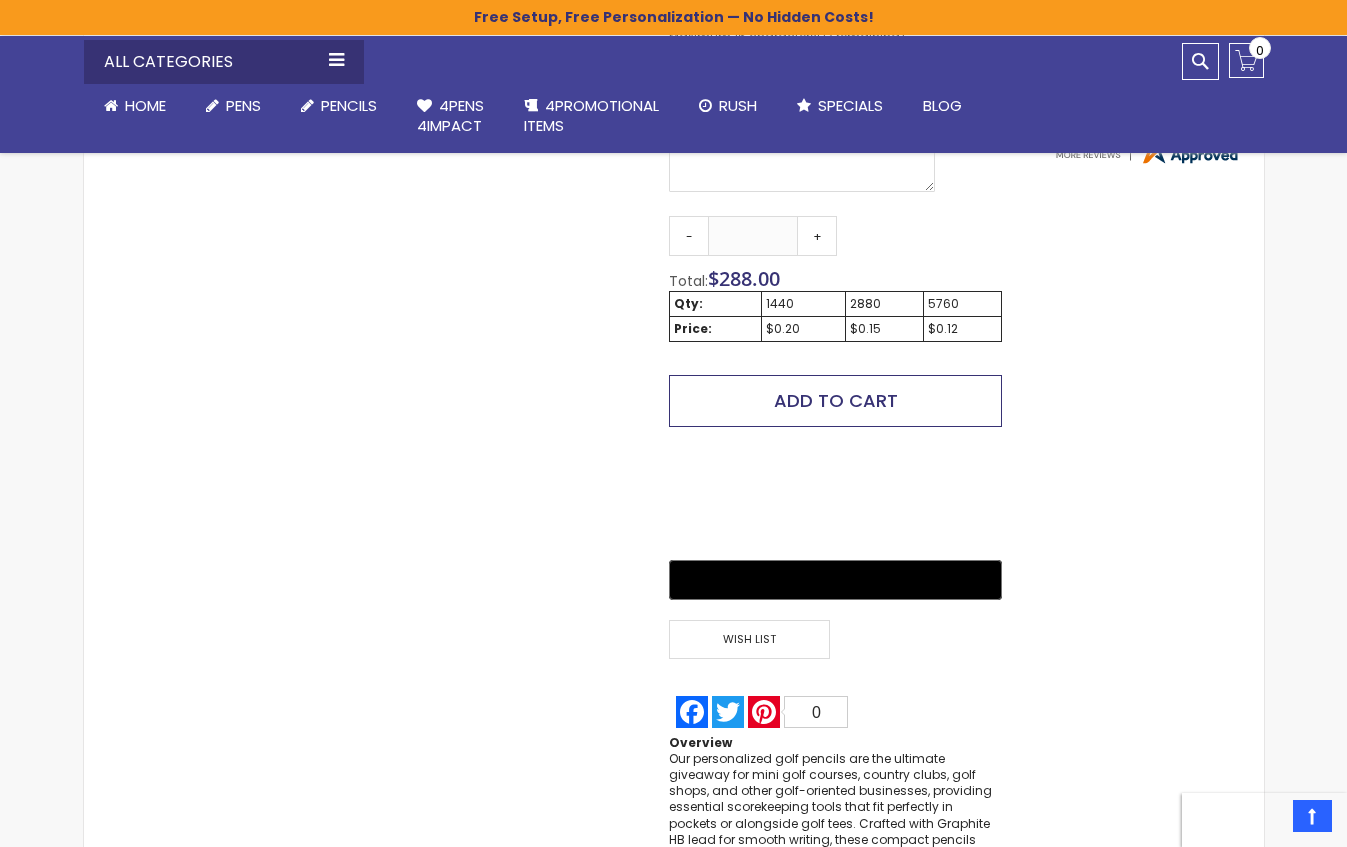 click on "Add to Cart" at bounding box center (836, 400) 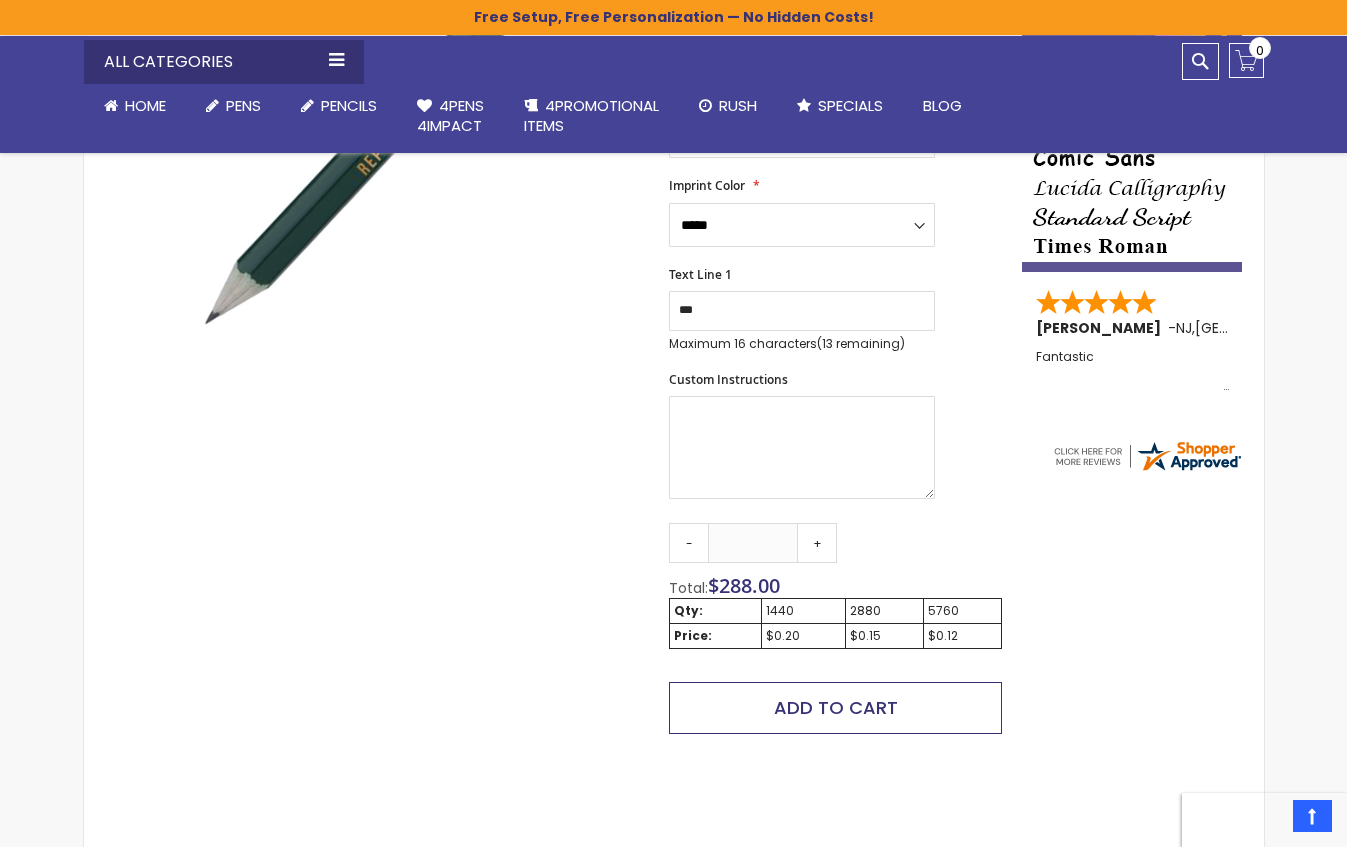 scroll, scrollTop: 483, scrollLeft: 0, axis: vertical 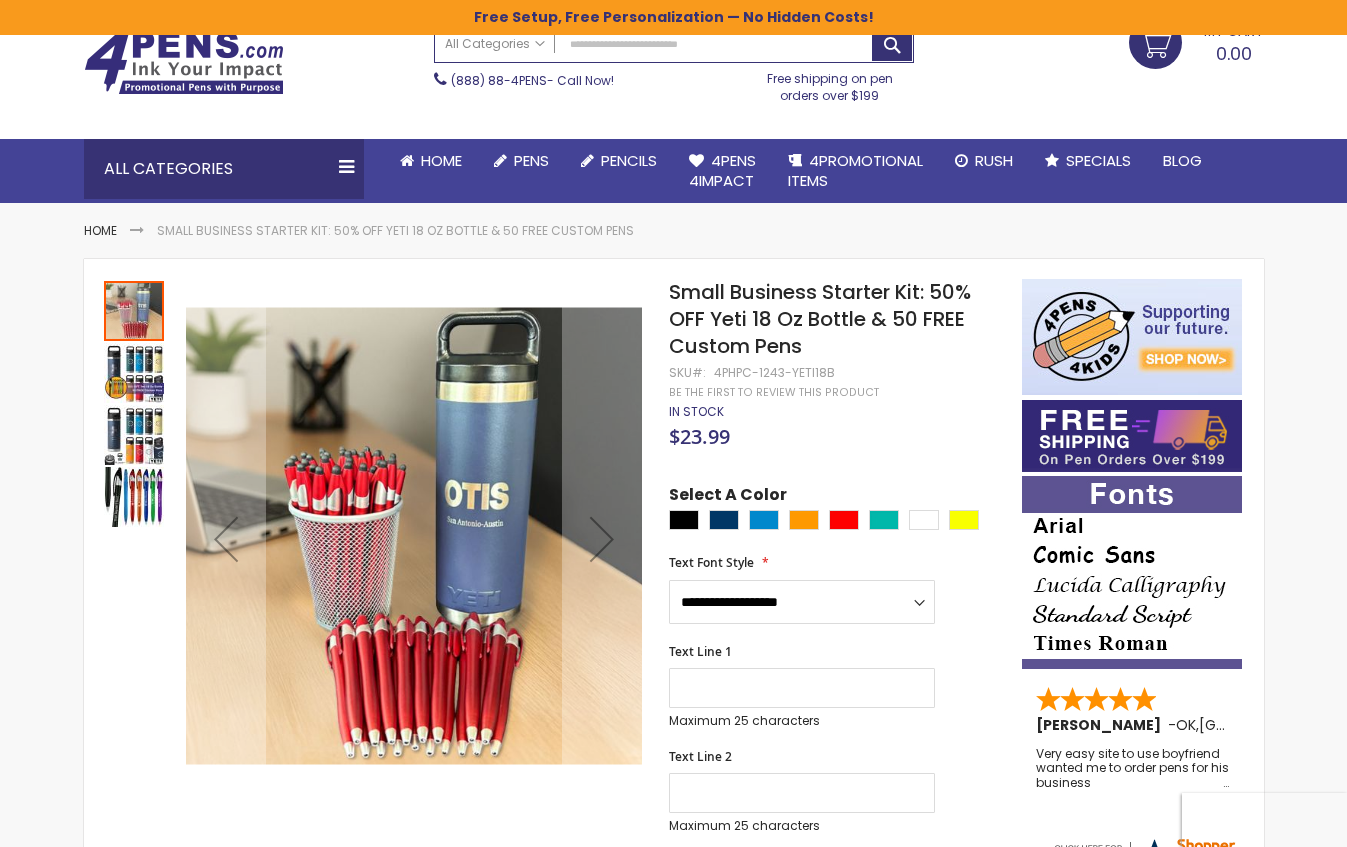 click at bounding box center [134, 373] 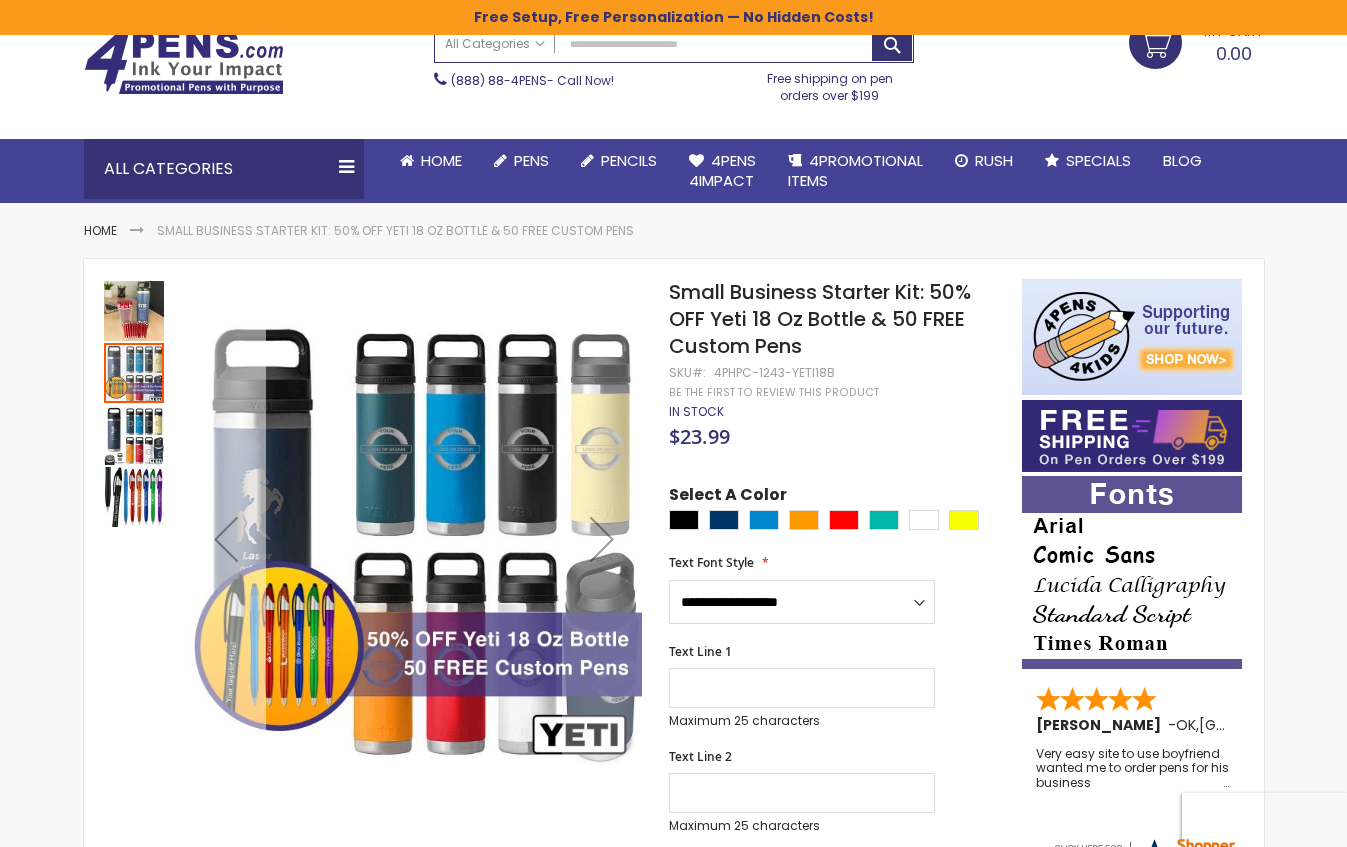 drag, startPoint x: 145, startPoint y: 318, endPoint x: 196, endPoint y: 316, distance: 51.0392 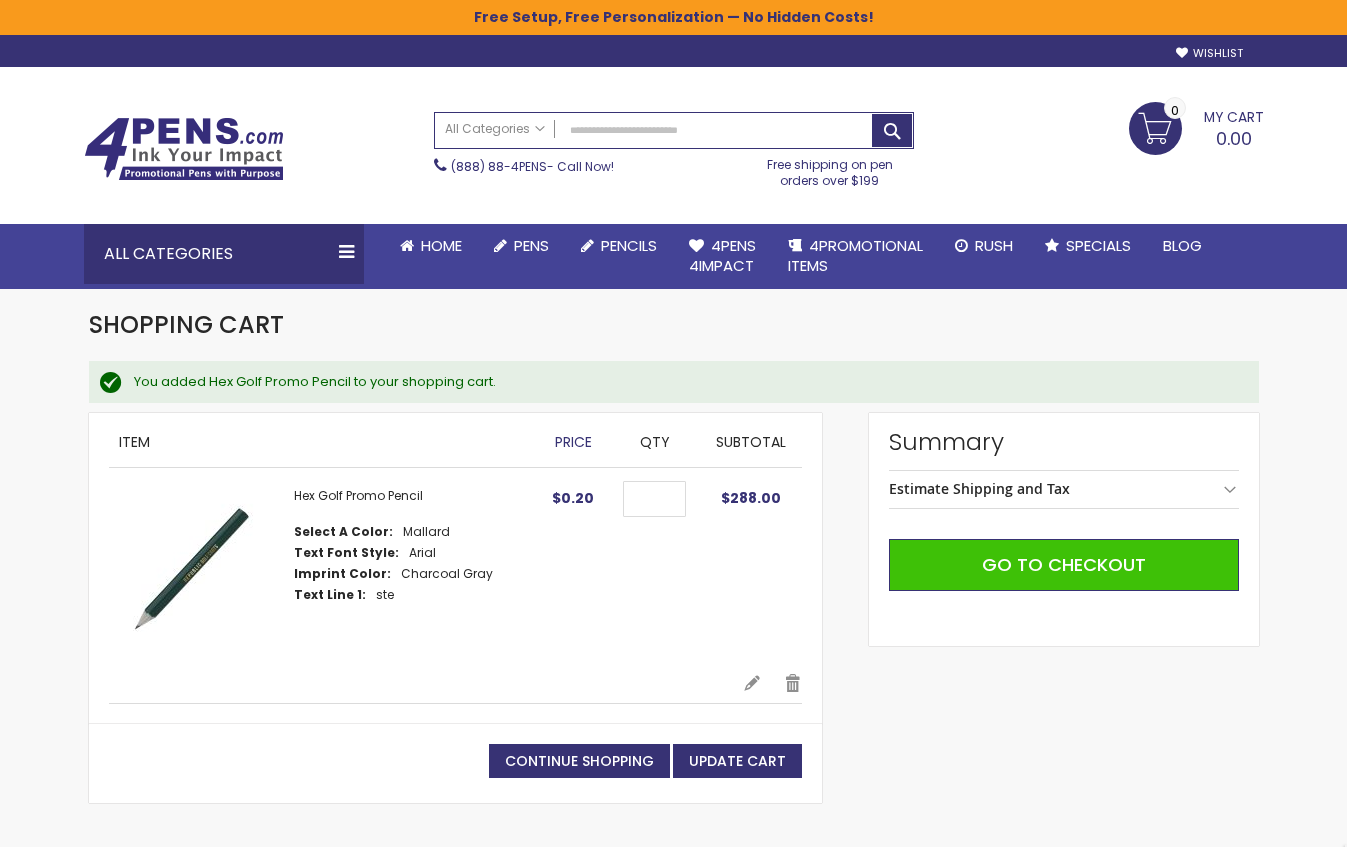 scroll, scrollTop: 0, scrollLeft: 0, axis: both 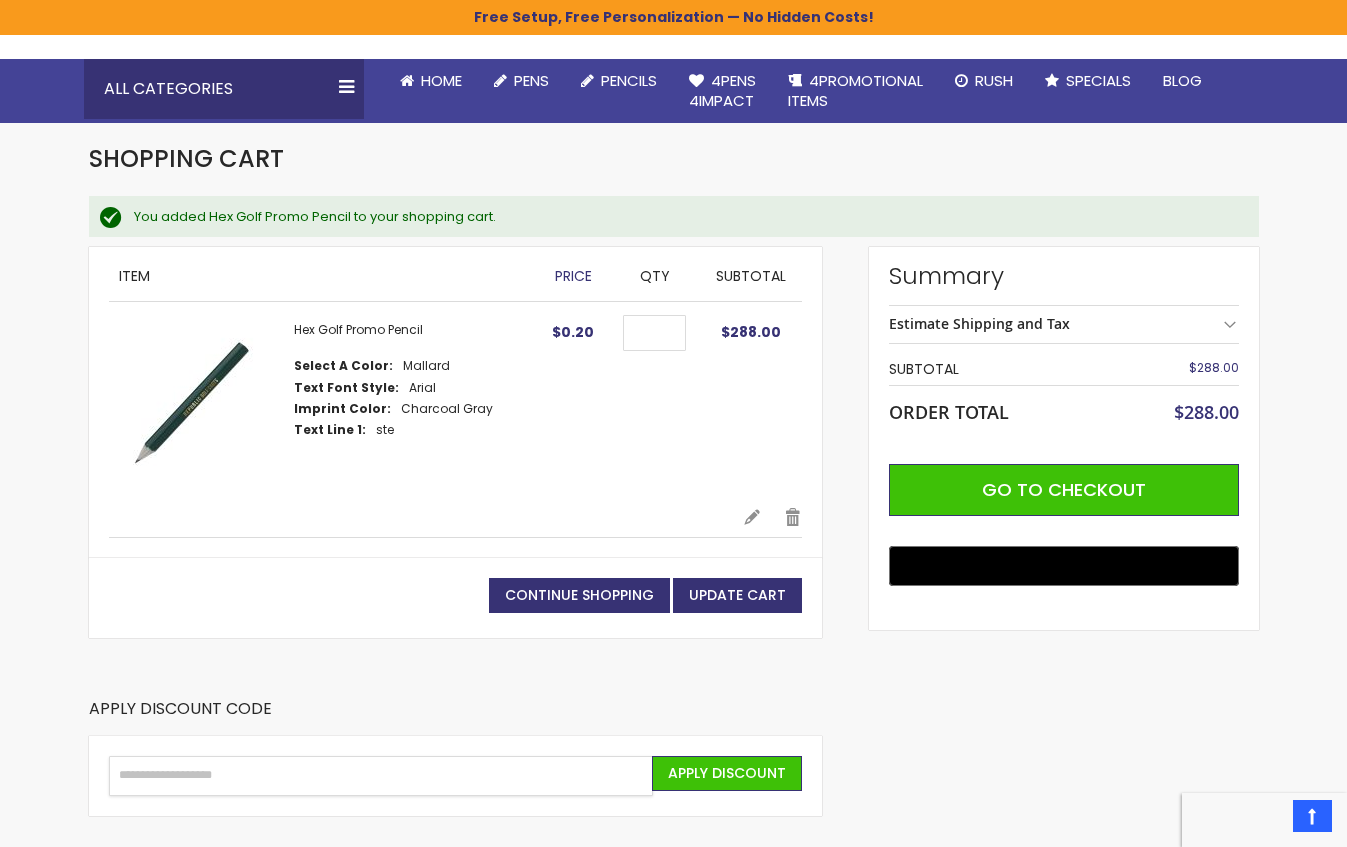 click on "Enter discount code" at bounding box center [381, 776] 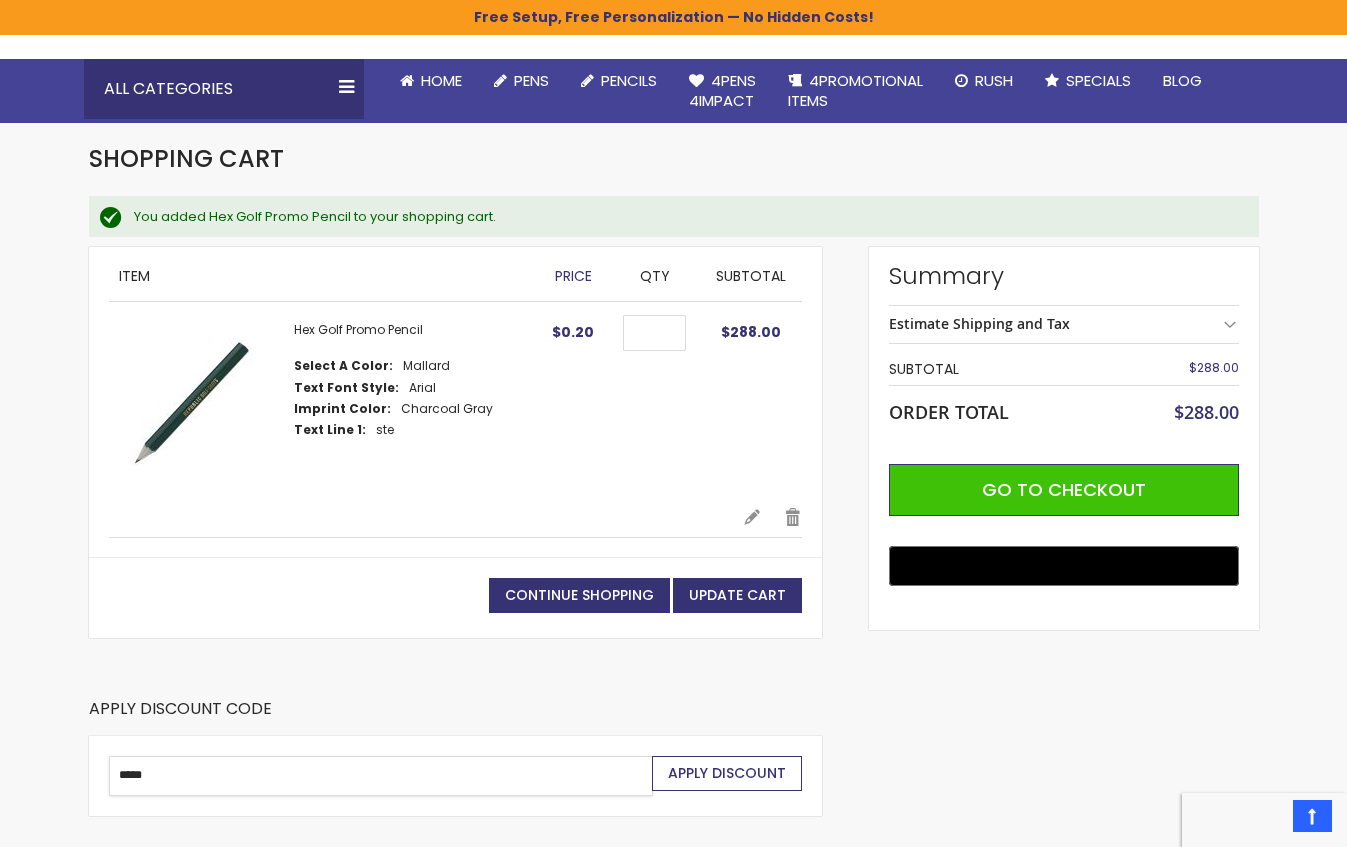 type on "*****" 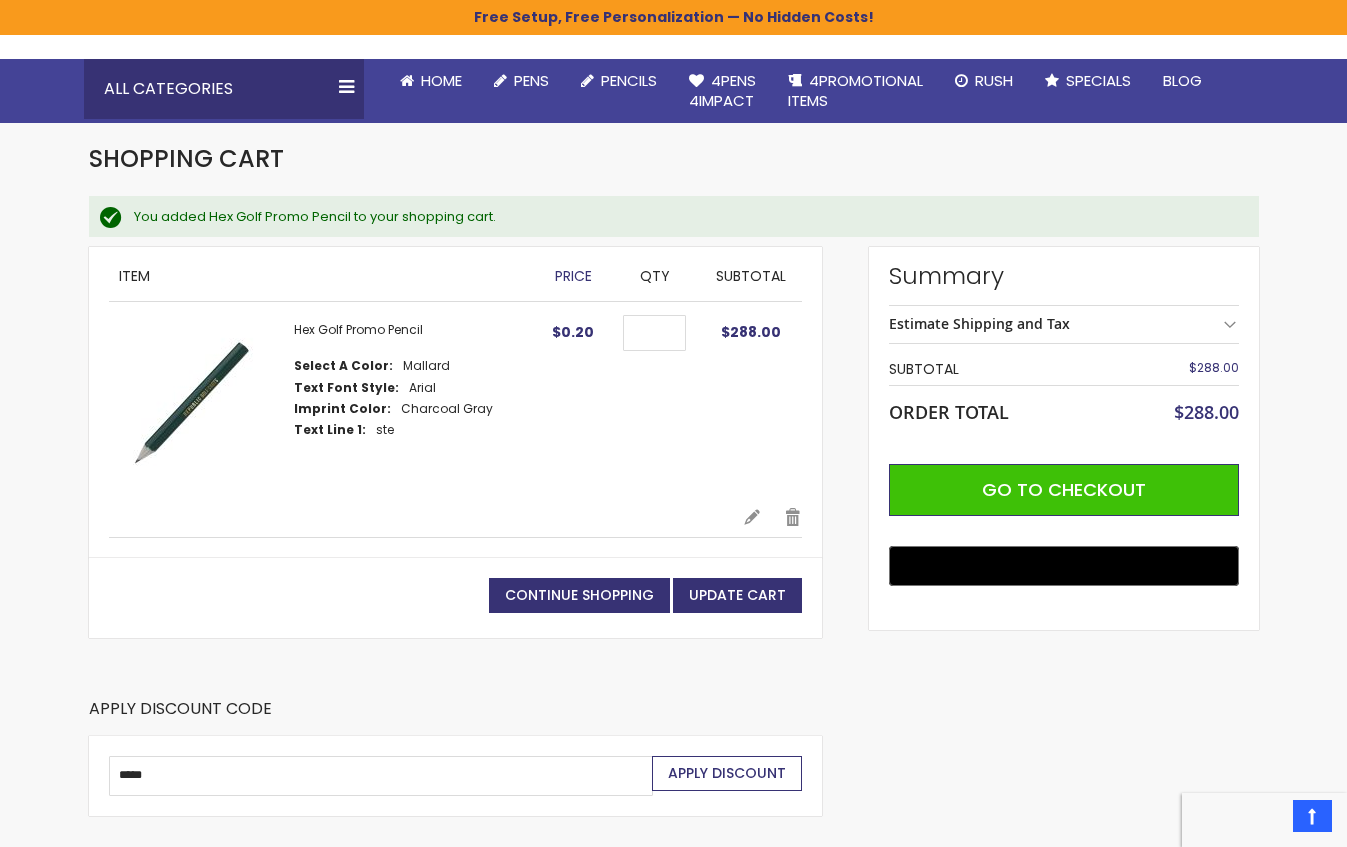 drag, startPoint x: 742, startPoint y: 769, endPoint x: 909, endPoint y: 772, distance: 167.02695 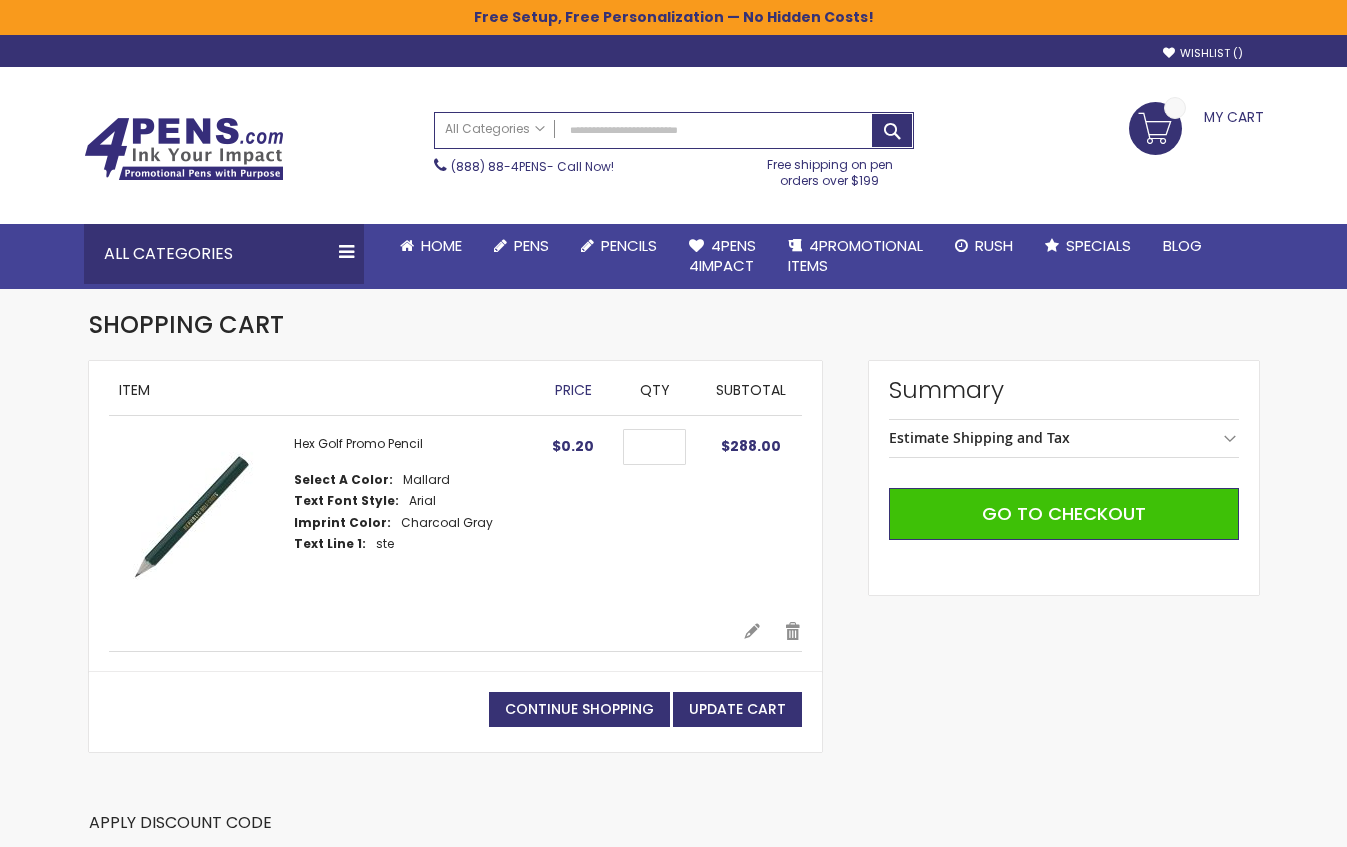 scroll, scrollTop: 0, scrollLeft: 0, axis: both 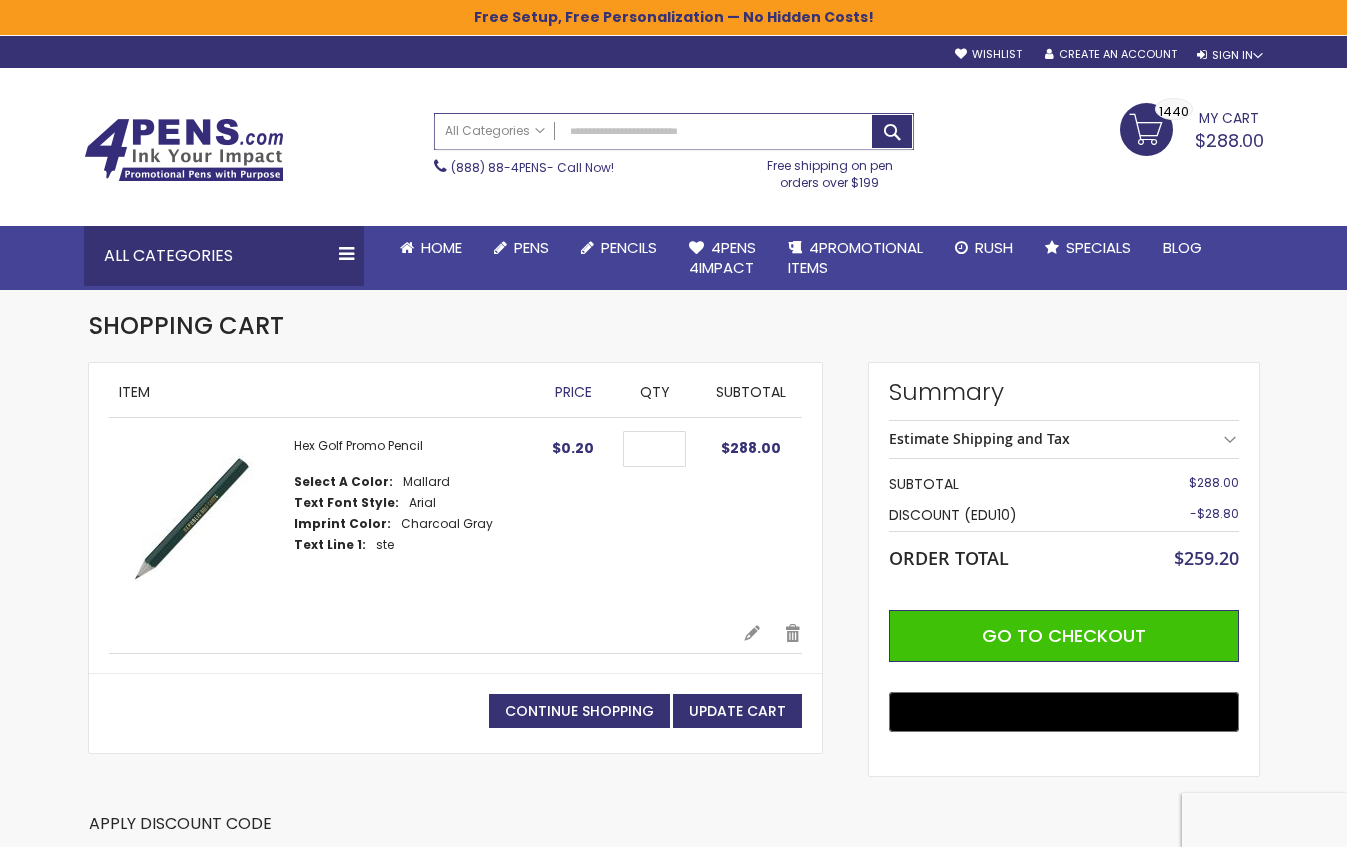 click on "Search" at bounding box center (674, 131) 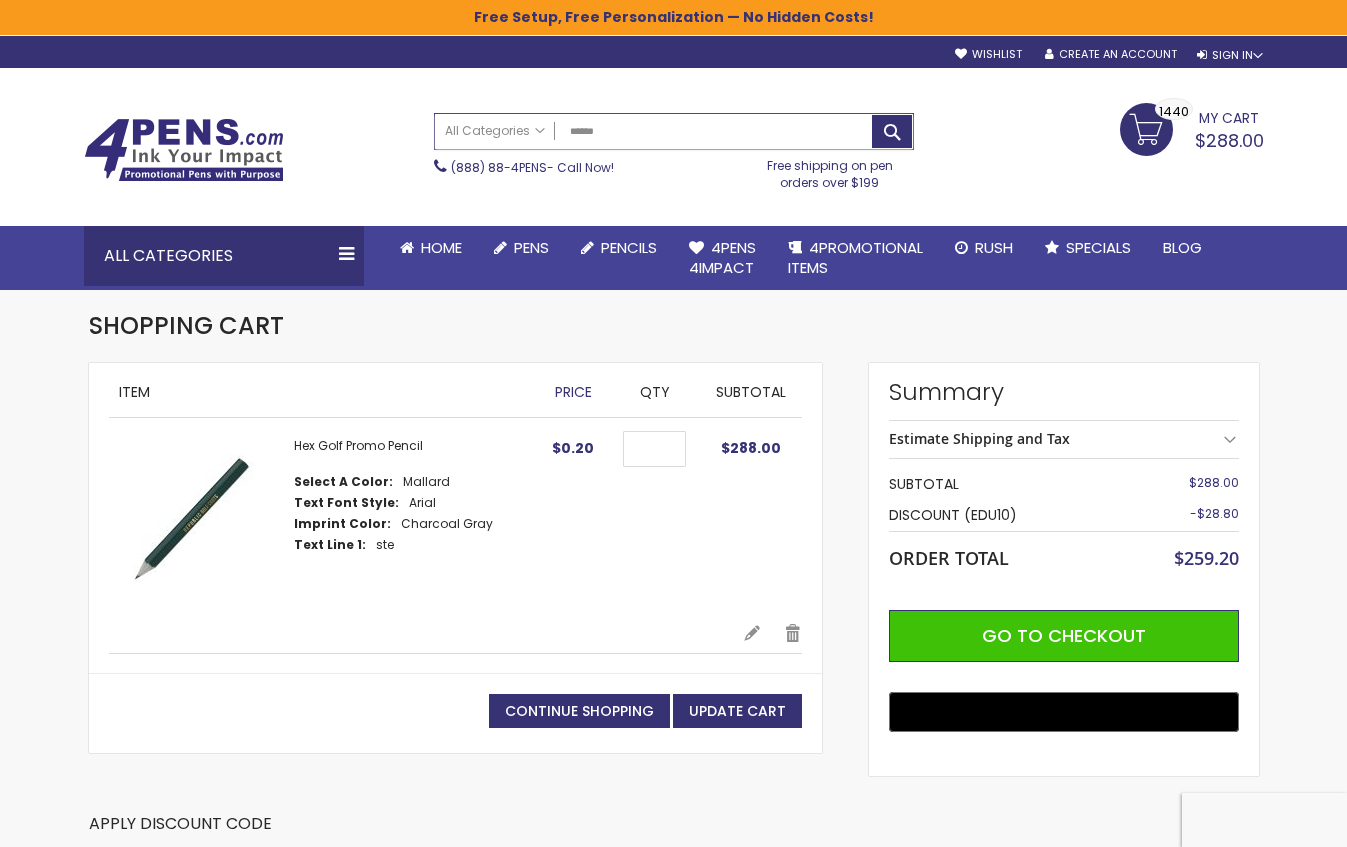 type on "*******" 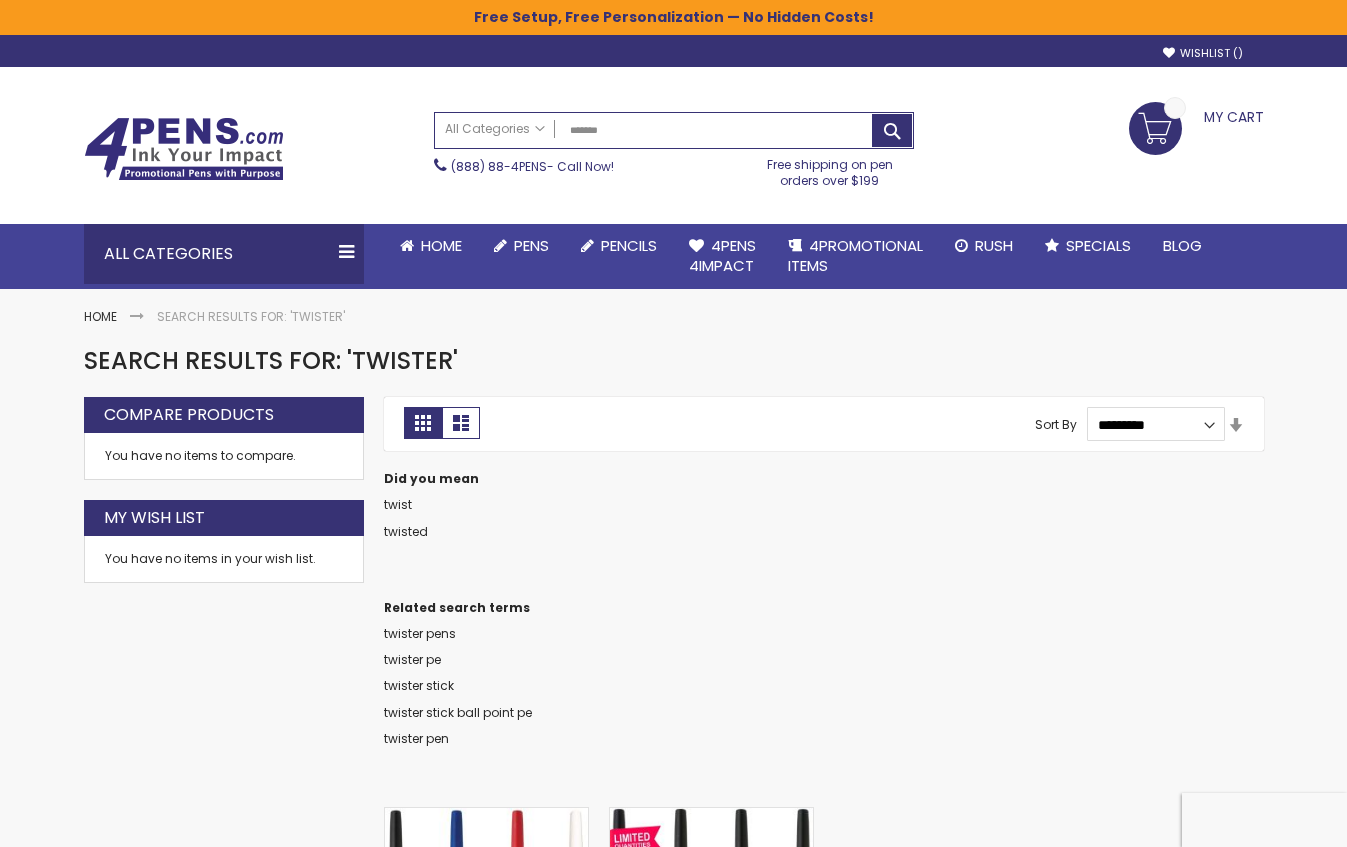 scroll, scrollTop: 0, scrollLeft: 0, axis: both 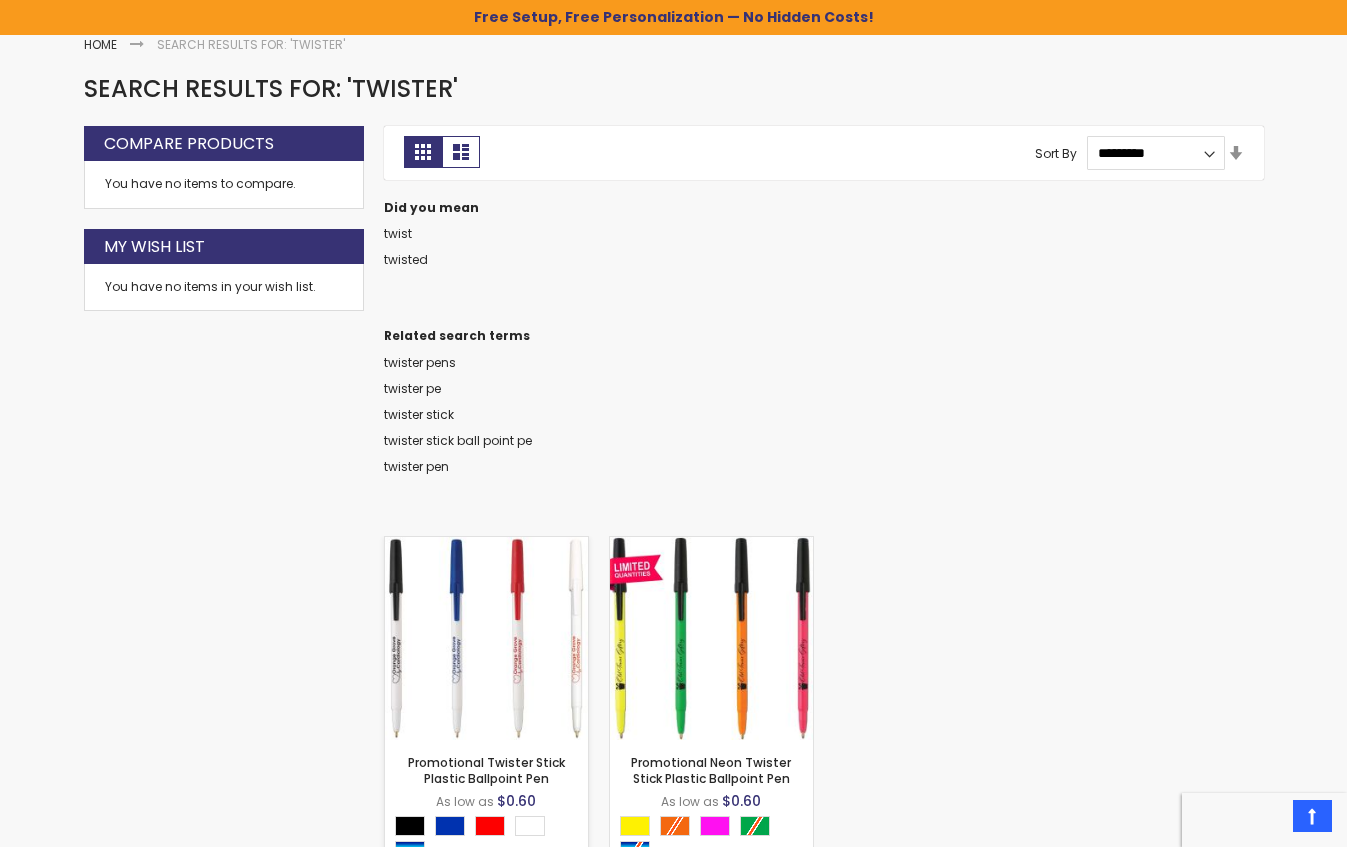 click at bounding box center (486, 638) 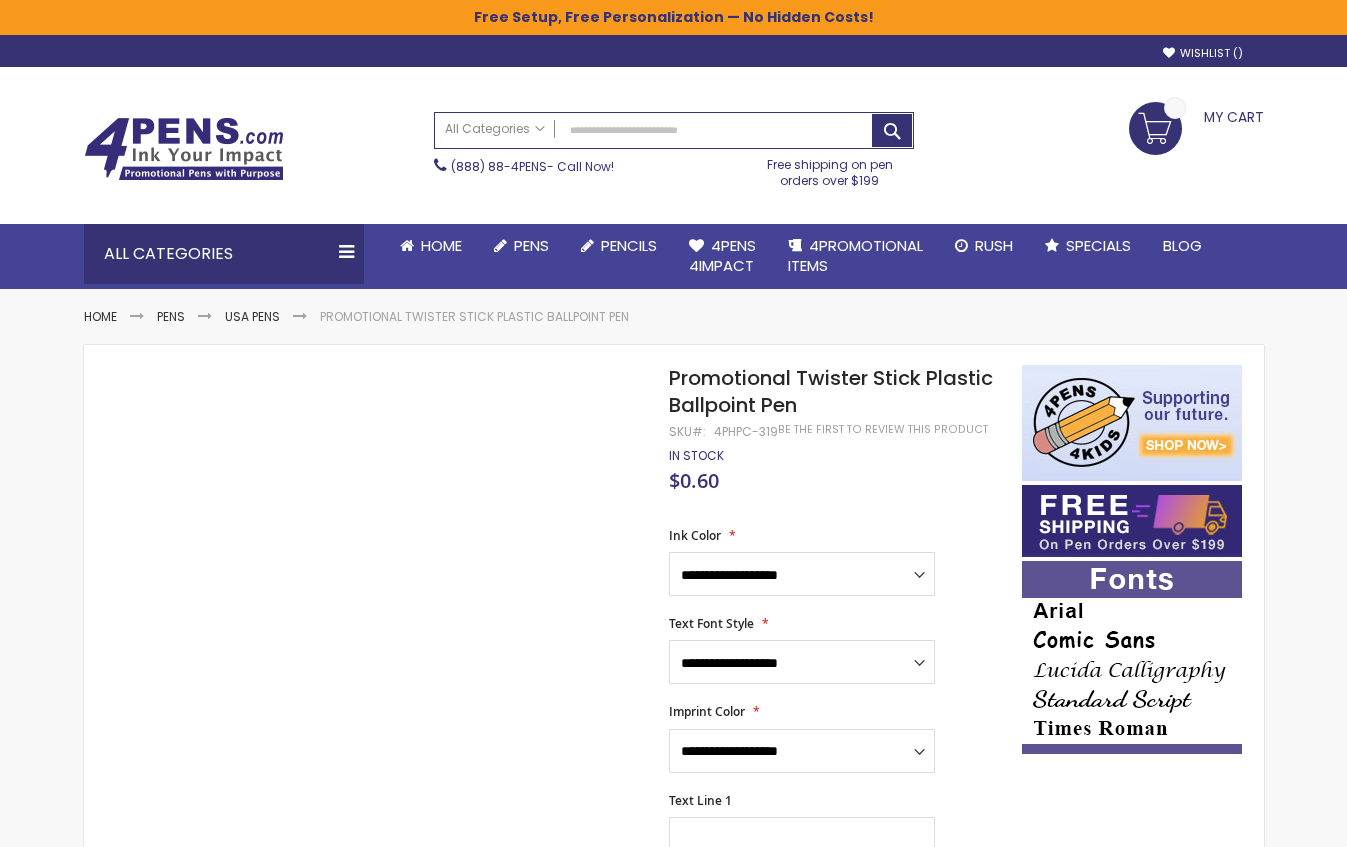 scroll, scrollTop: 0, scrollLeft: 0, axis: both 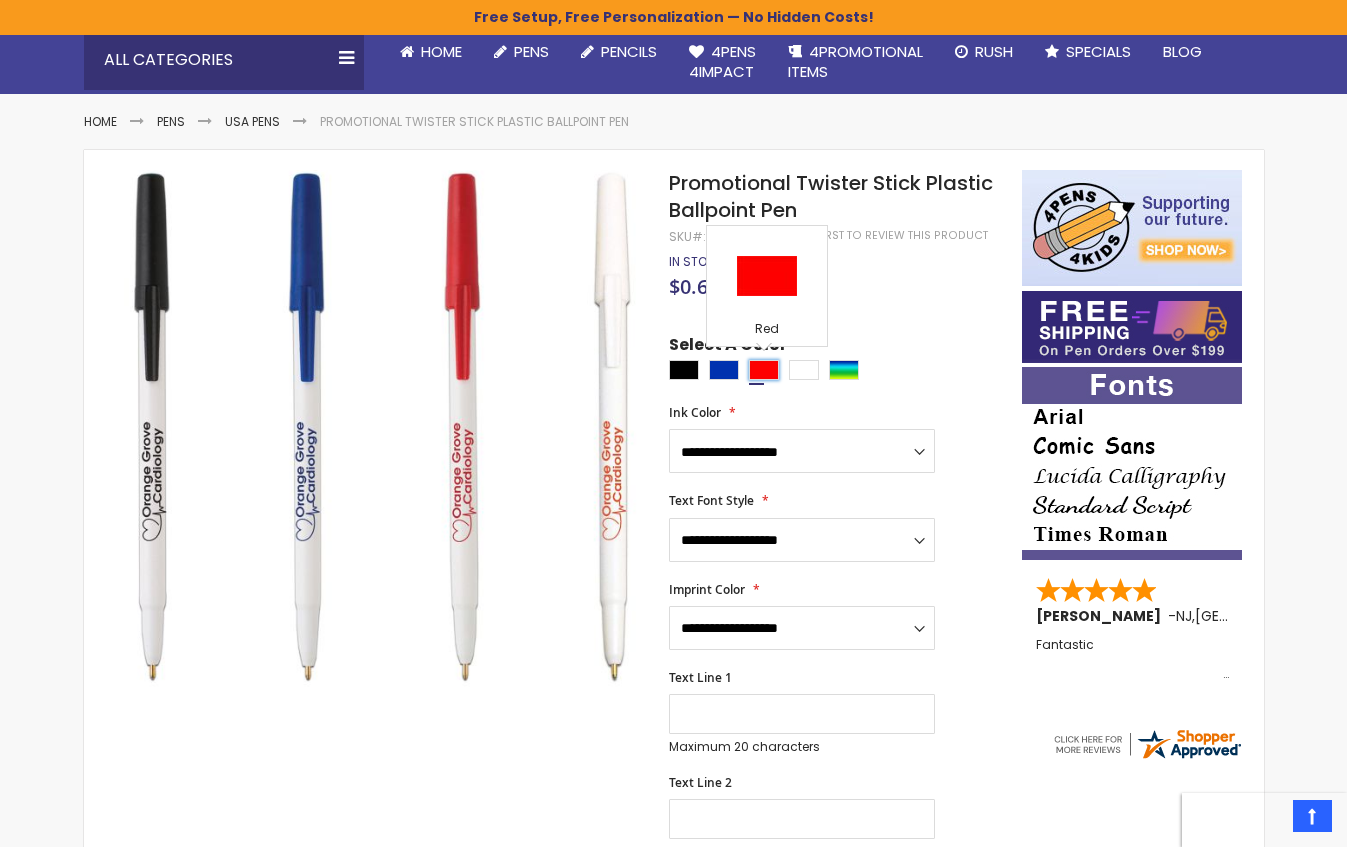 click at bounding box center (764, 370) 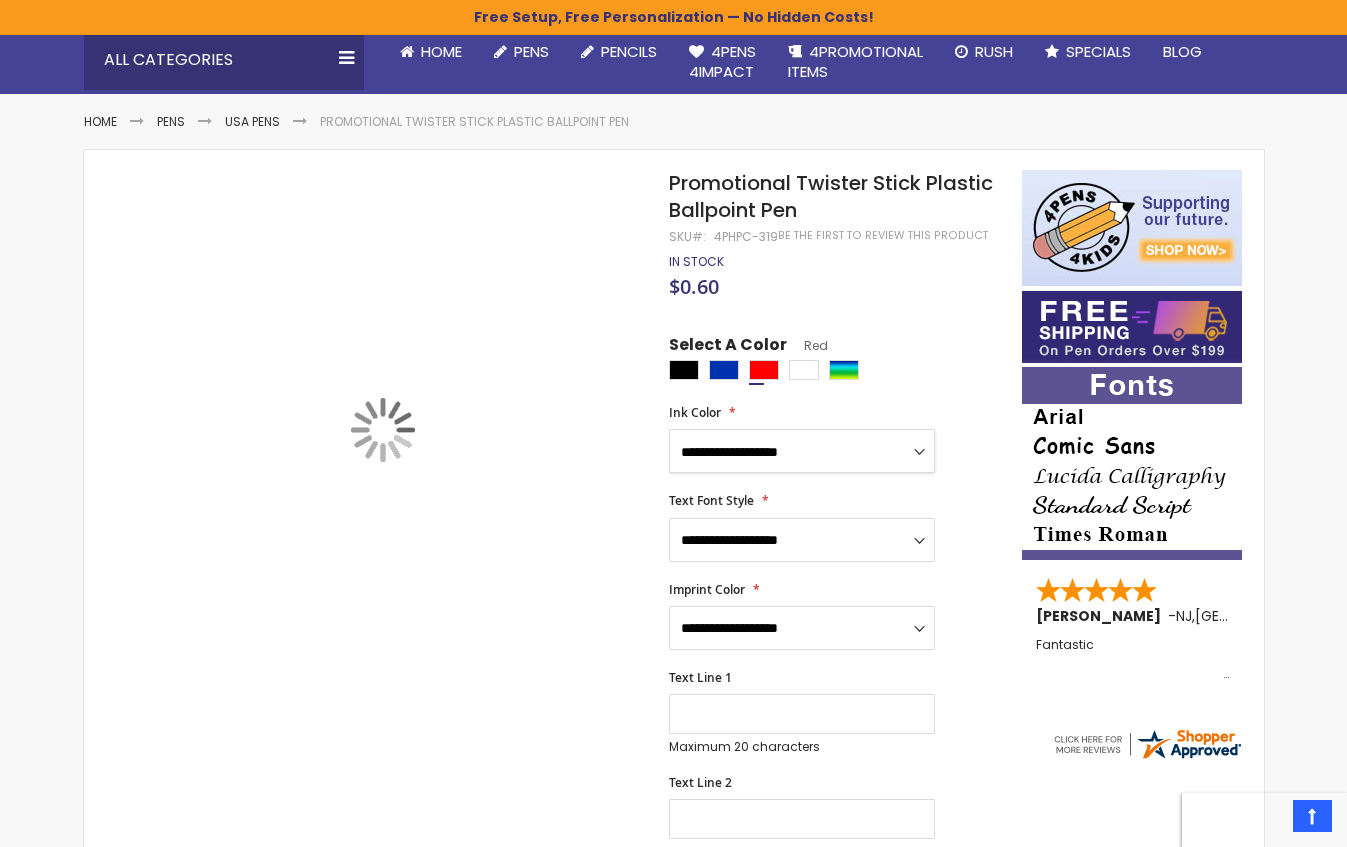 click on "**********" at bounding box center (802, 451) 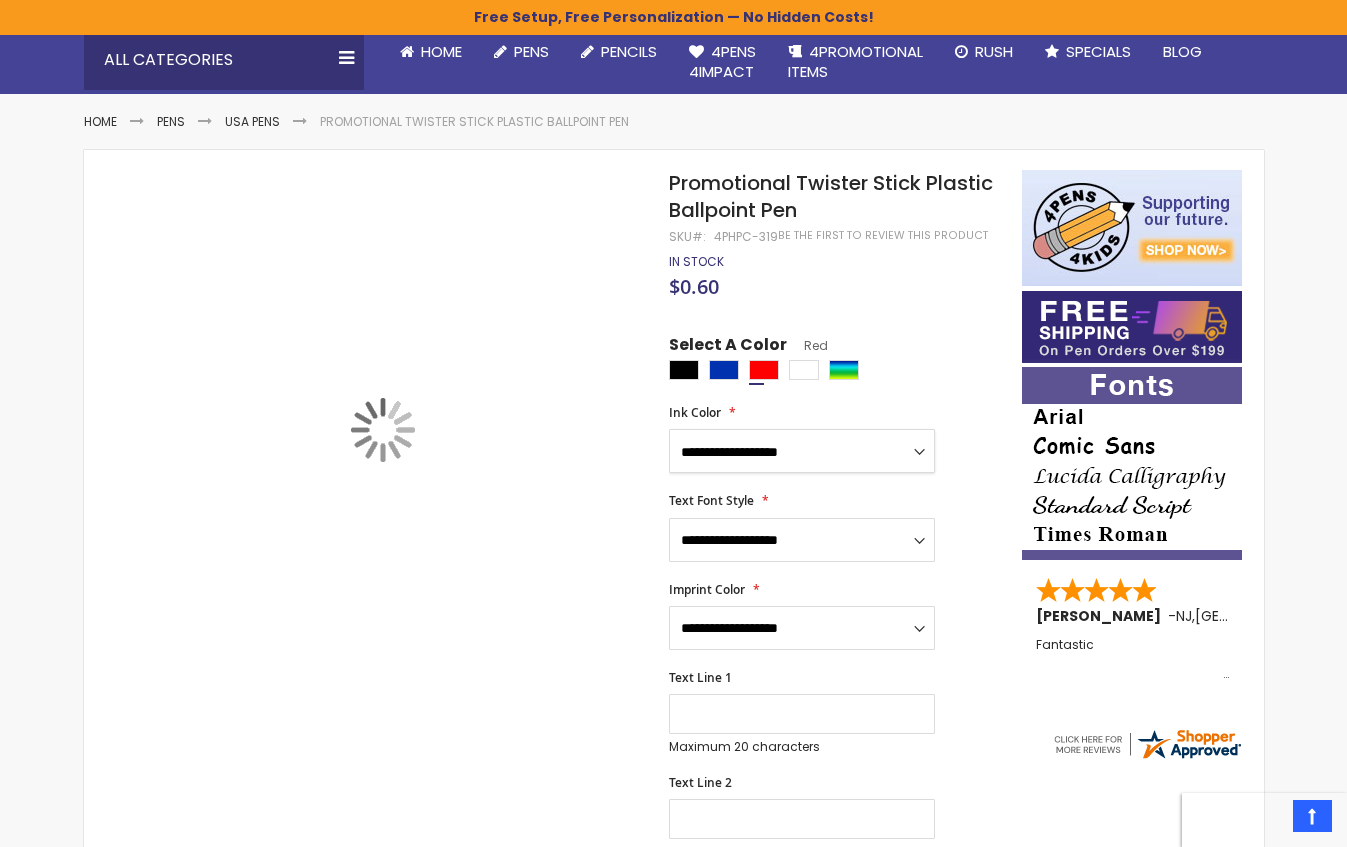 select on "*****" 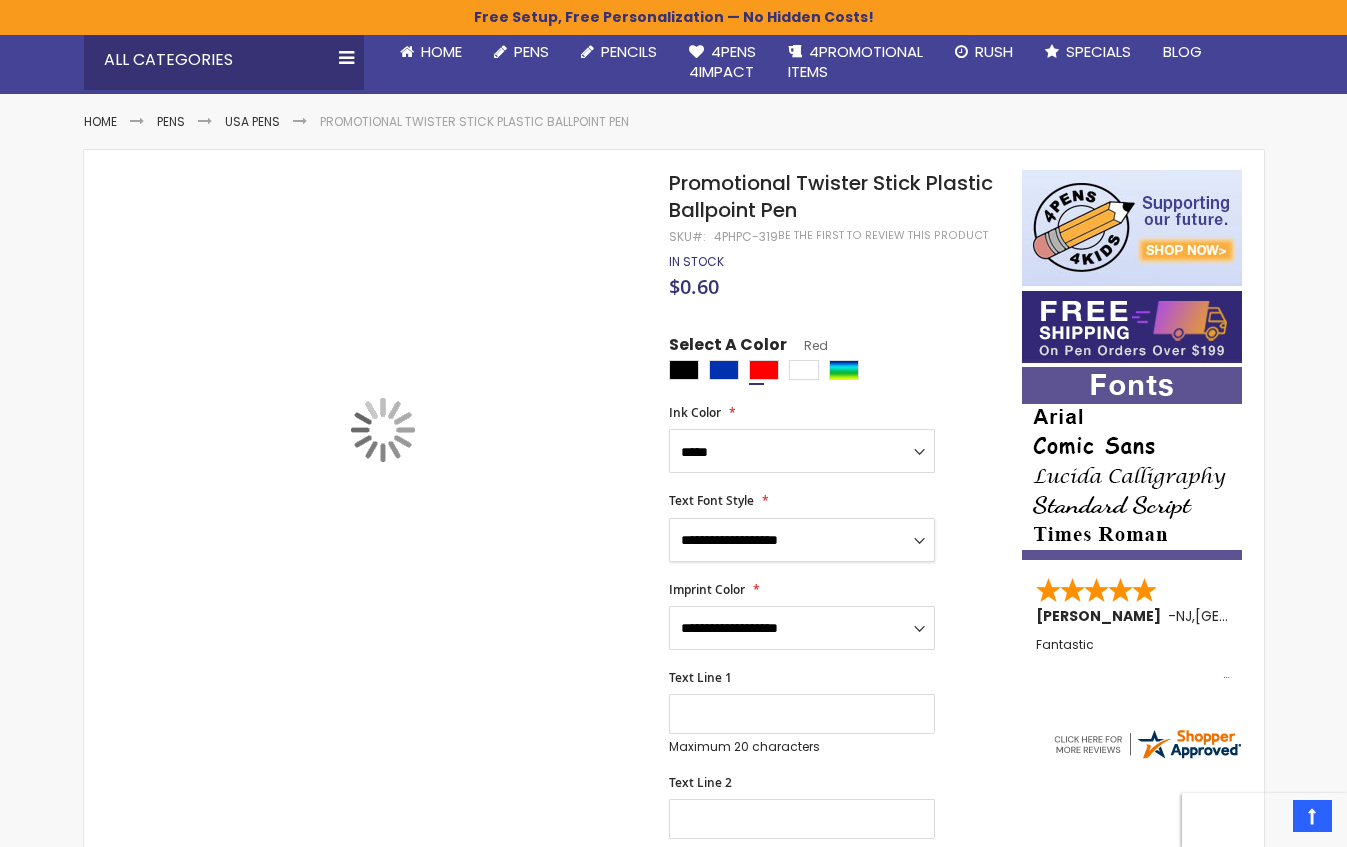 click on "**********" at bounding box center (802, 540) 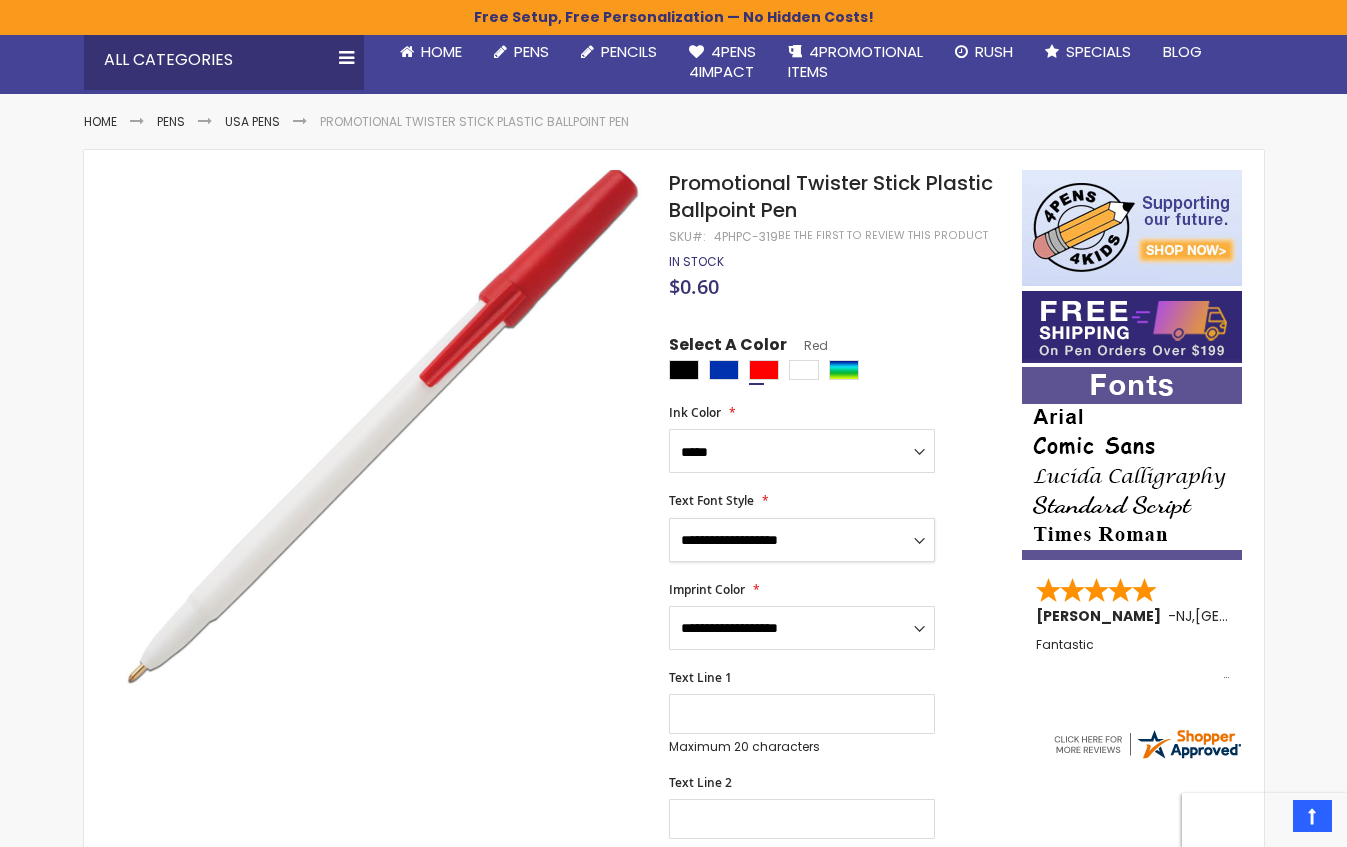 select on "*****" 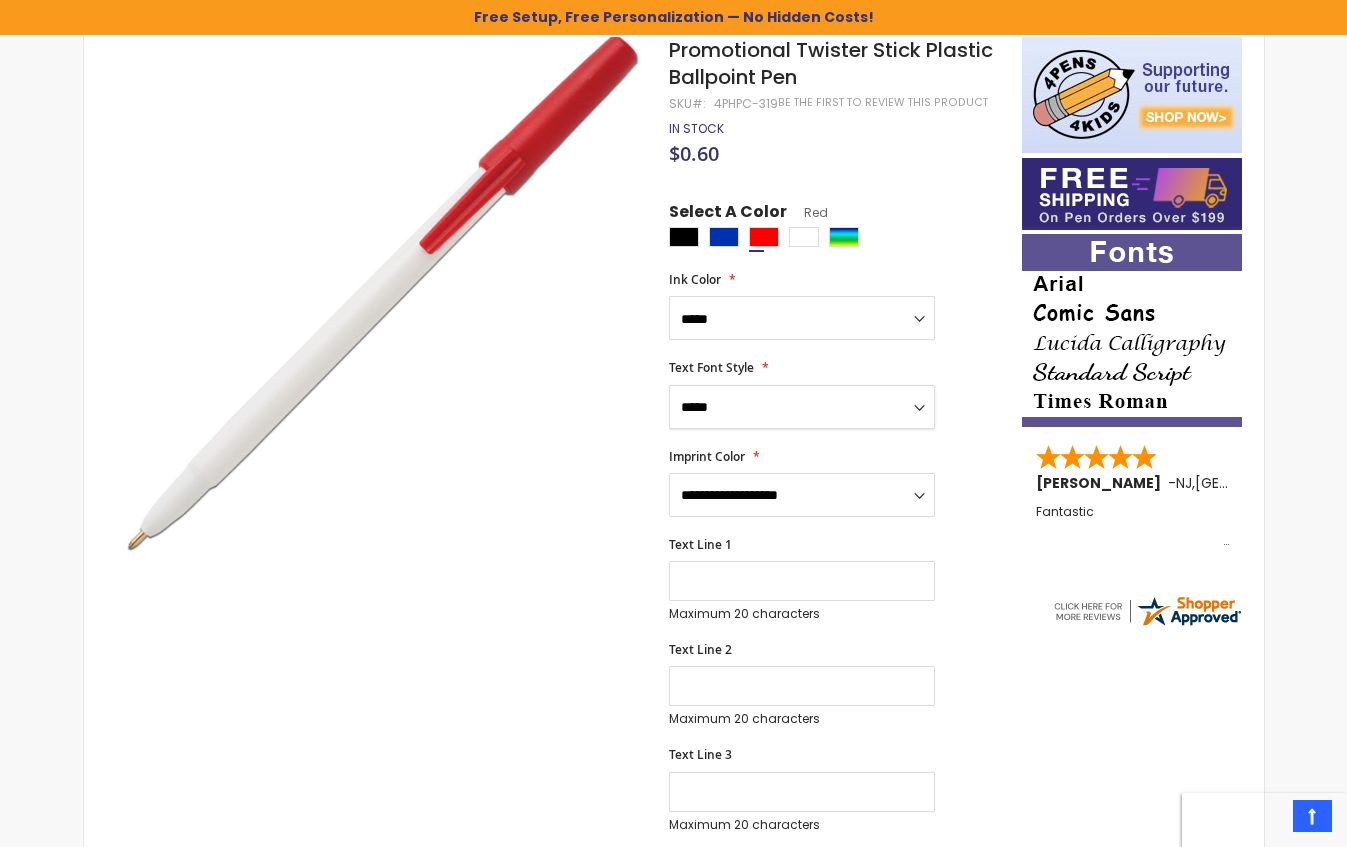scroll, scrollTop: 331, scrollLeft: 0, axis: vertical 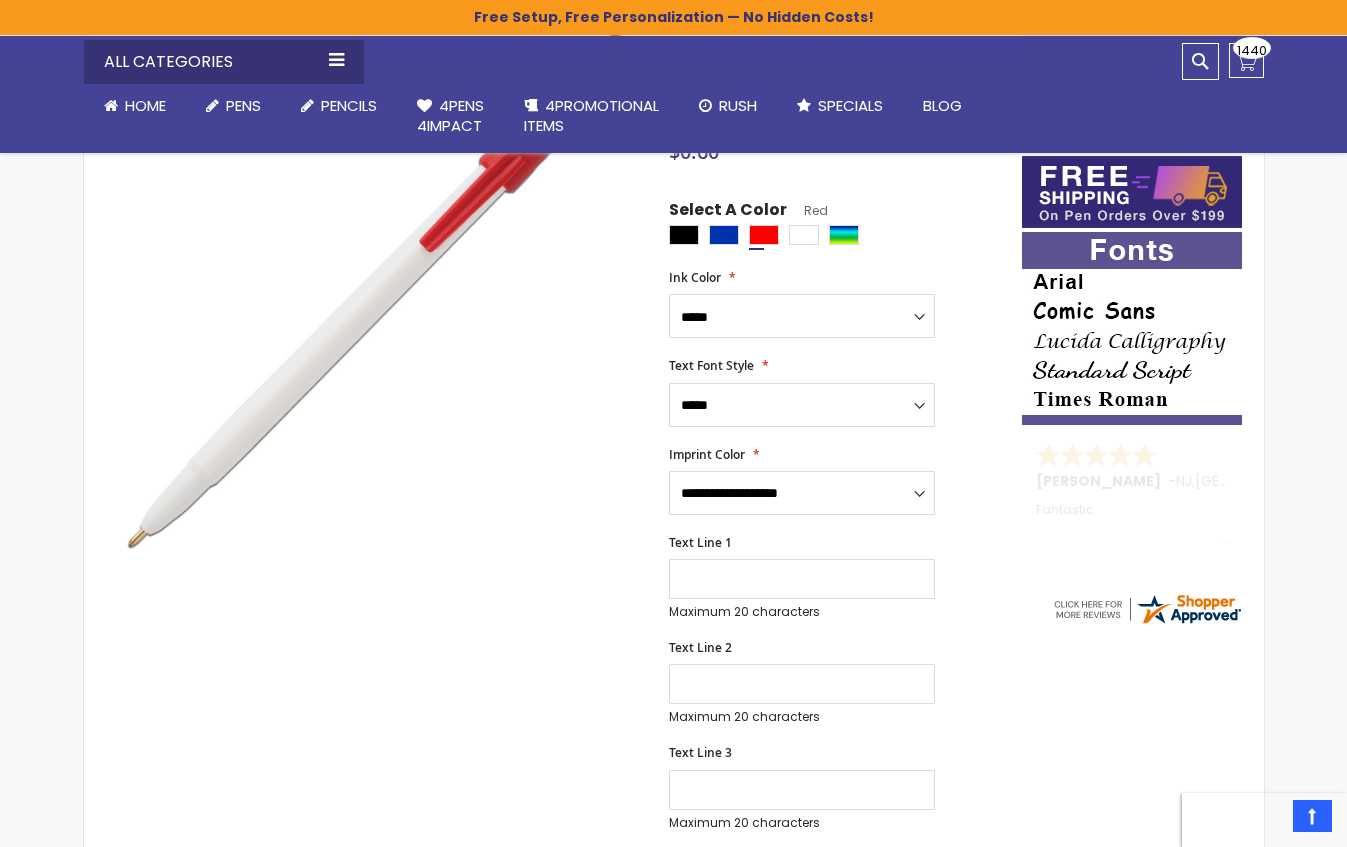 click on "**********" at bounding box center [835, 481] 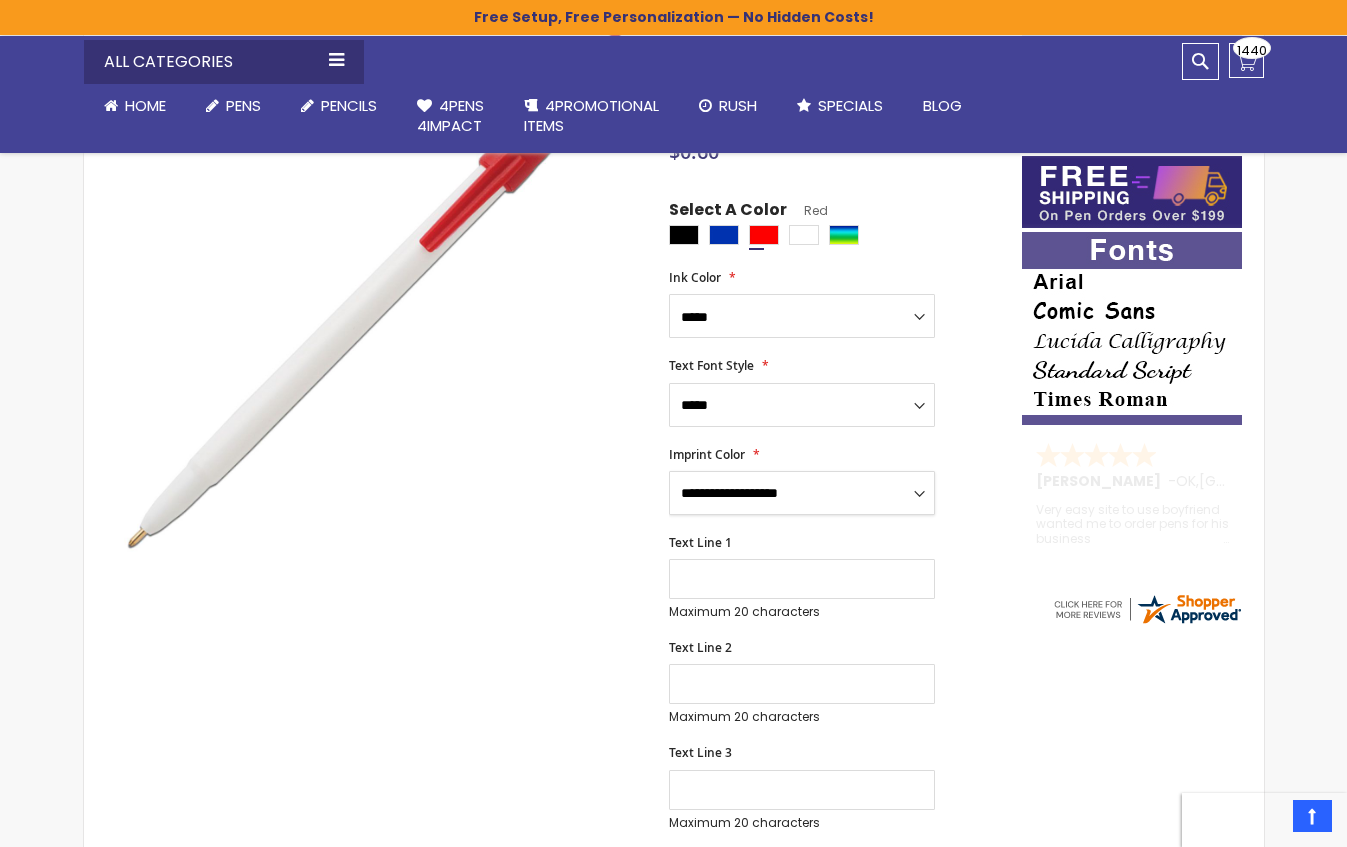 click on "**********" at bounding box center (802, 493) 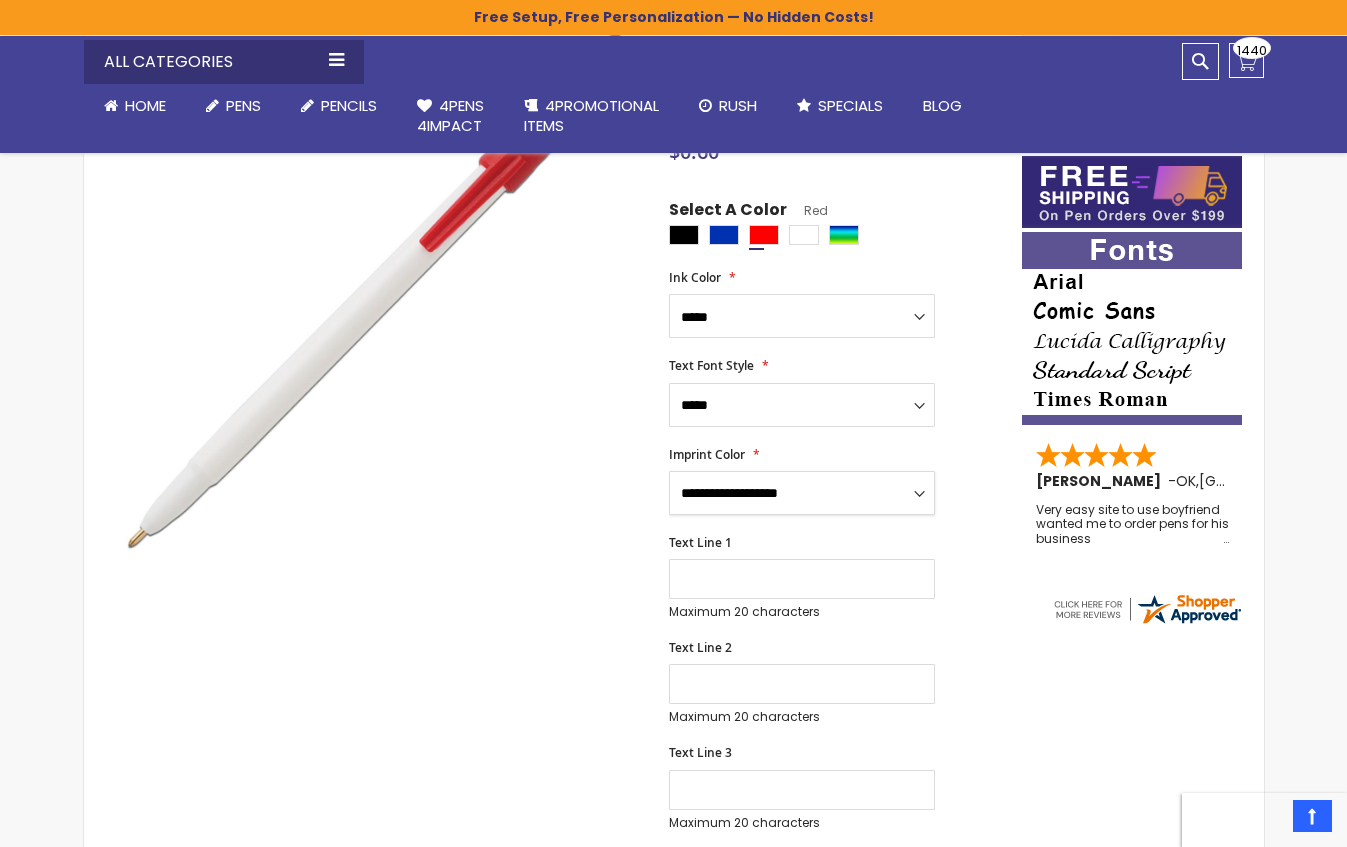select on "*****" 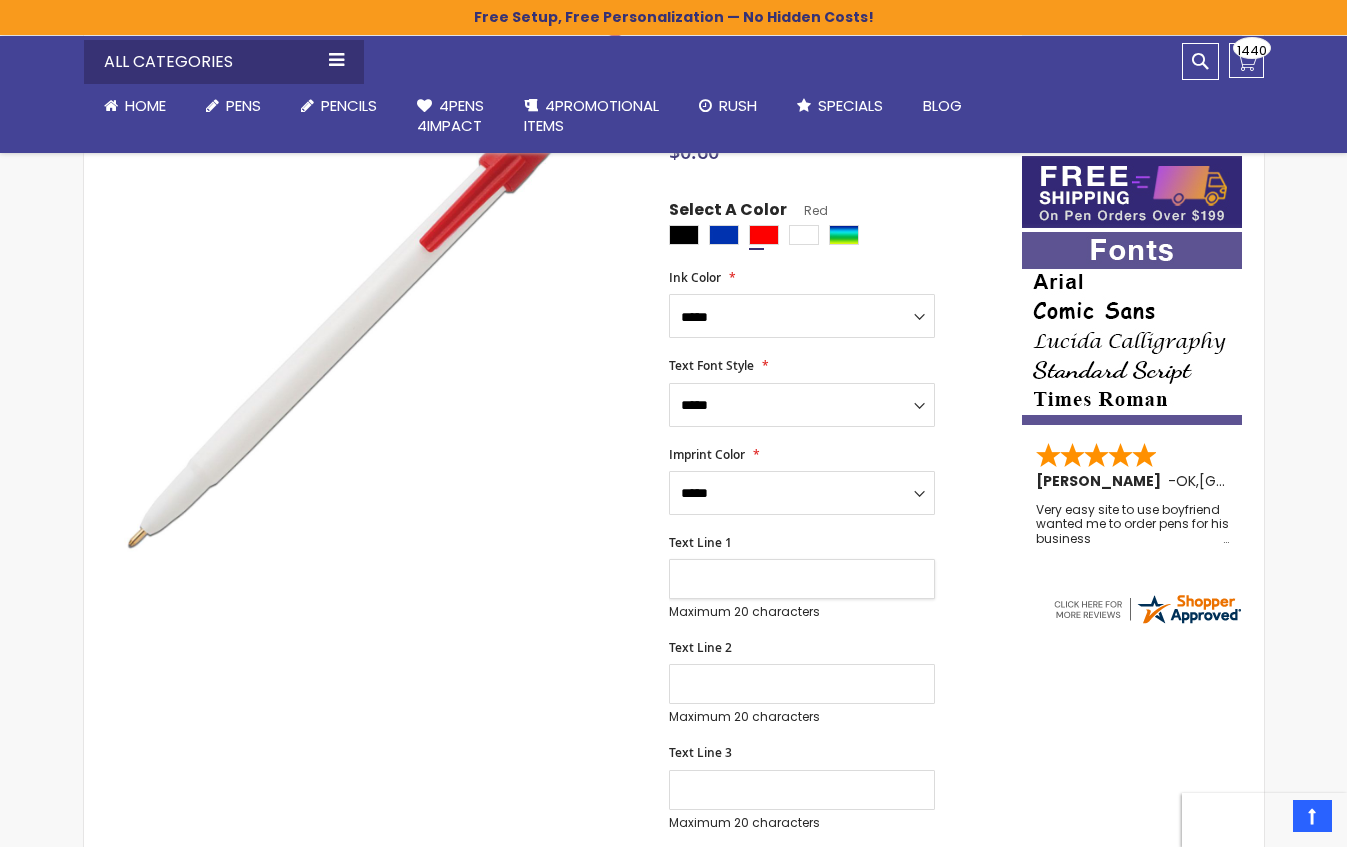 click on "Text Line 1" at bounding box center [802, 579] 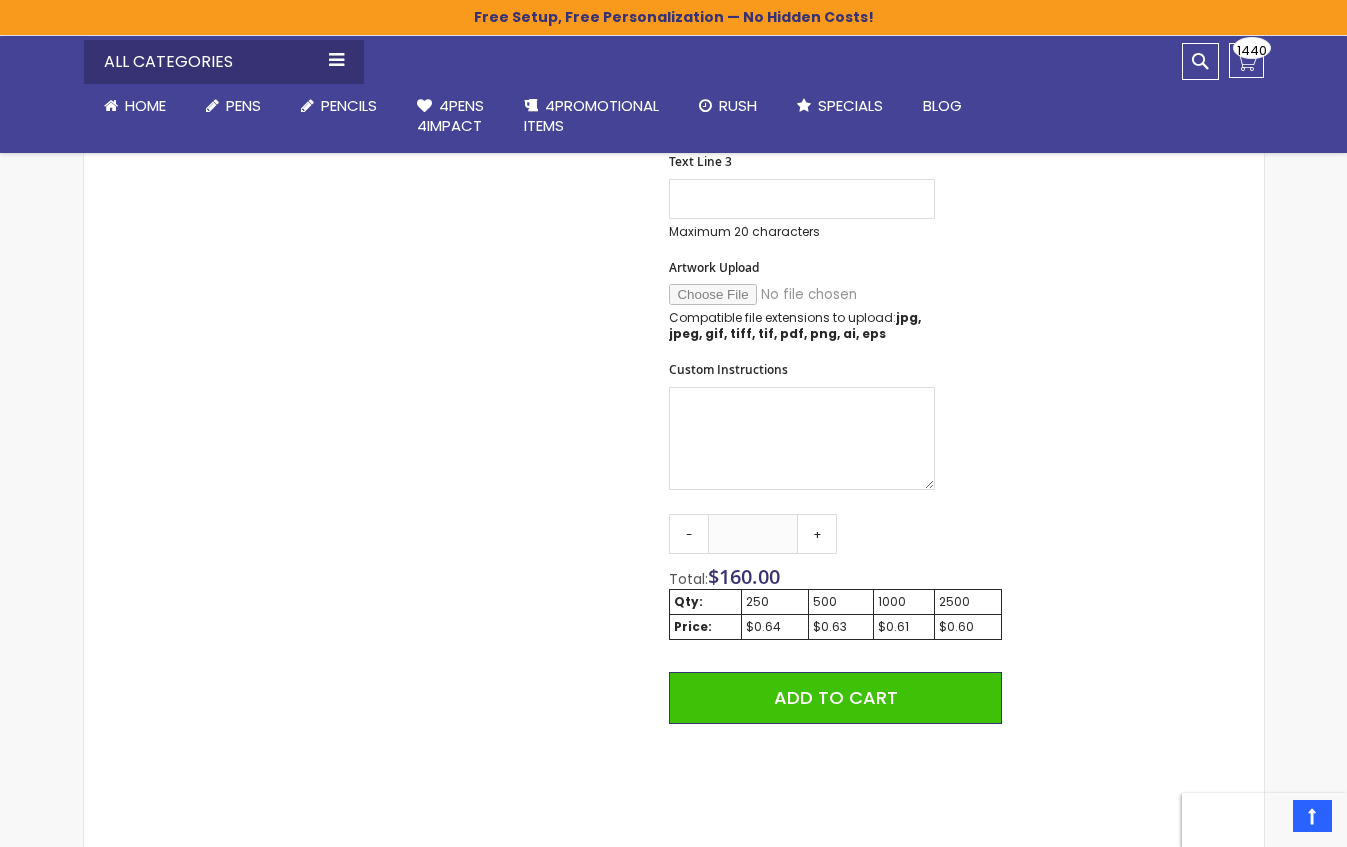 scroll, scrollTop: 926, scrollLeft: 0, axis: vertical 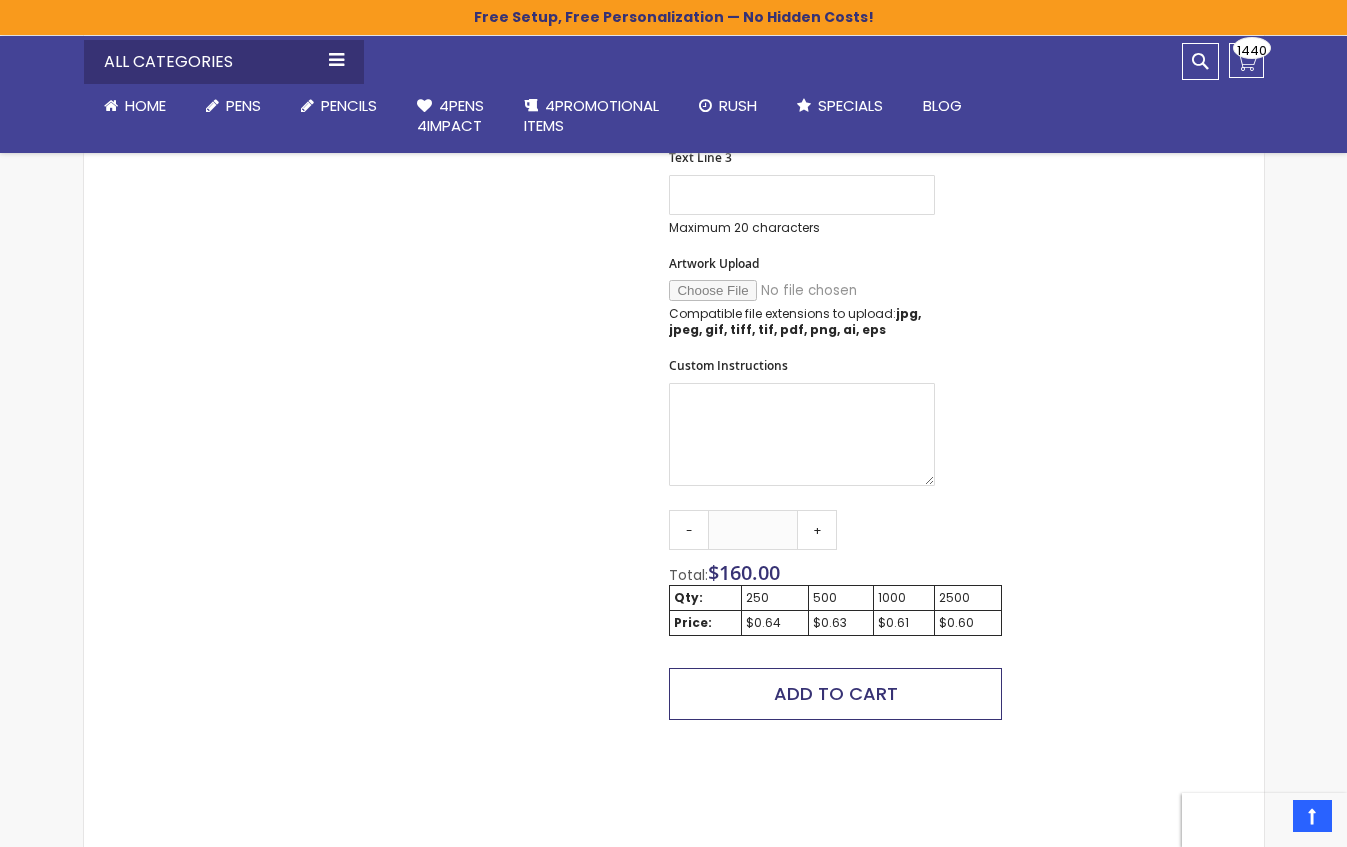 type on "****" 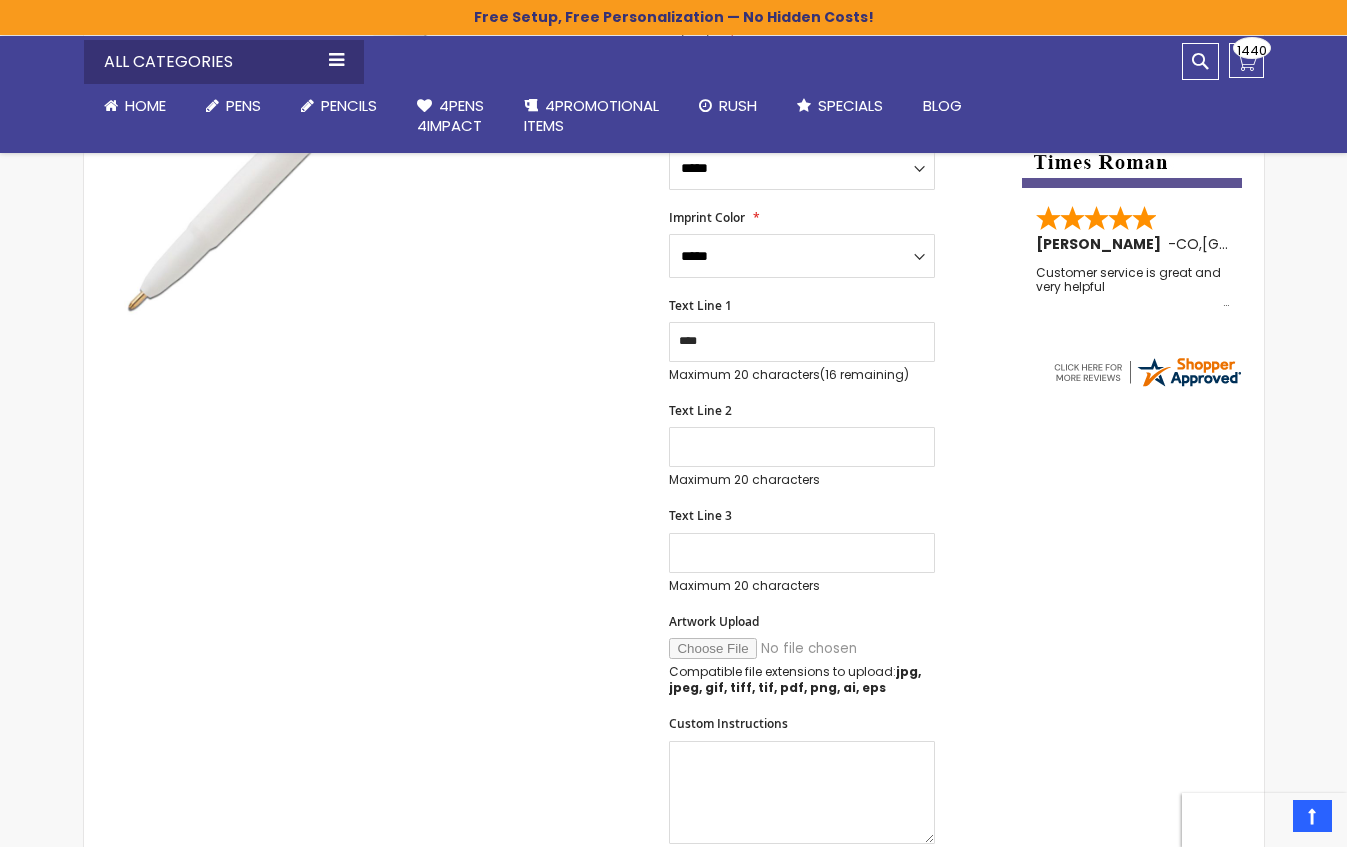 scroll, scrollTop: 510, scrollLeft: 0, axis: vertical 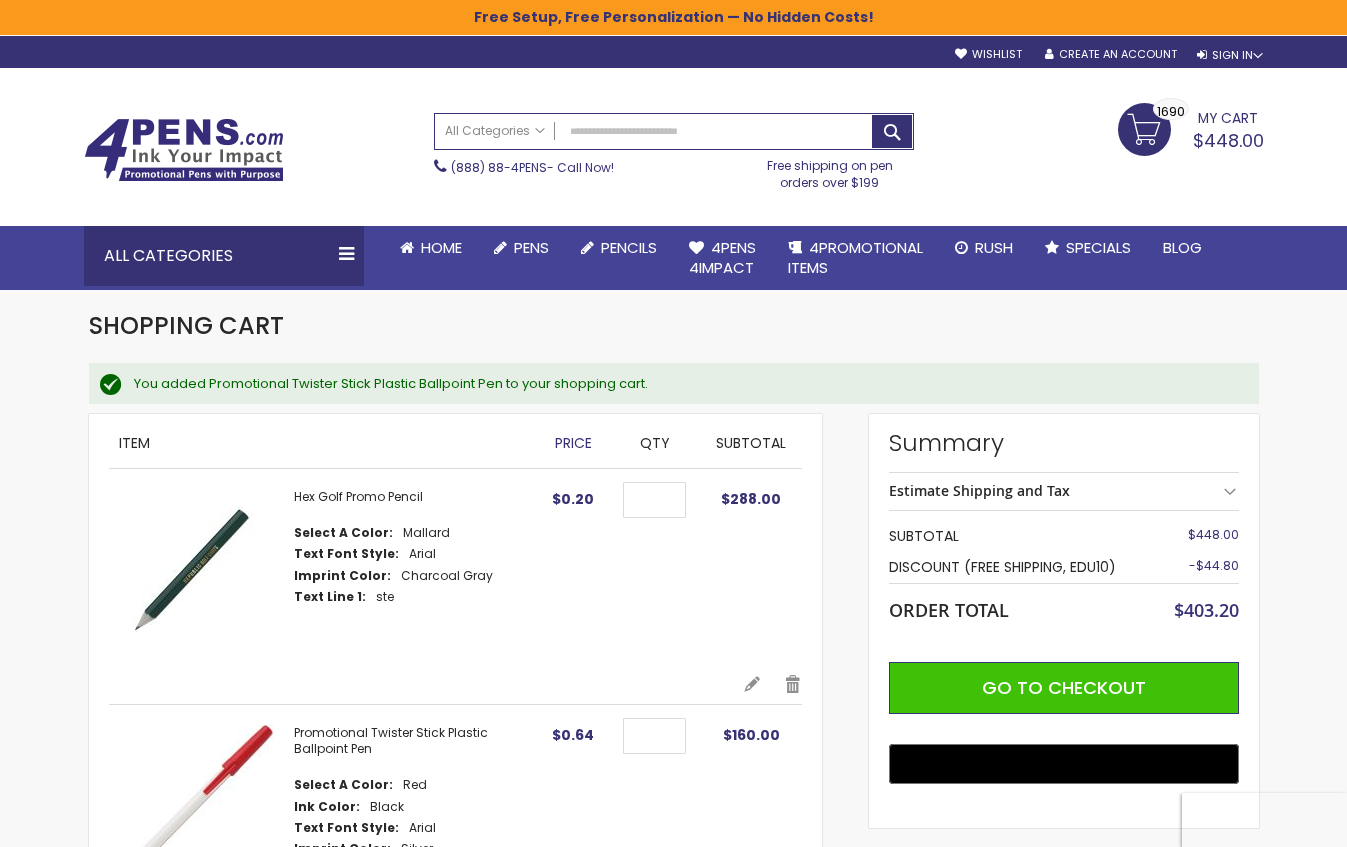 drag, startPoint x: 794, startPoint y: 681, endPoint x: 692, endPoint y: 534, distance: 178.92177 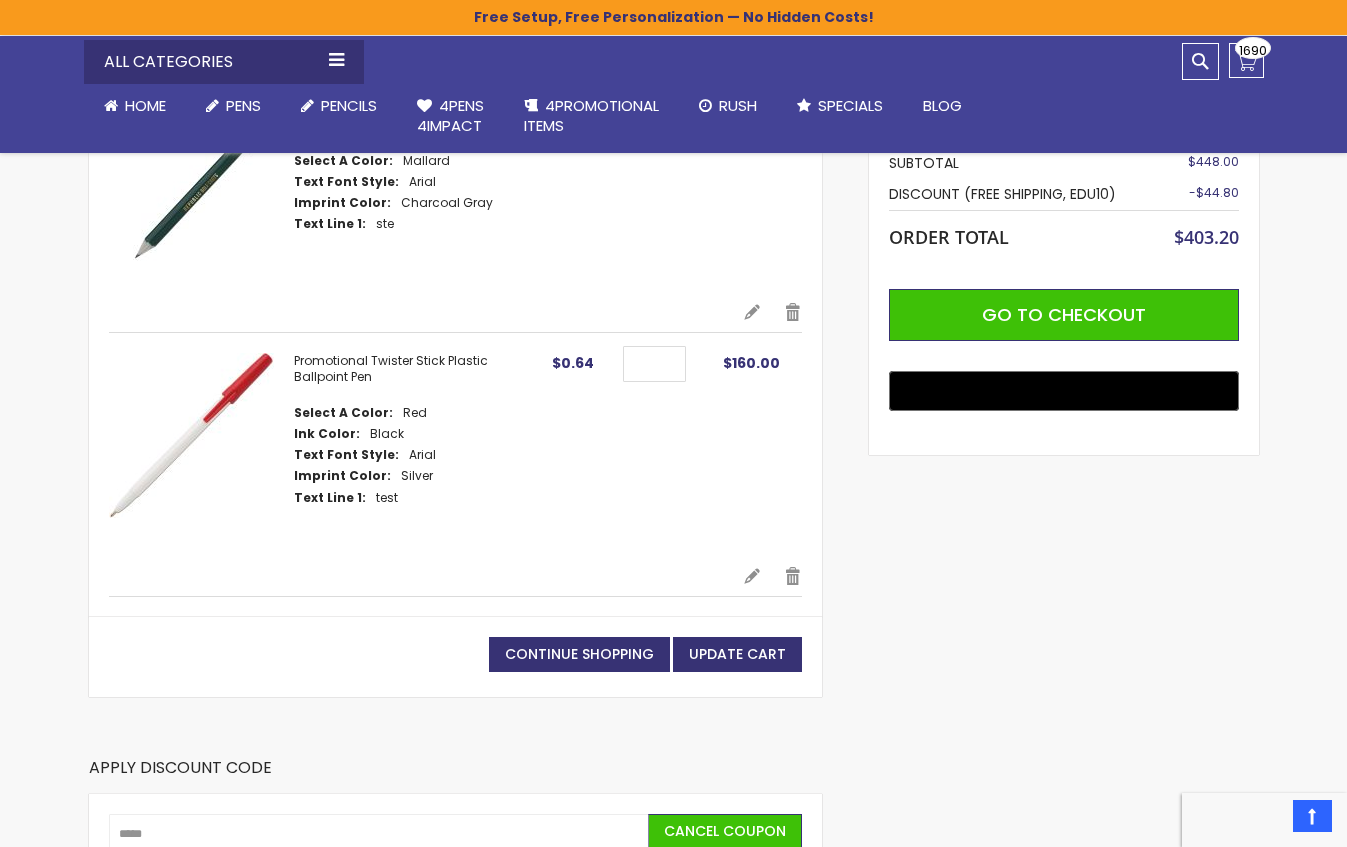 scroll, scrollTop: 414, scrollLeft: 0, axis: vertical 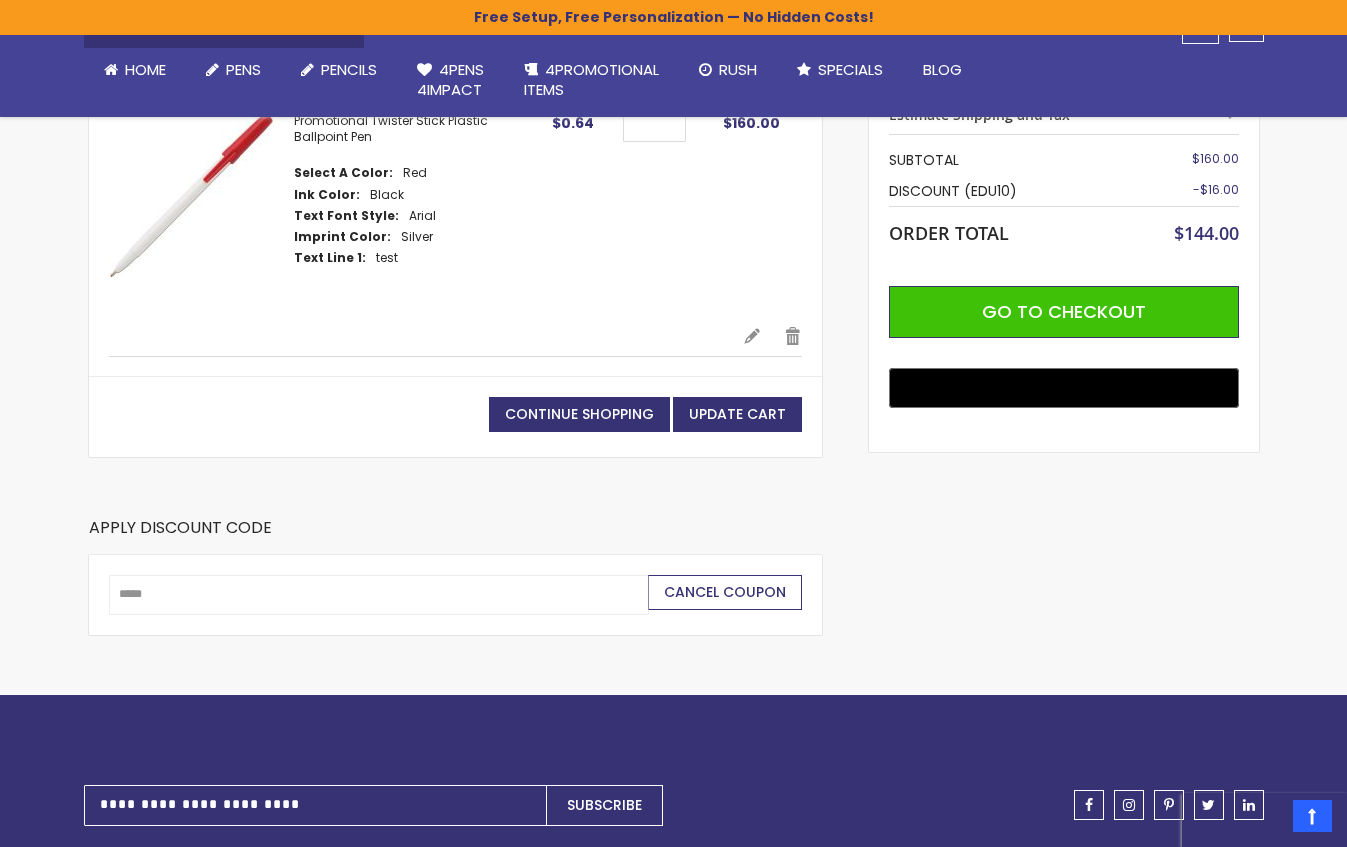 drag, startPoint x: 676, startPoint y: 600, endPoint x: 605, endPoint y: 617, distance: 73.00685 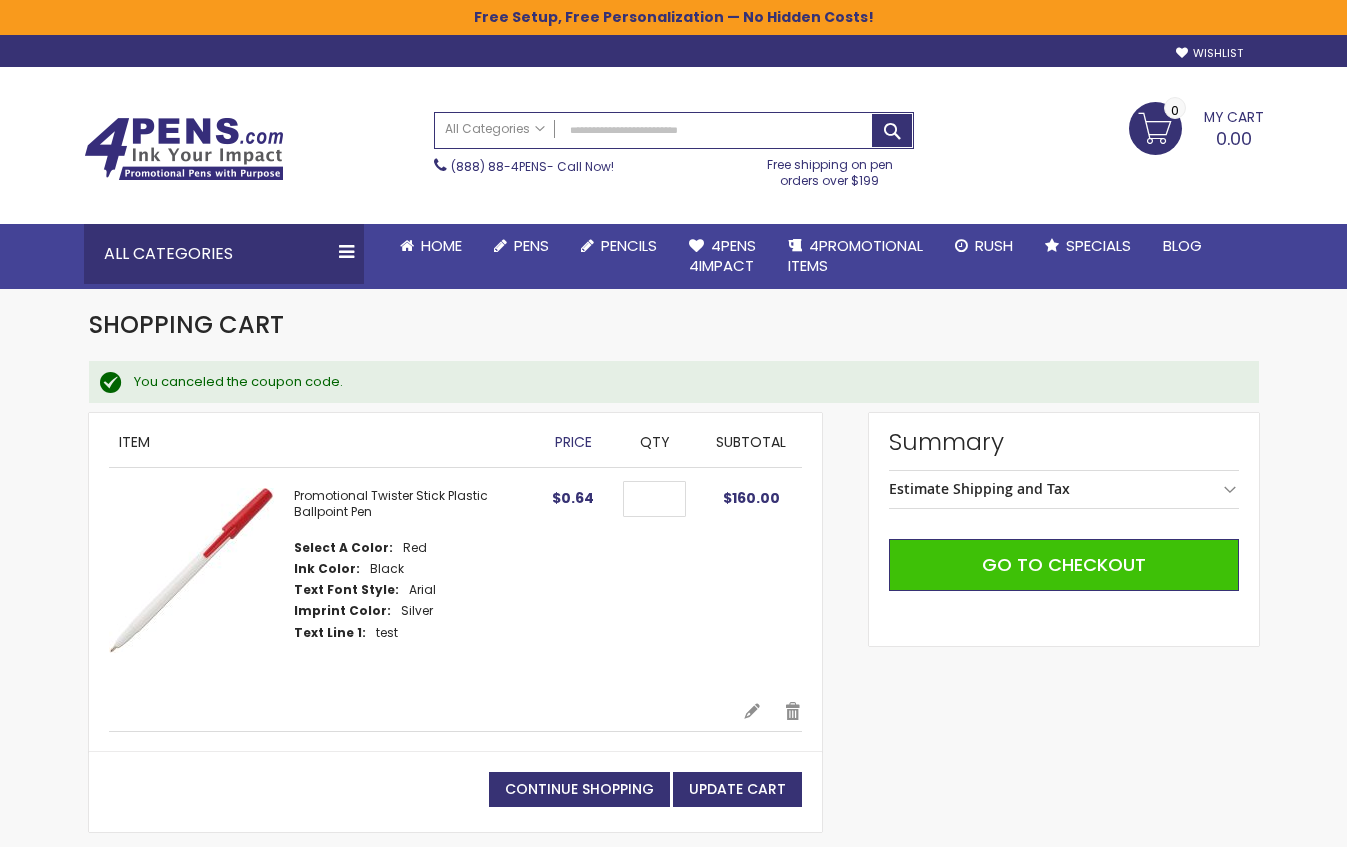 scroll, scrollTop: 0, scrollLeft: 0, axis: both 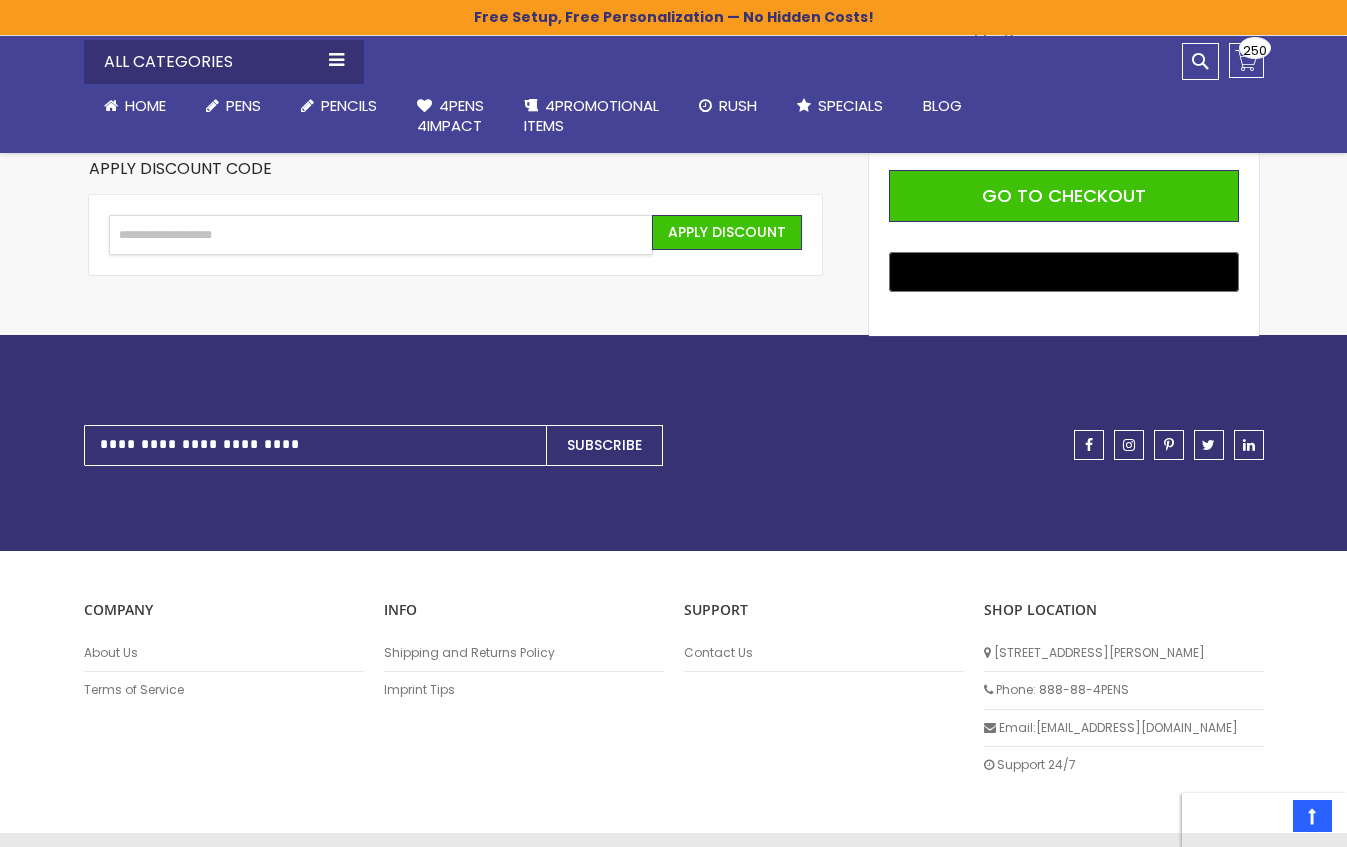 click on "Enter discount code" at bounding box center [381, 235] 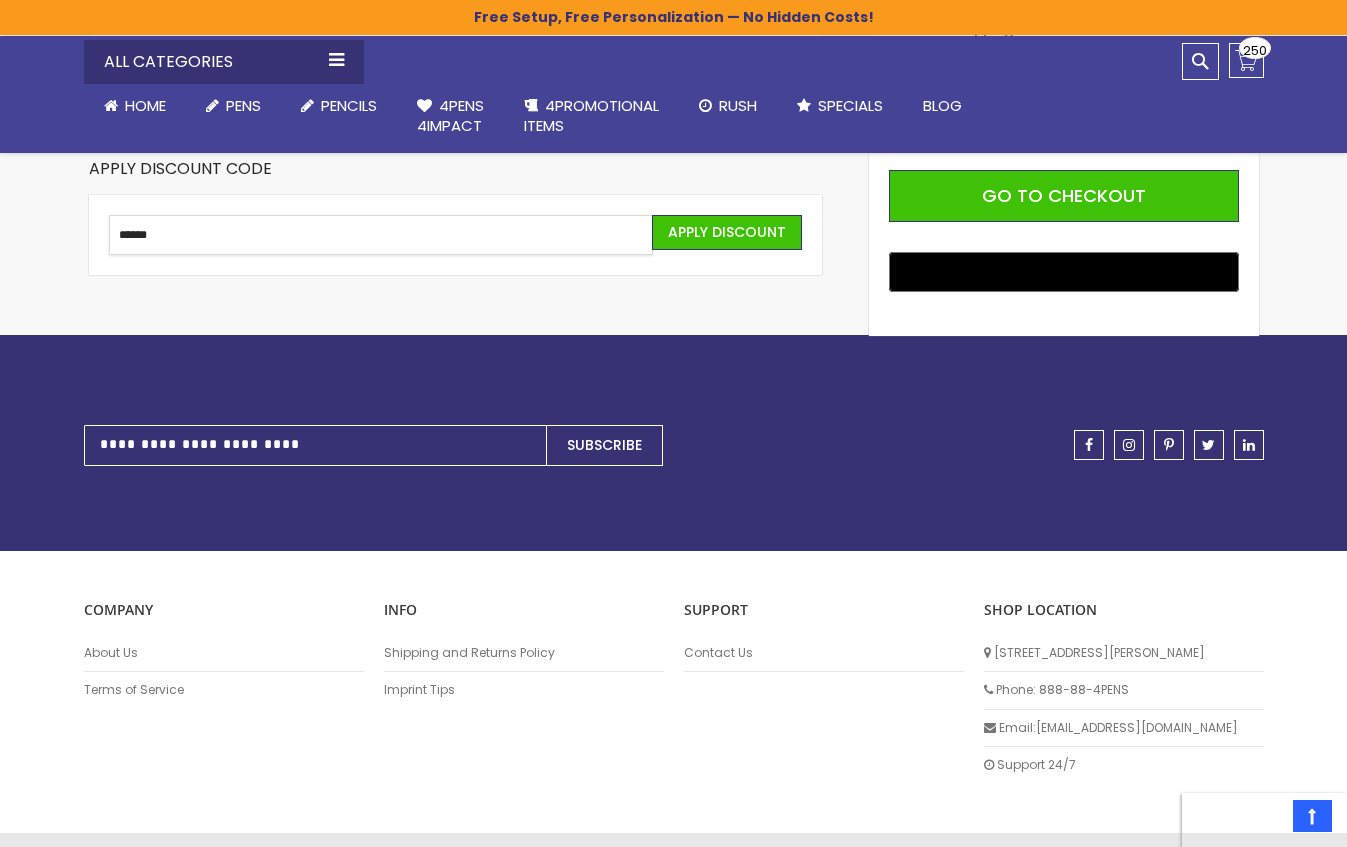 type on "******" 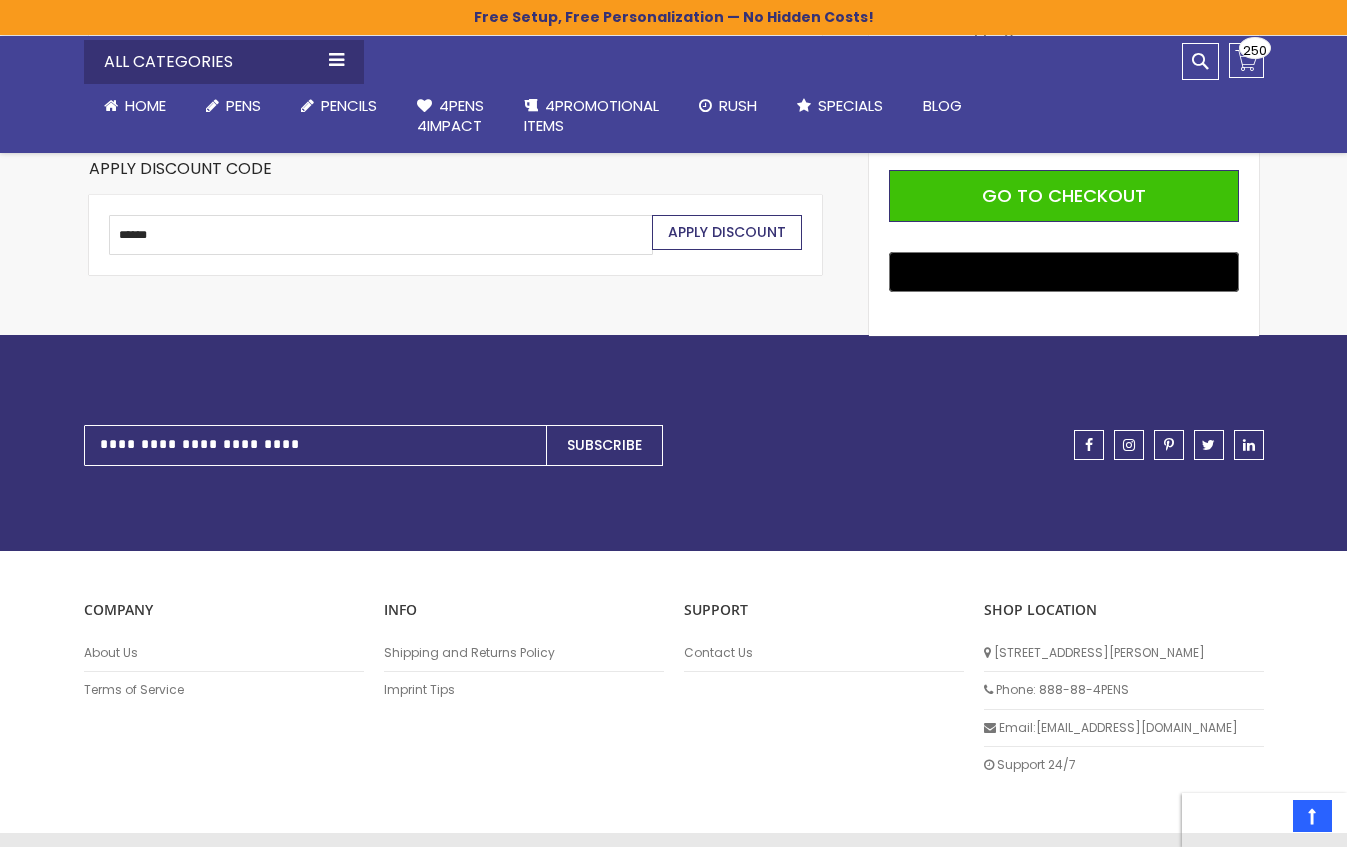 click on "Apply Discount" at bounding box center (727, 232) 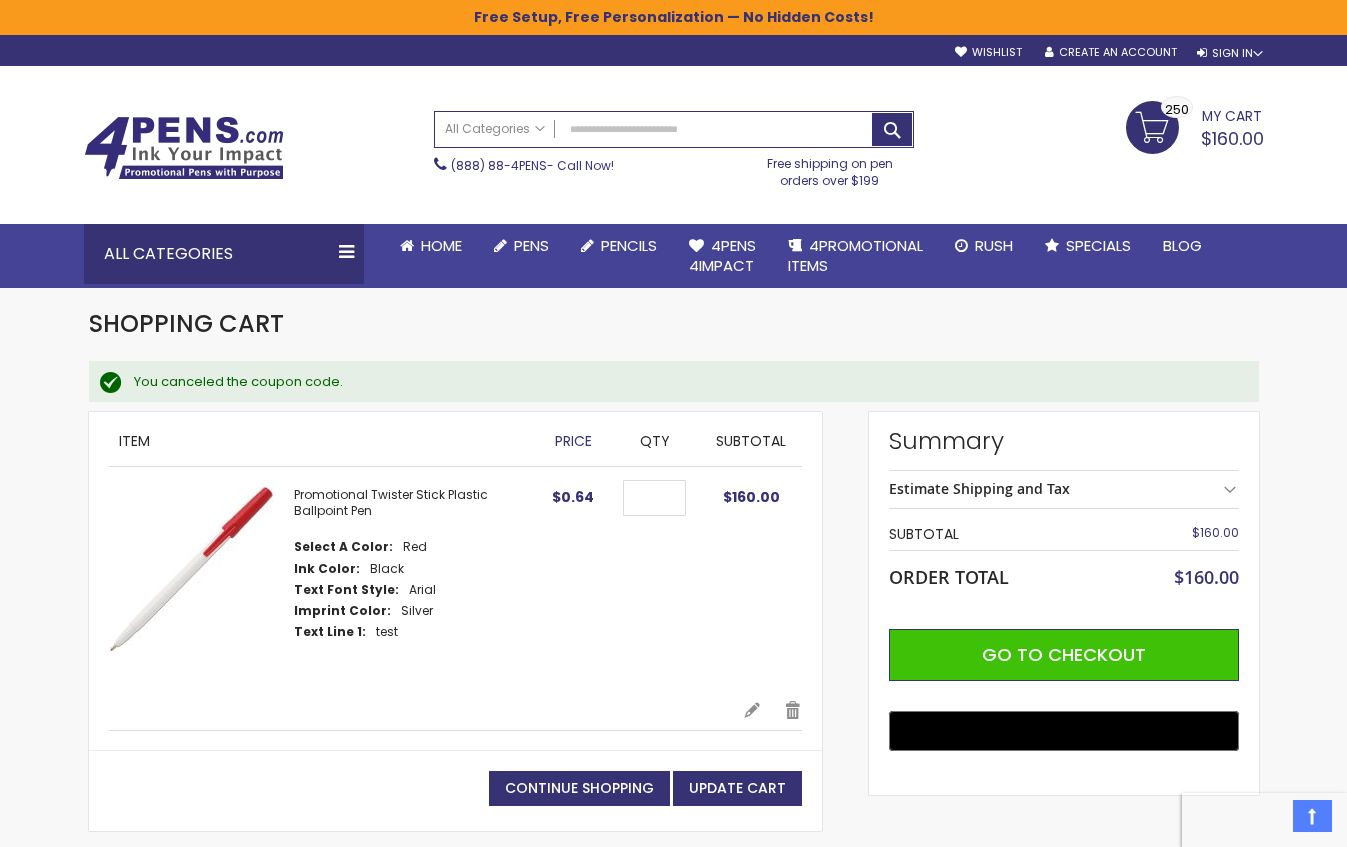 scroll, scrollTop: 0, scrollLeft: 0, axis: both 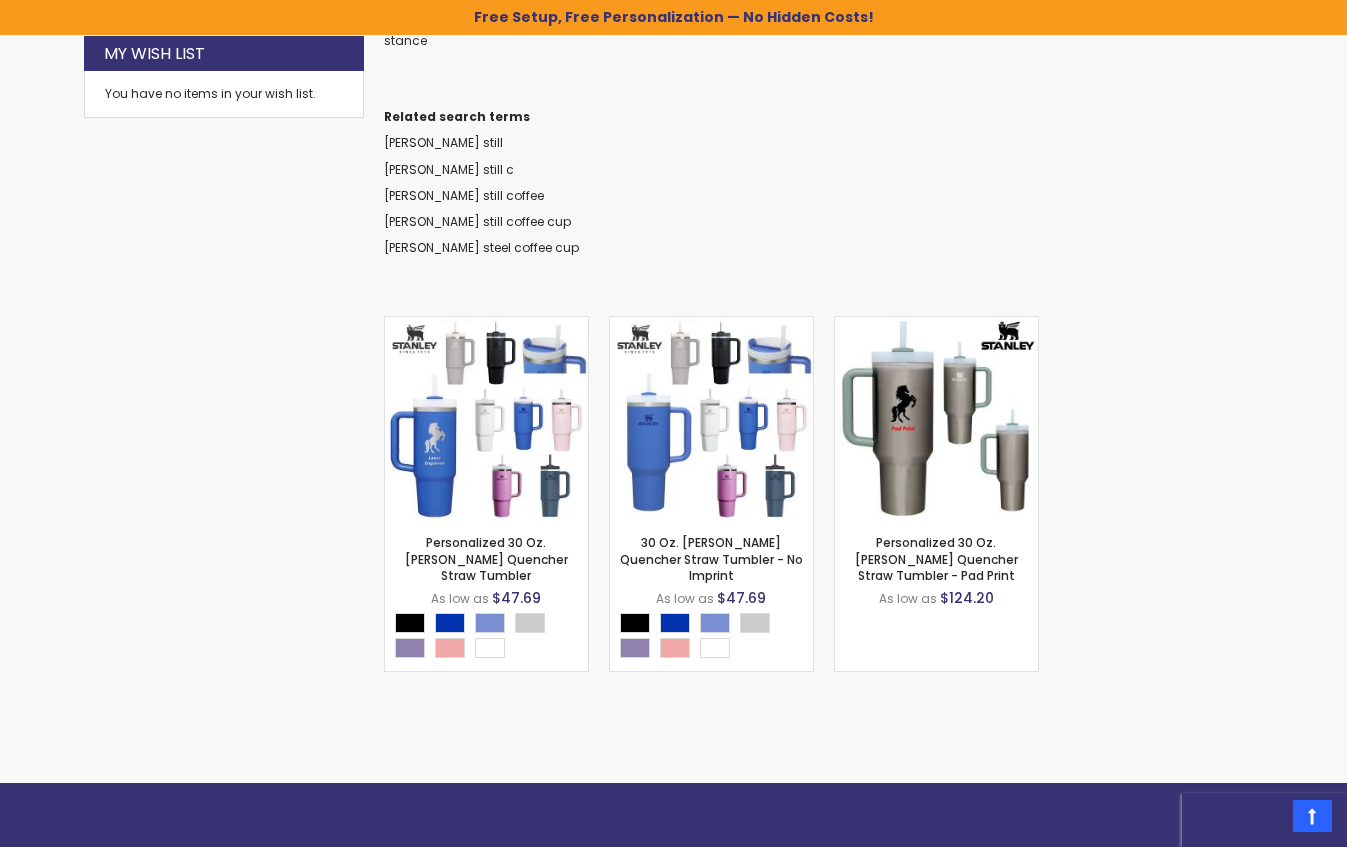 click on "**********" at bounding box center [824, 312] 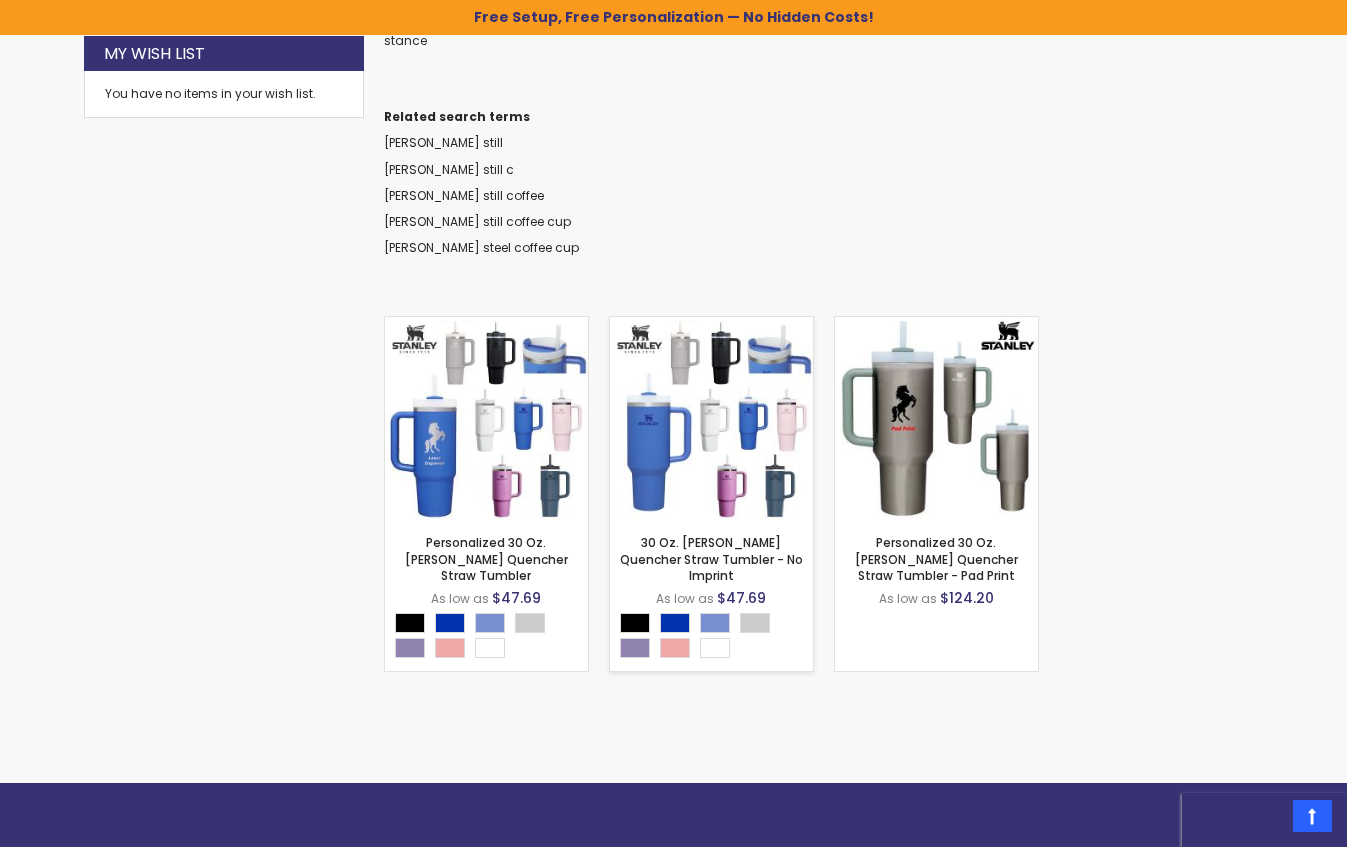 click at bounding box center [711, 418] 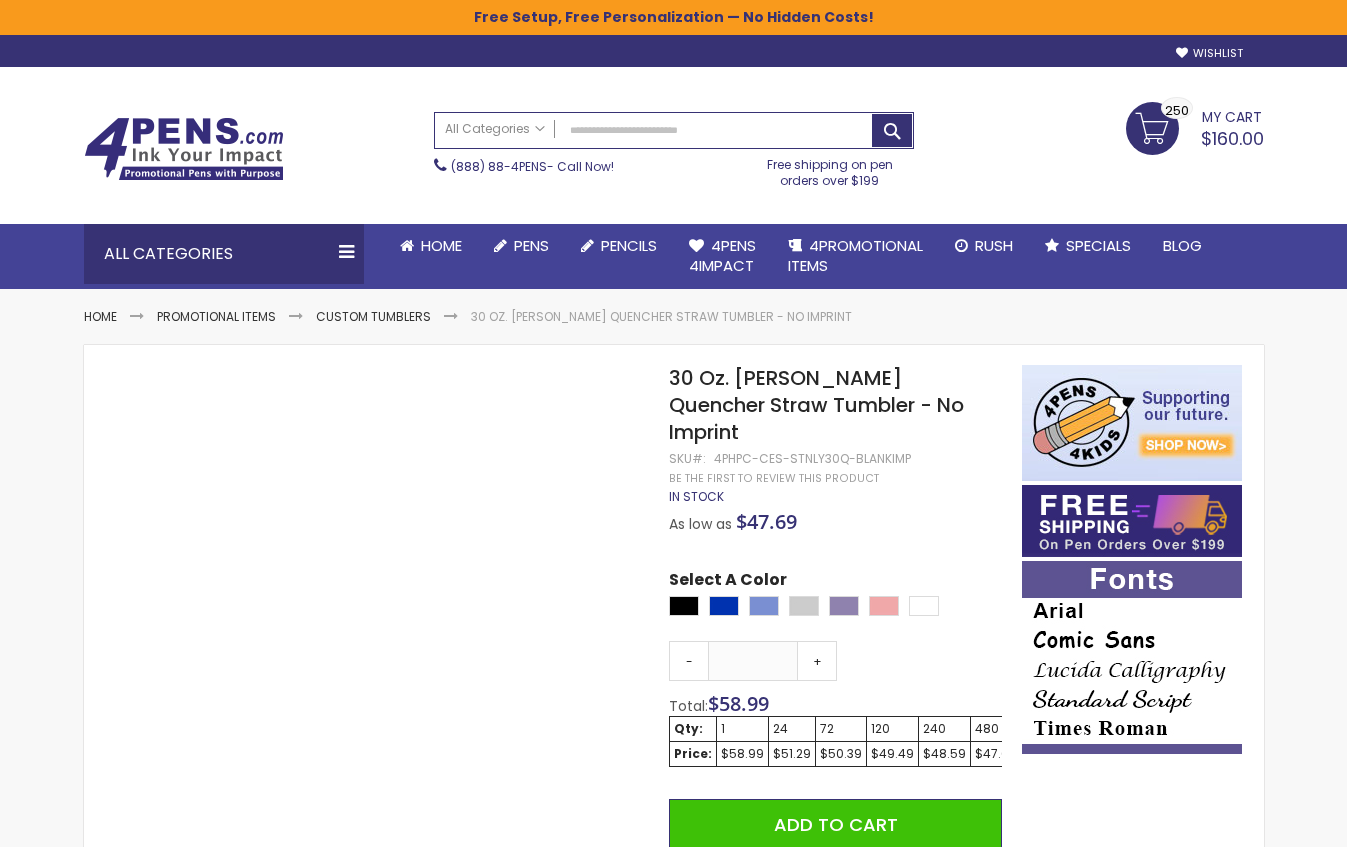 scroll, scrollTop: 0, scrollLeft: 0, axis: both 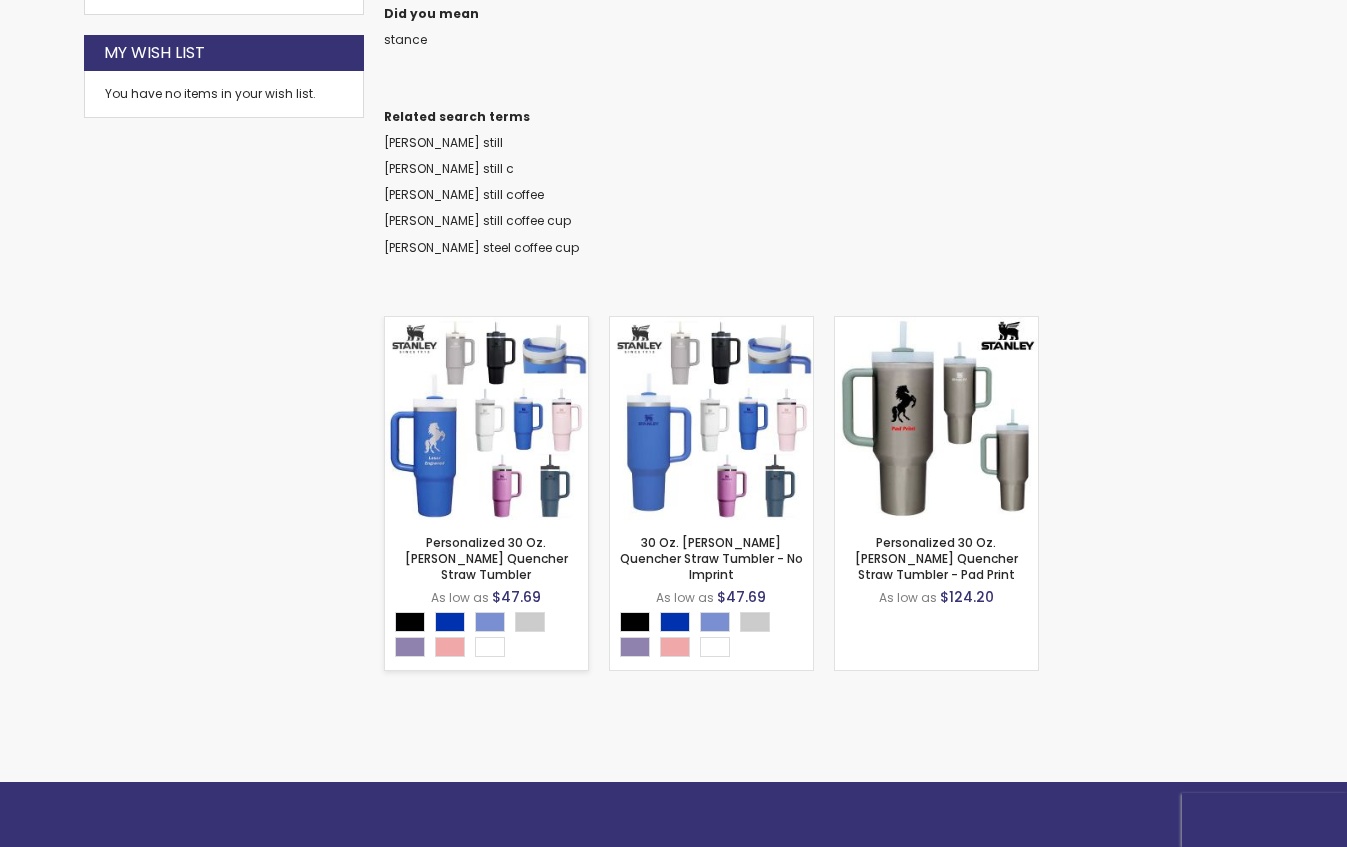 click at bounding box center [486, 418] 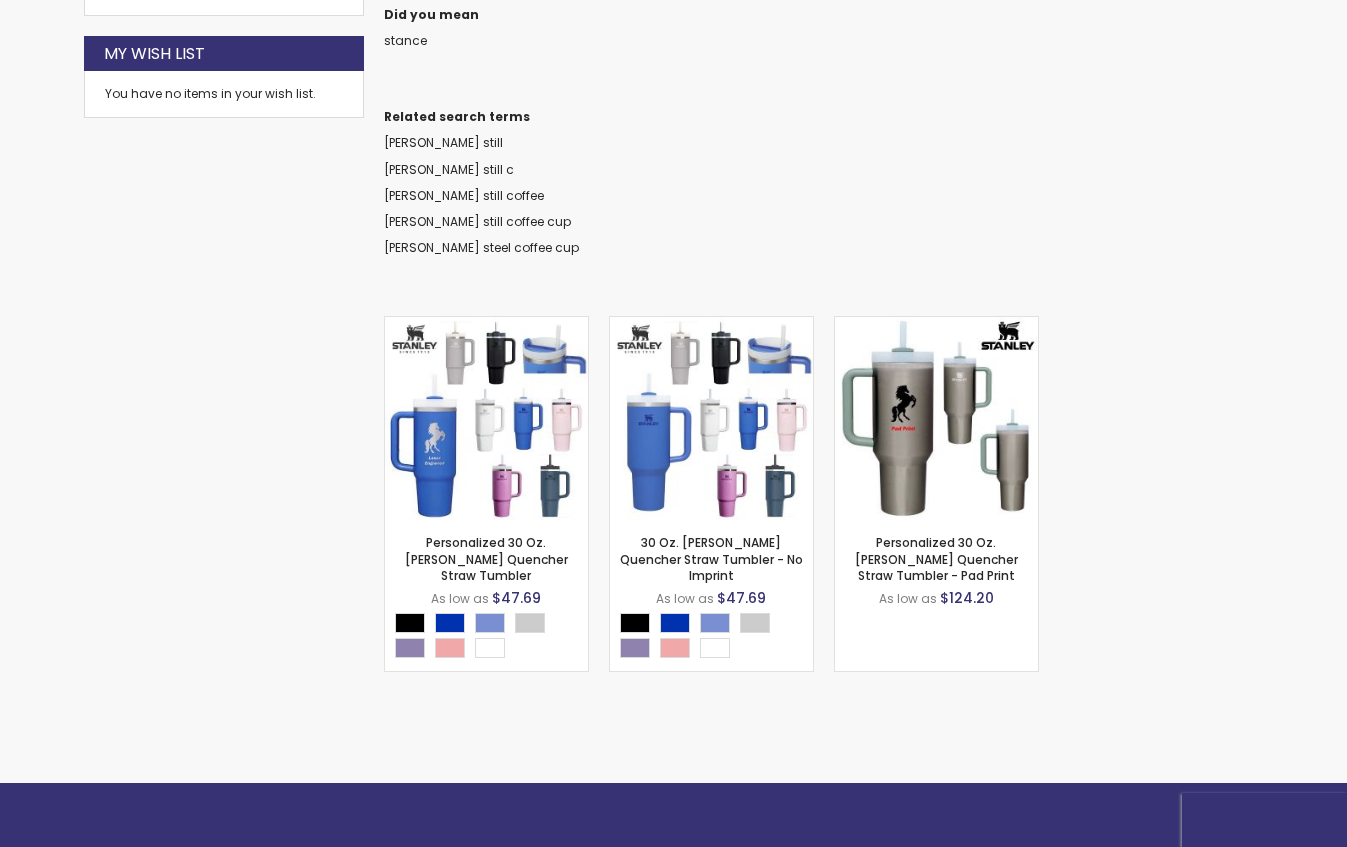 scroll, scrollTop: 466, scrollLeft: 0, axis: vertical 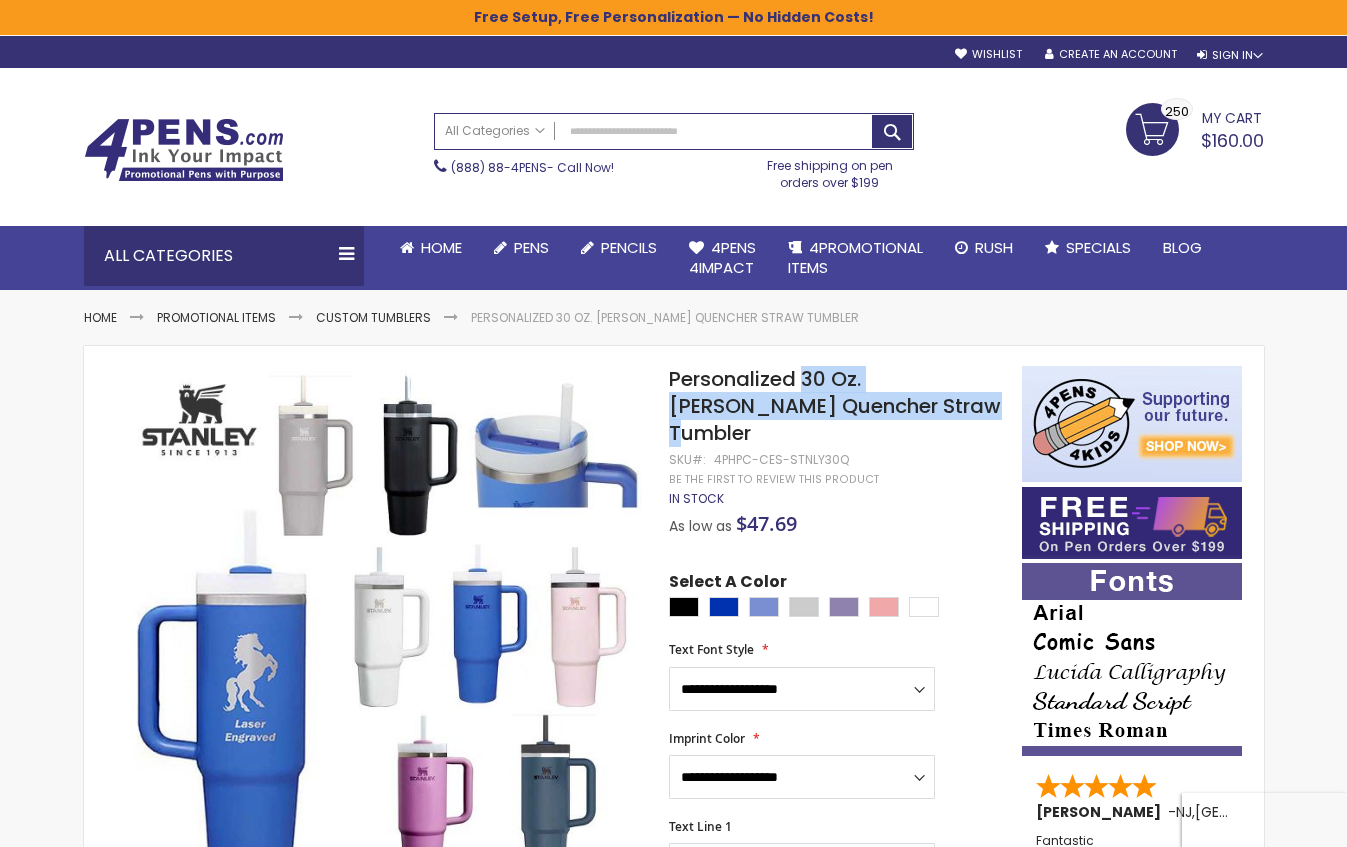 drag, startPoint x: 919, startPoint y: 401, endPoint x: 801, endPoint y: 375, distance: 120.83046 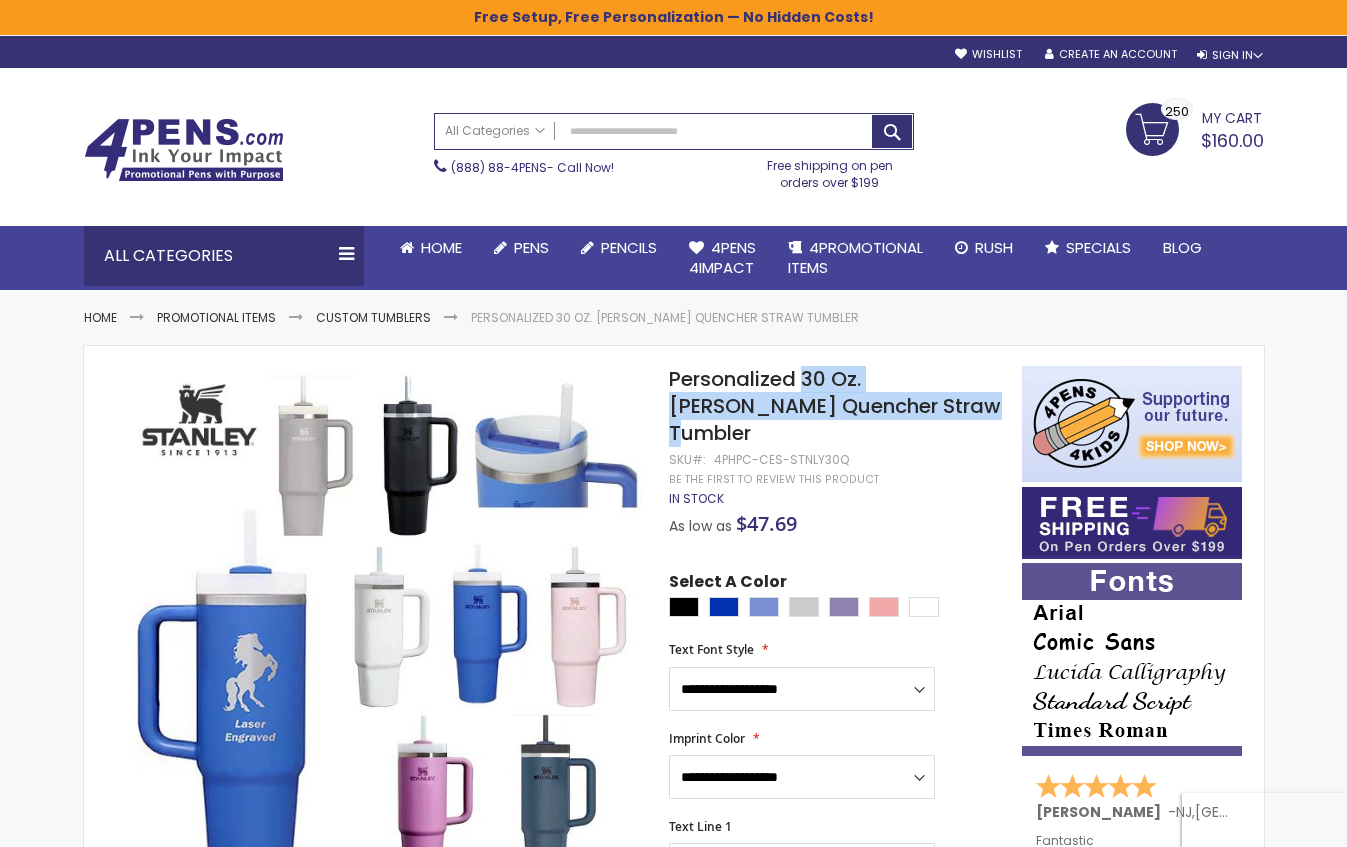copy on "30 Oz. Stanley Quencher Straw Tumbler" 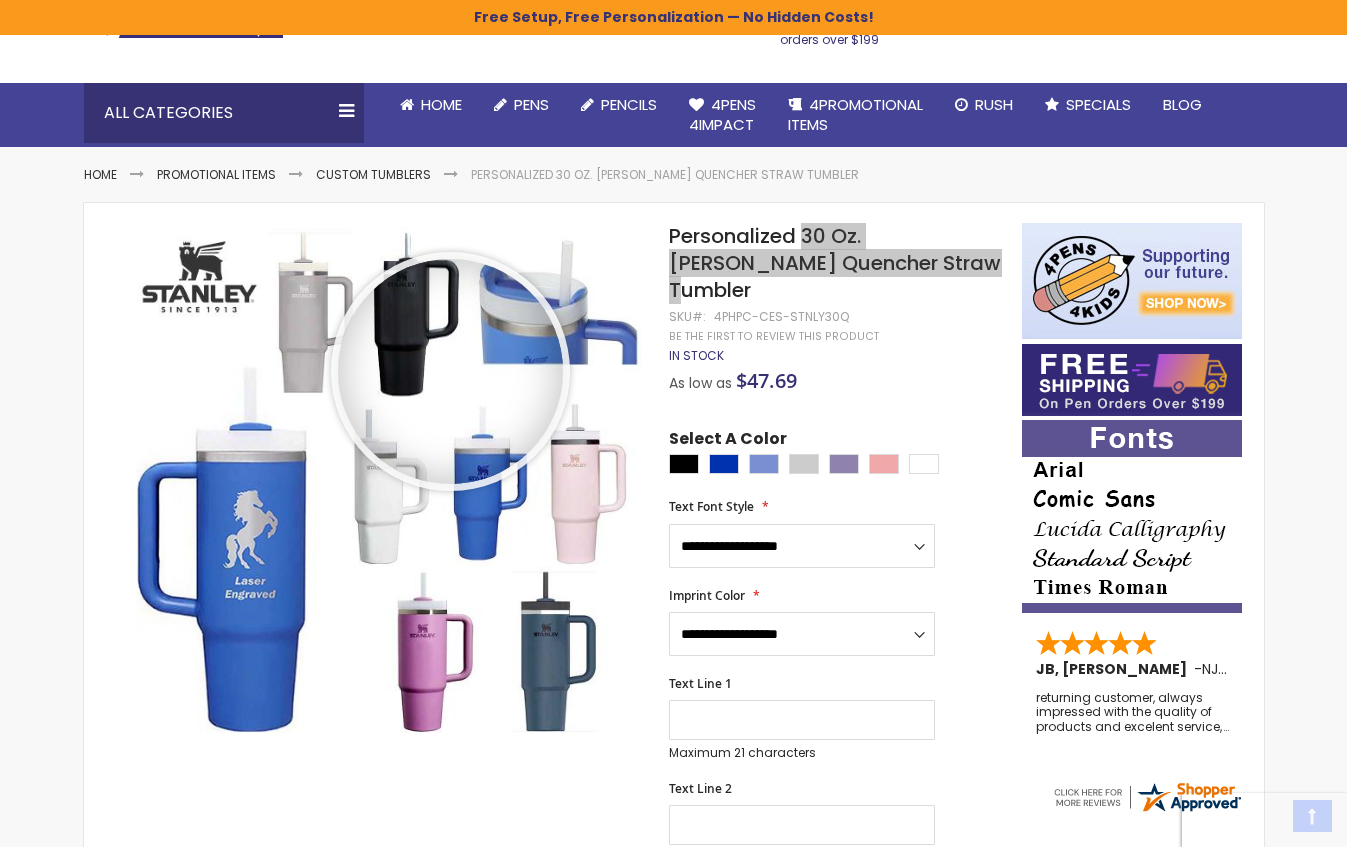 scroll, scrollTop: 144, scrollLeft: 0, axis: vertical 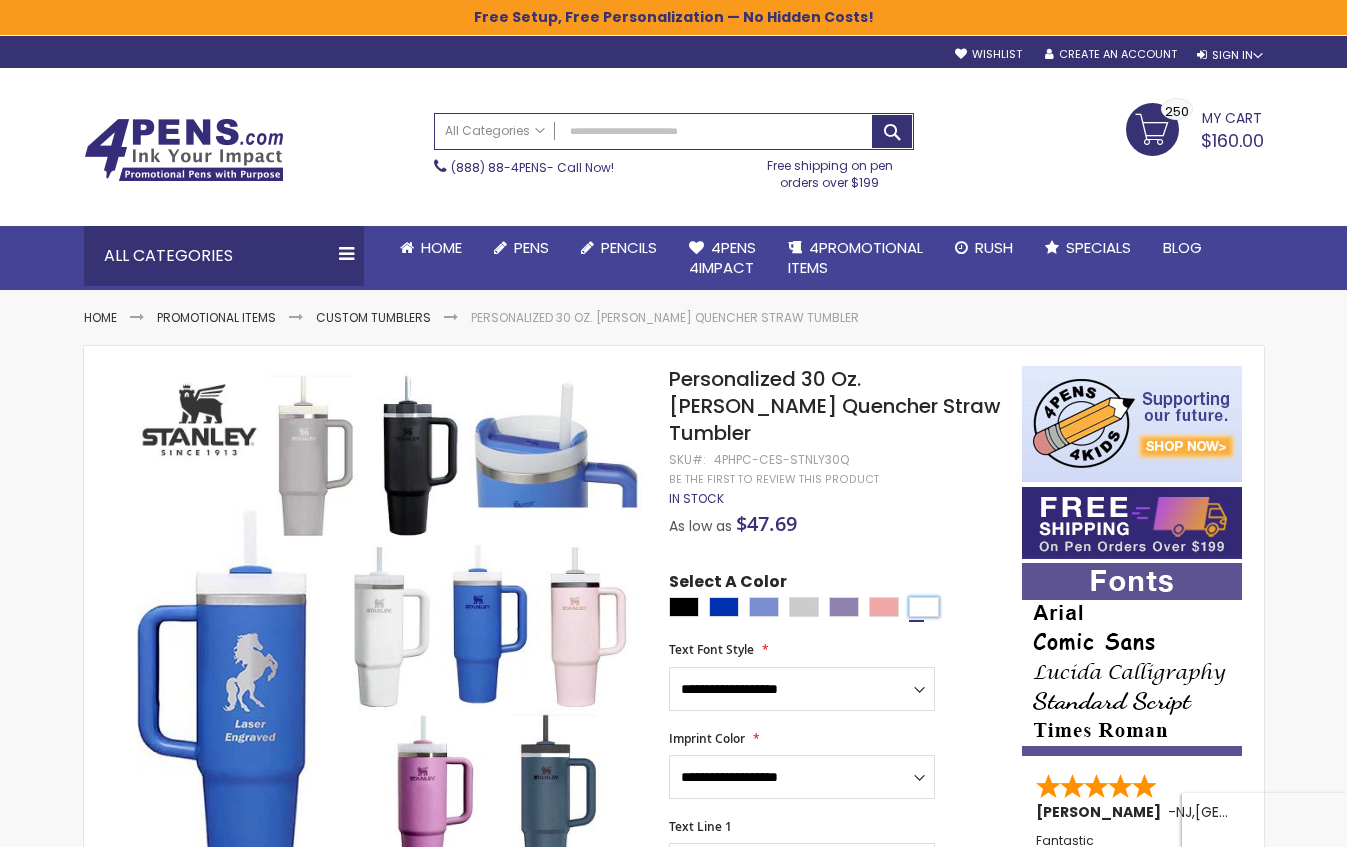 click at bounding box center [924, 607] 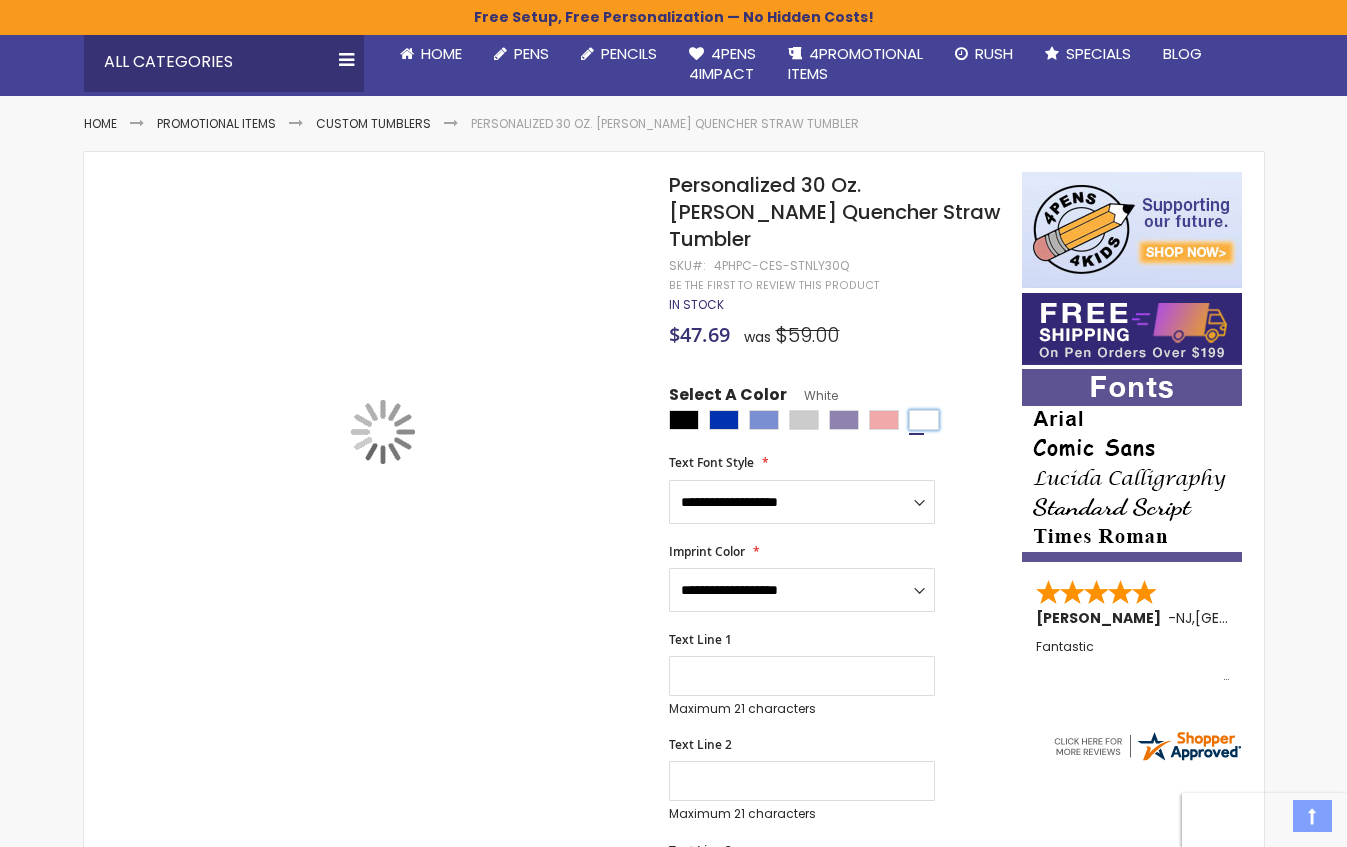 scroll, scrollTop: 197, scrollLeft: 0, axis: vertical 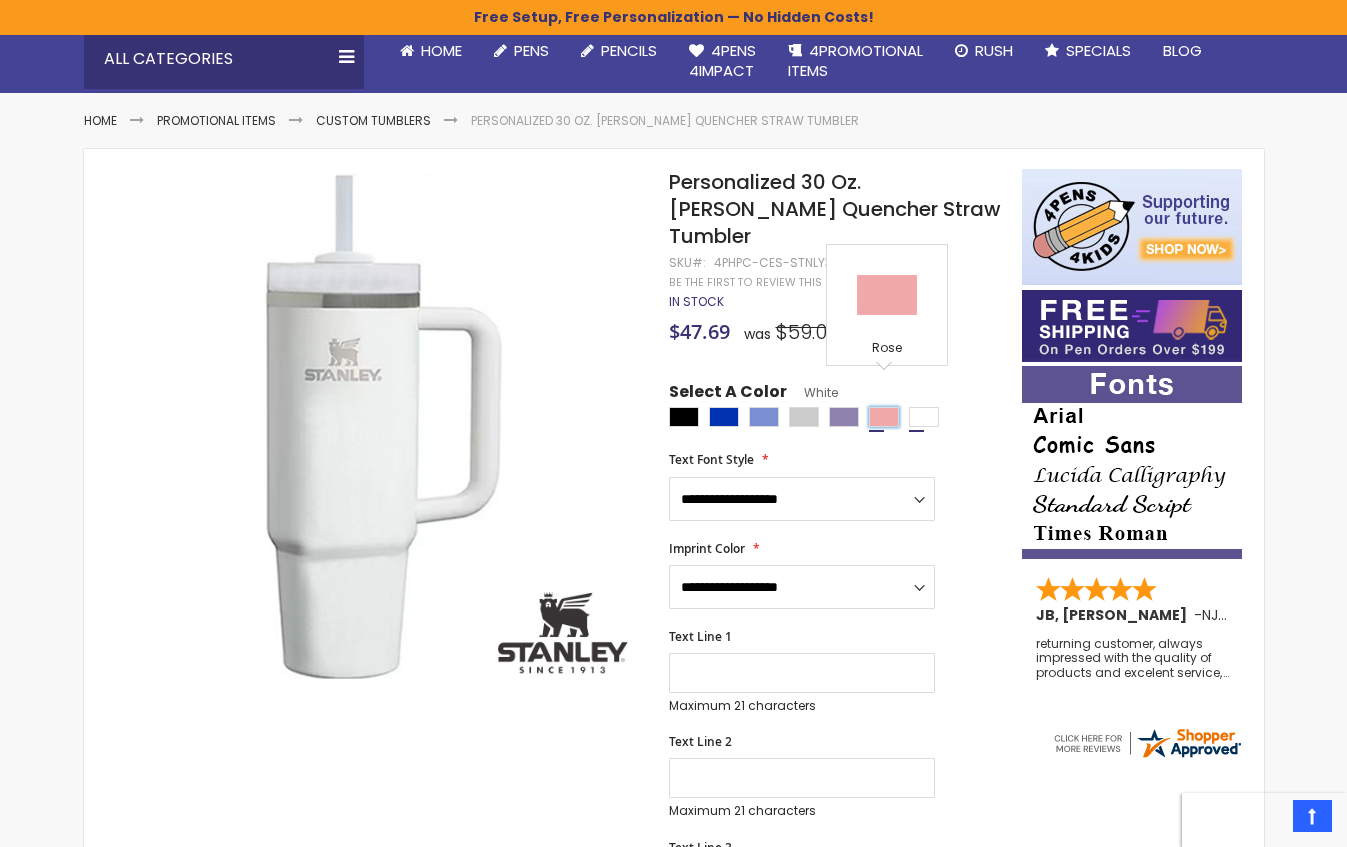 click at bounding box center [884, 417] 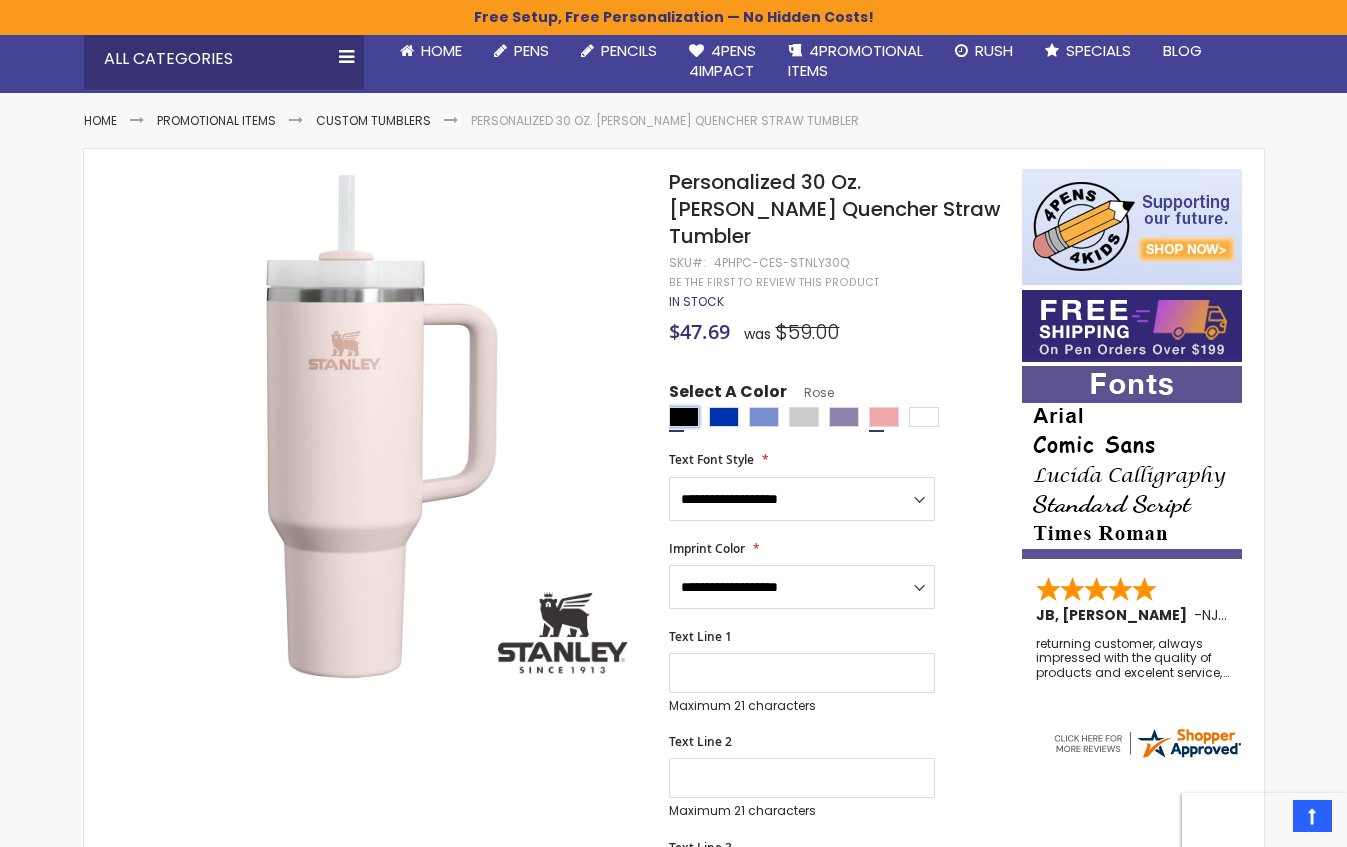 click at bounding box center [684, 417] 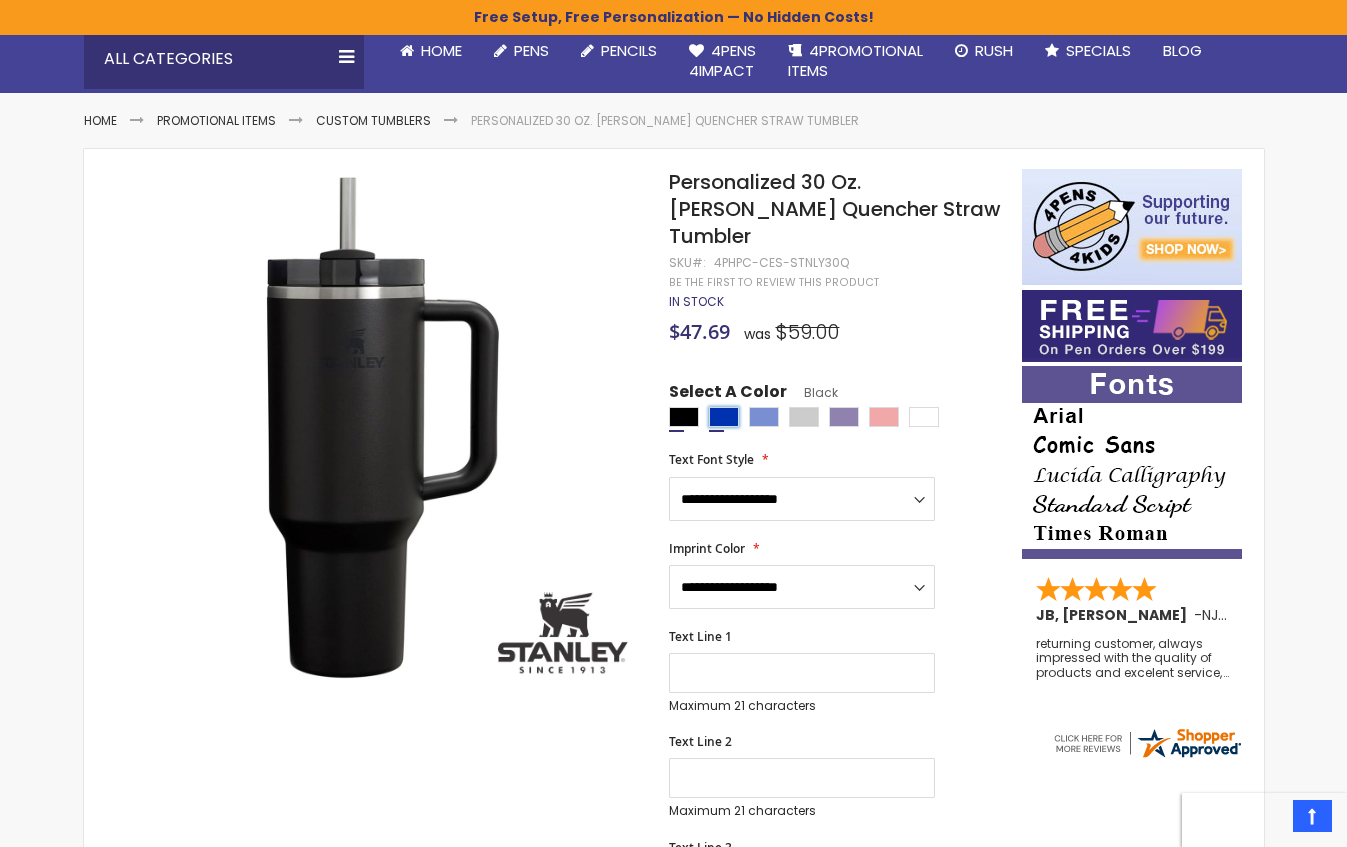 click at bounding box center [724, 417] 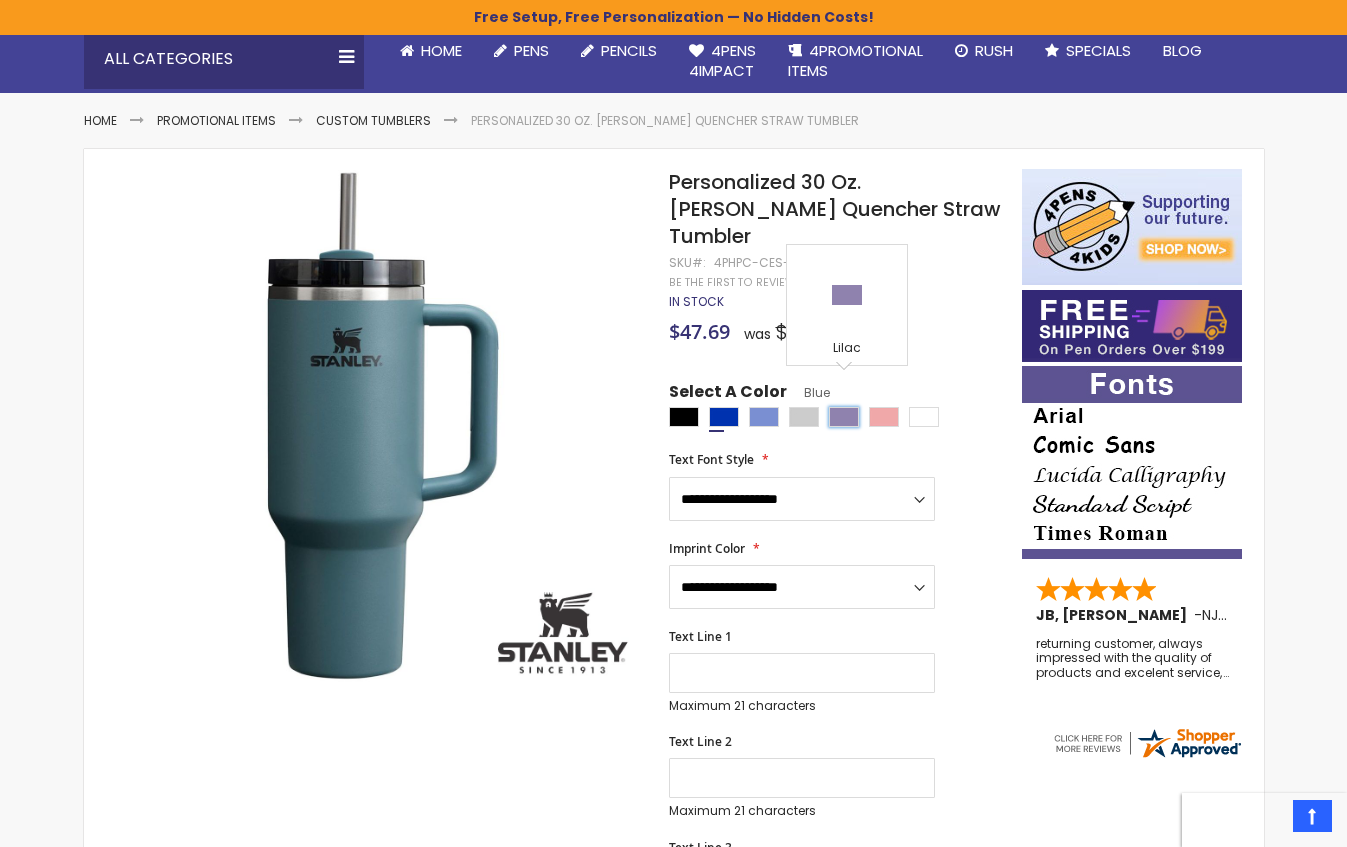 drag, startPoint x: 839, startPoint y: 390, endPoint x: 823, endPoint y: 389, distance: 16.03122 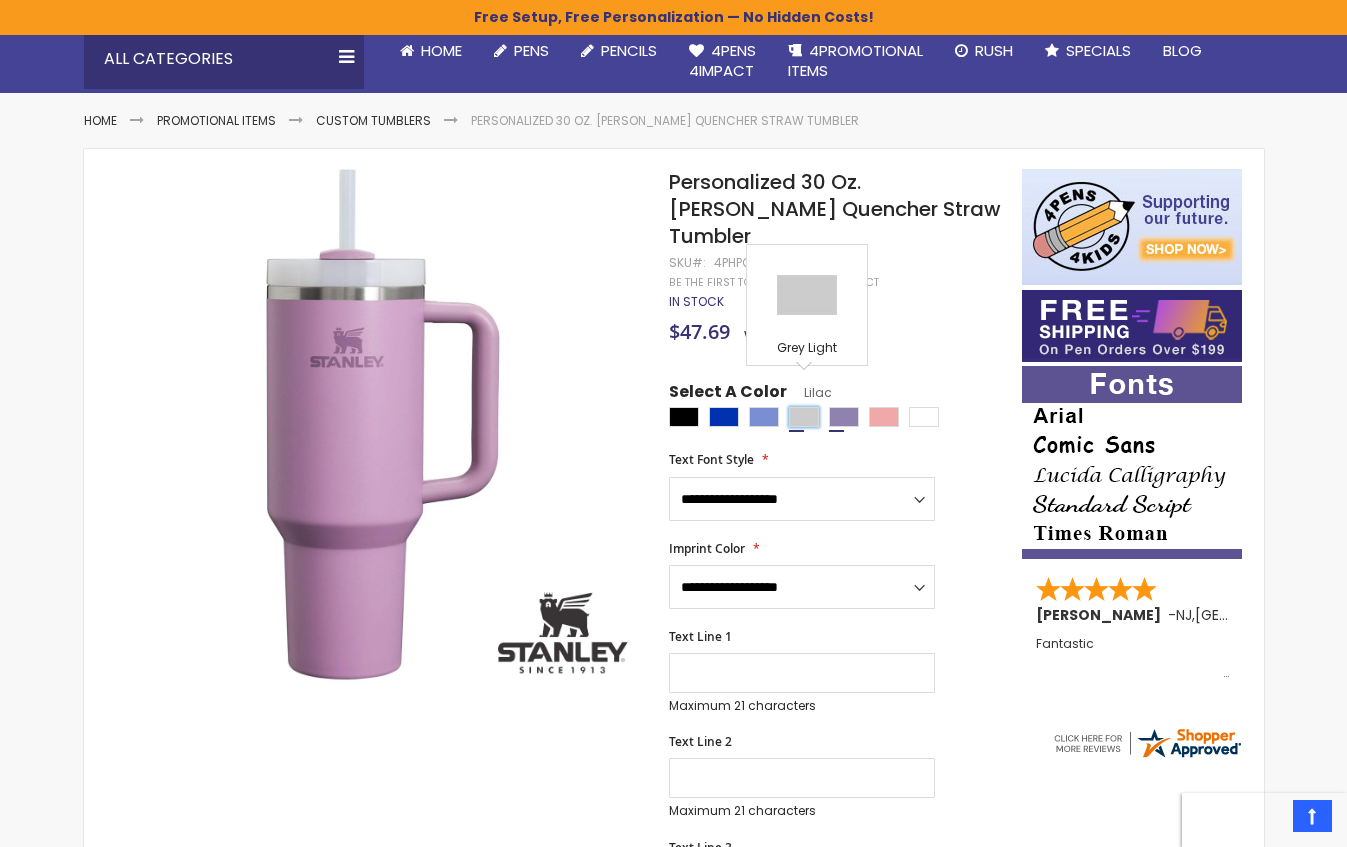 click at bounding box center (804, 417) 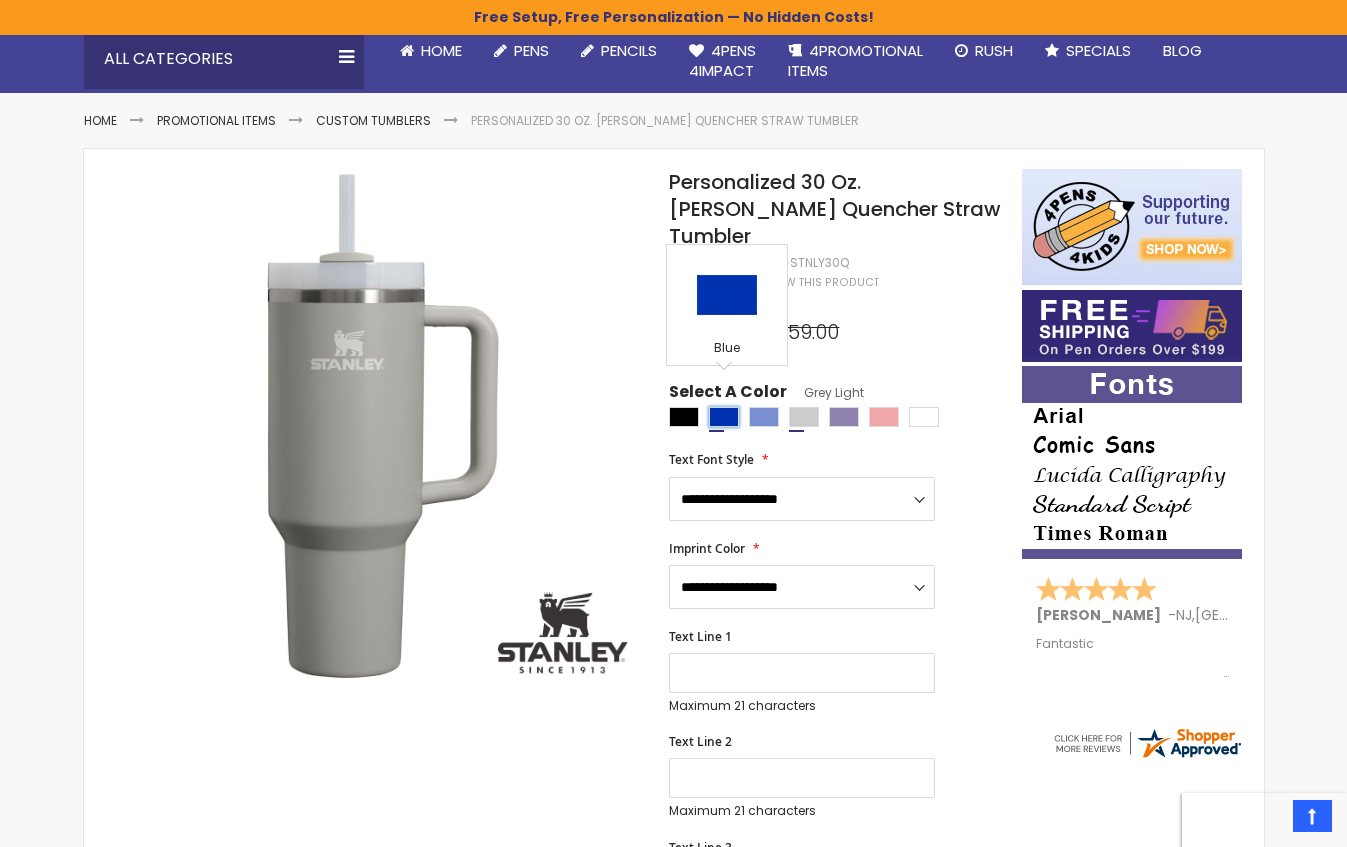 click at bounding box center (724, 417) 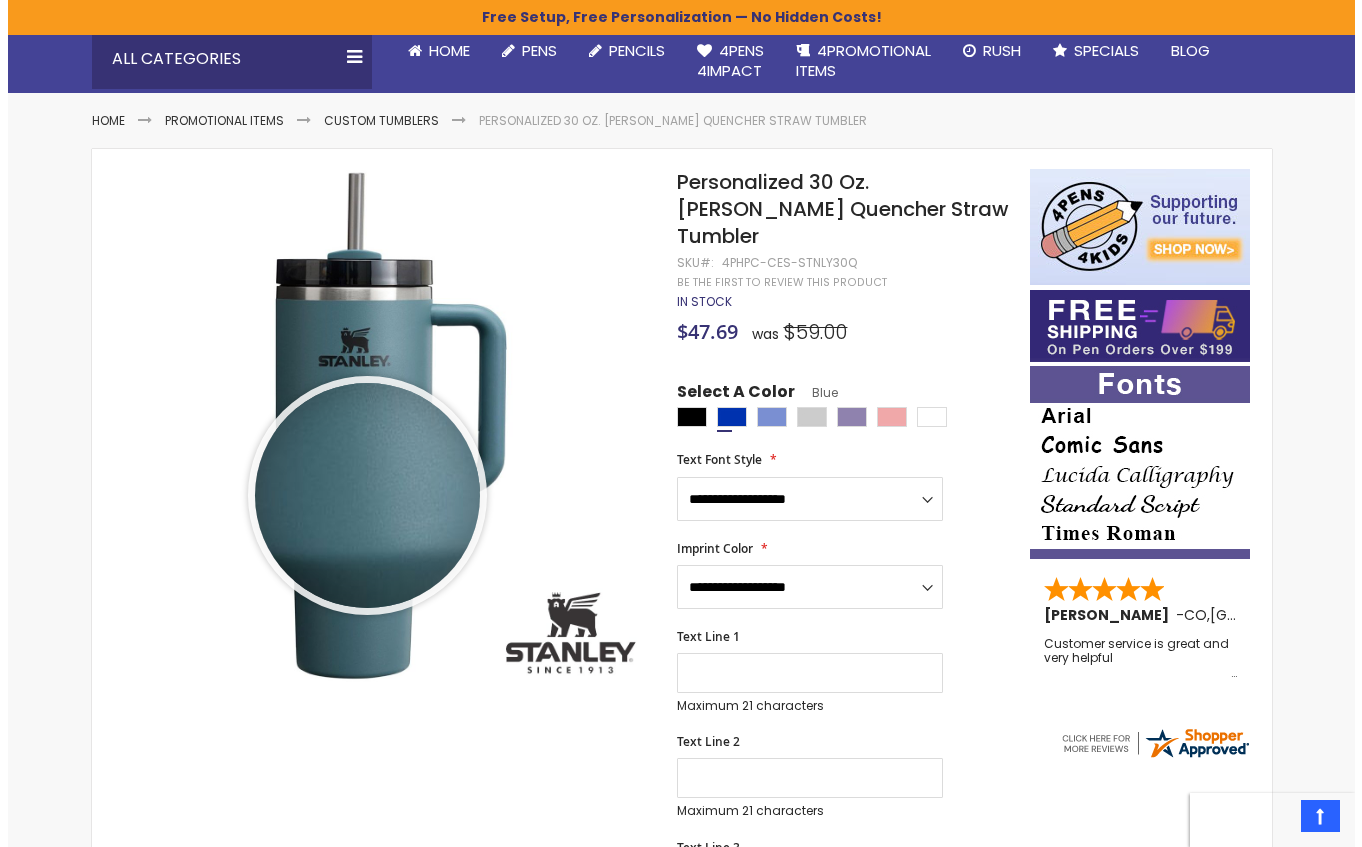 scroll, scrollTop: 0, scrollLeft: 0, axis: both 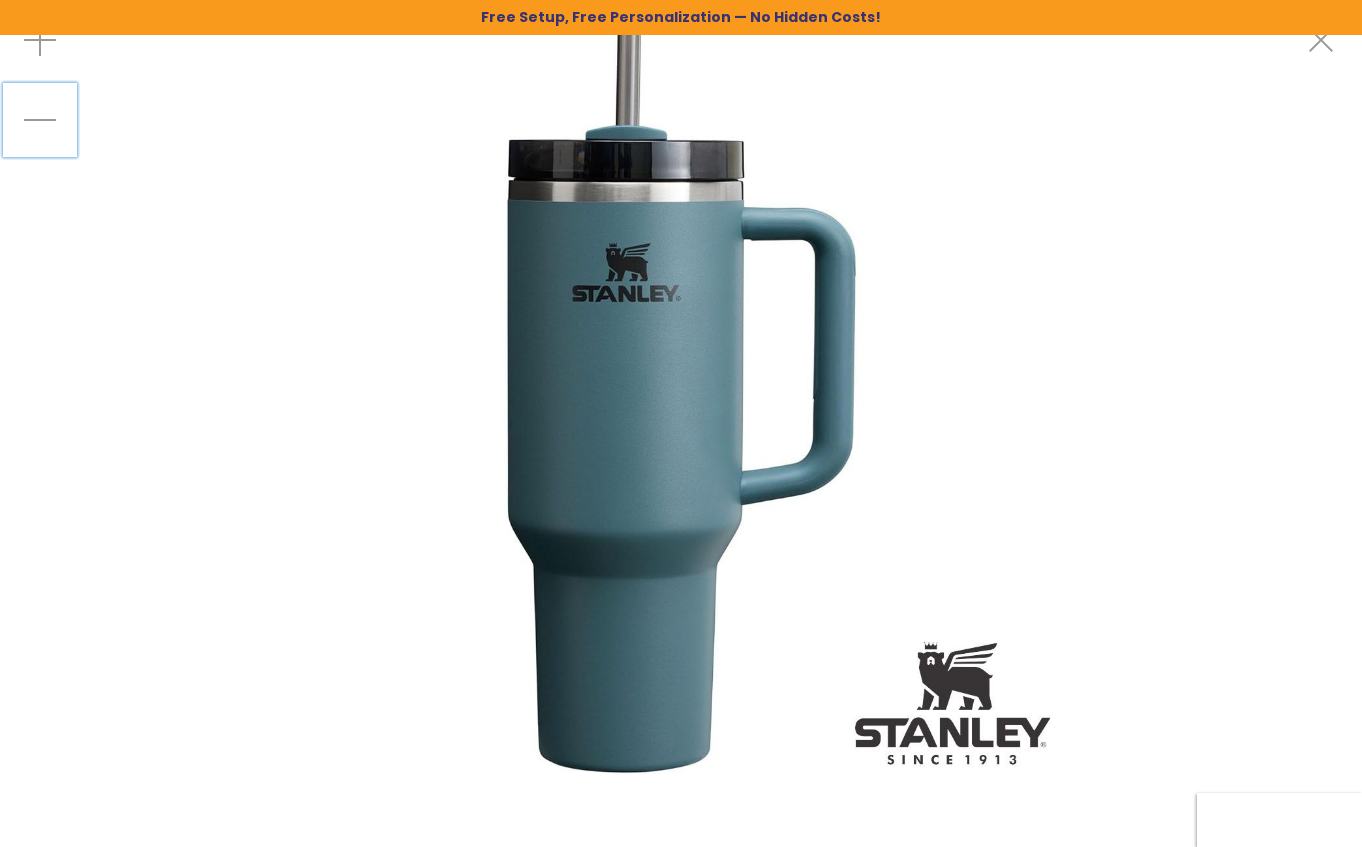 click at bounding box center [40, 120] 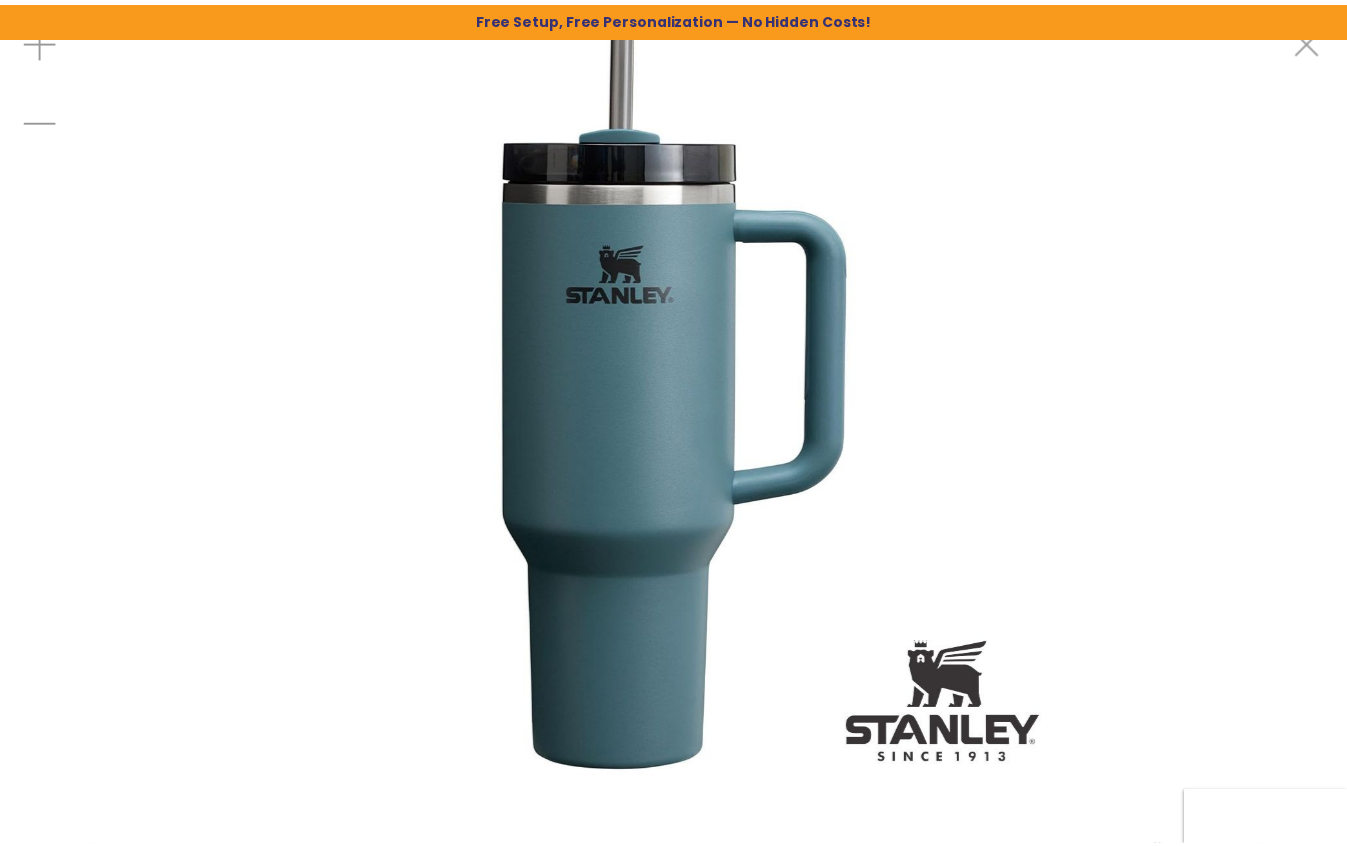 scroll, scrollTop: 197, scrollLeft: 0, axis: vertical 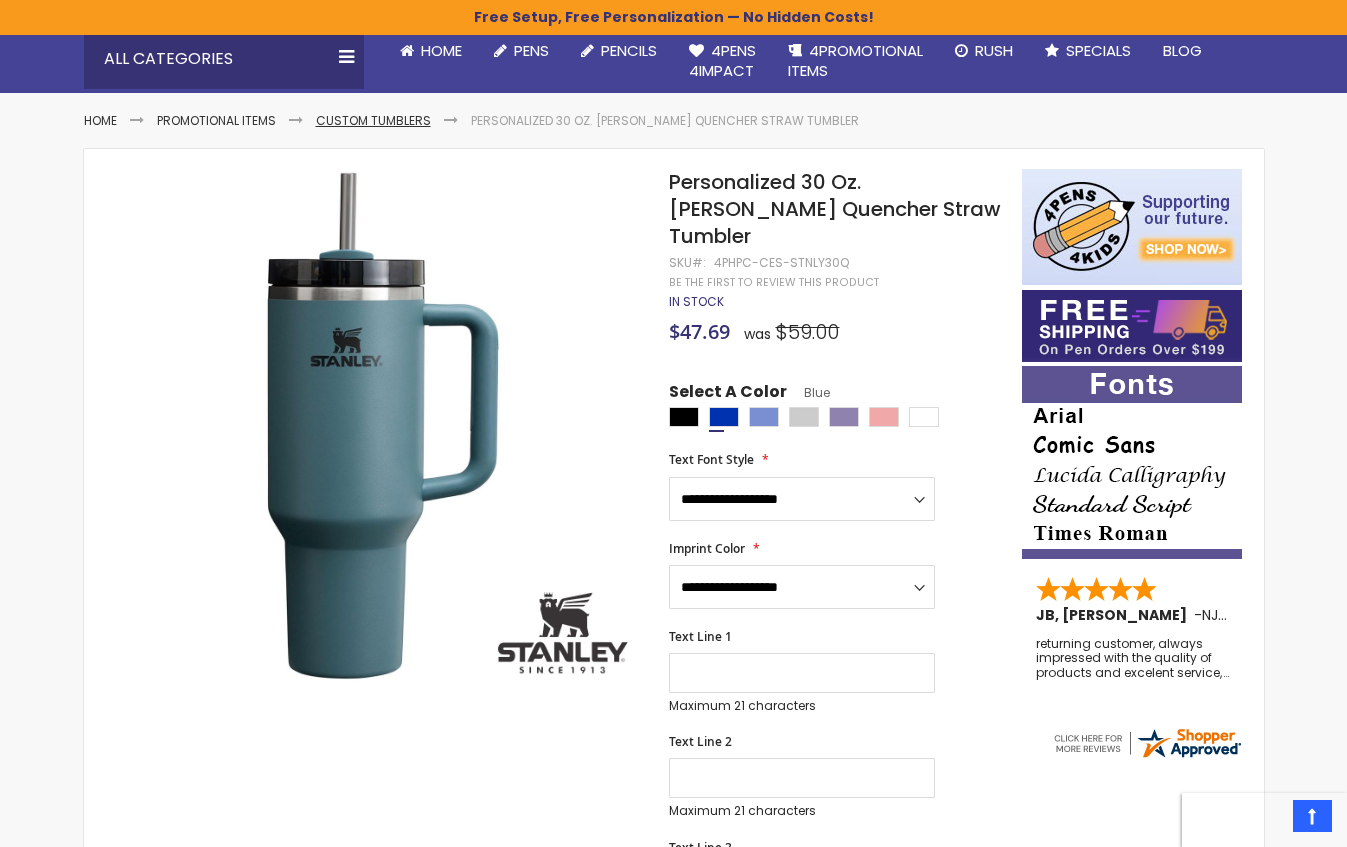 click on "Custom Tumblers" at bounding box center [373, 120] 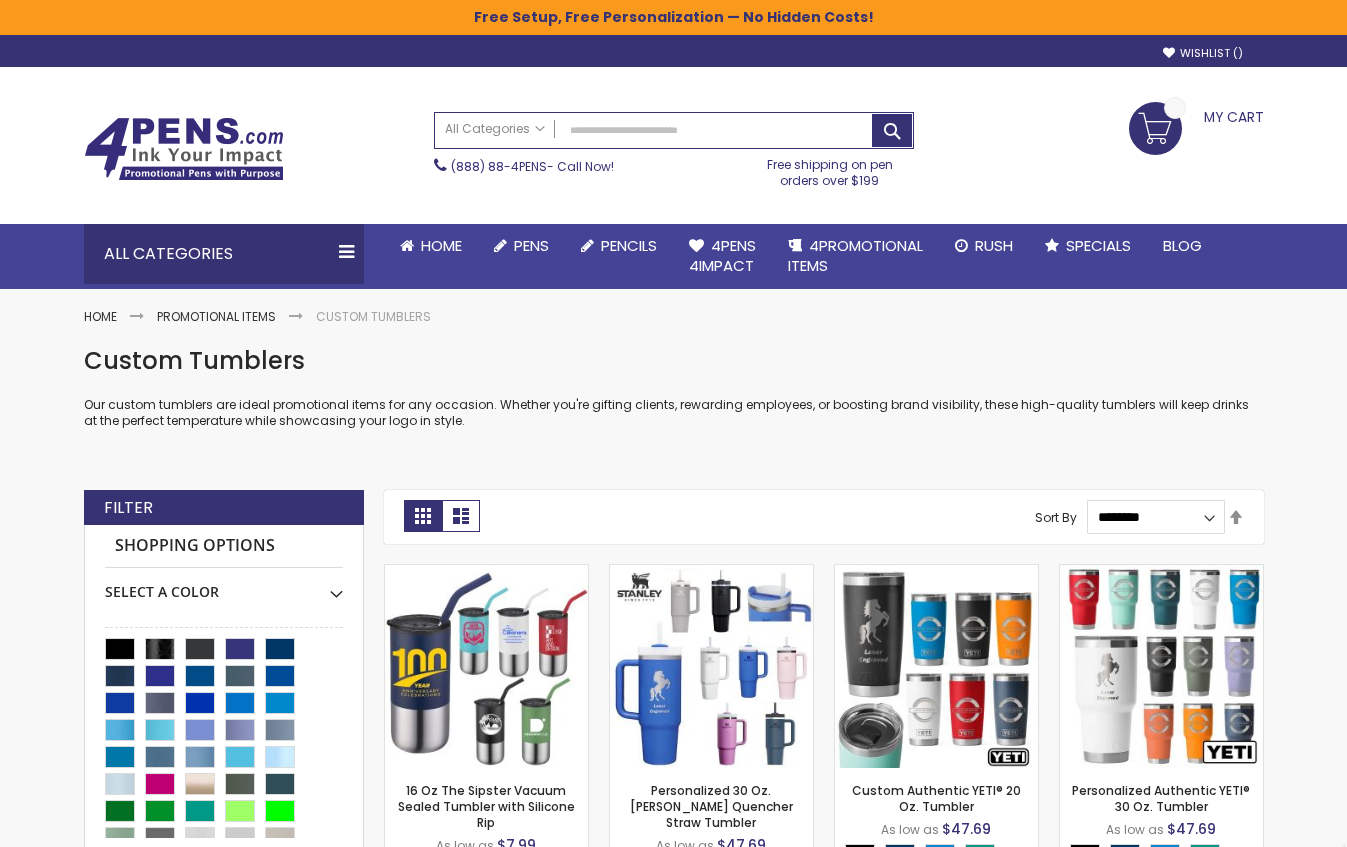 scroll, scrollTop: 0, scrollLeft: 0, axis: both 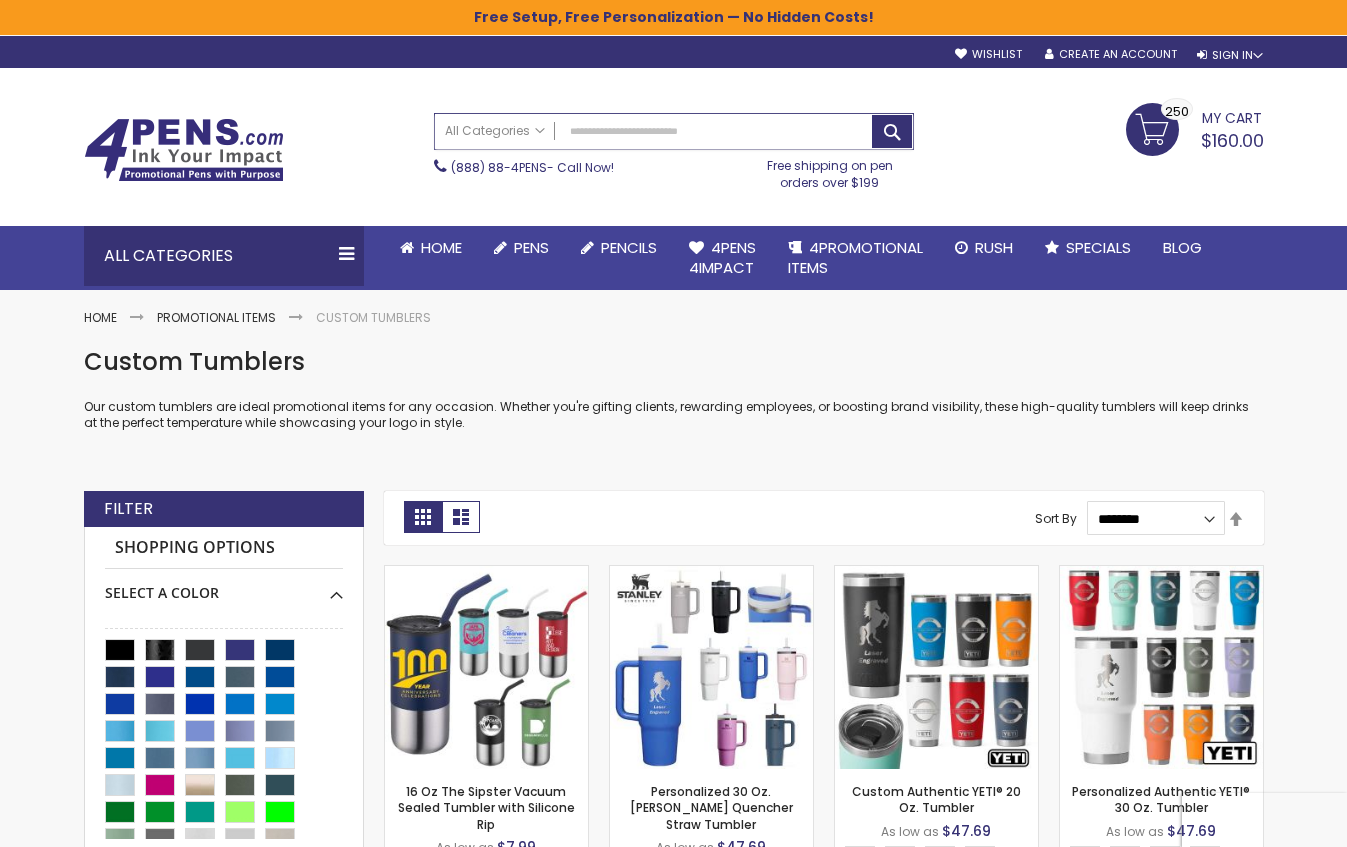 click on "Search" at bounding box center [674, 131] 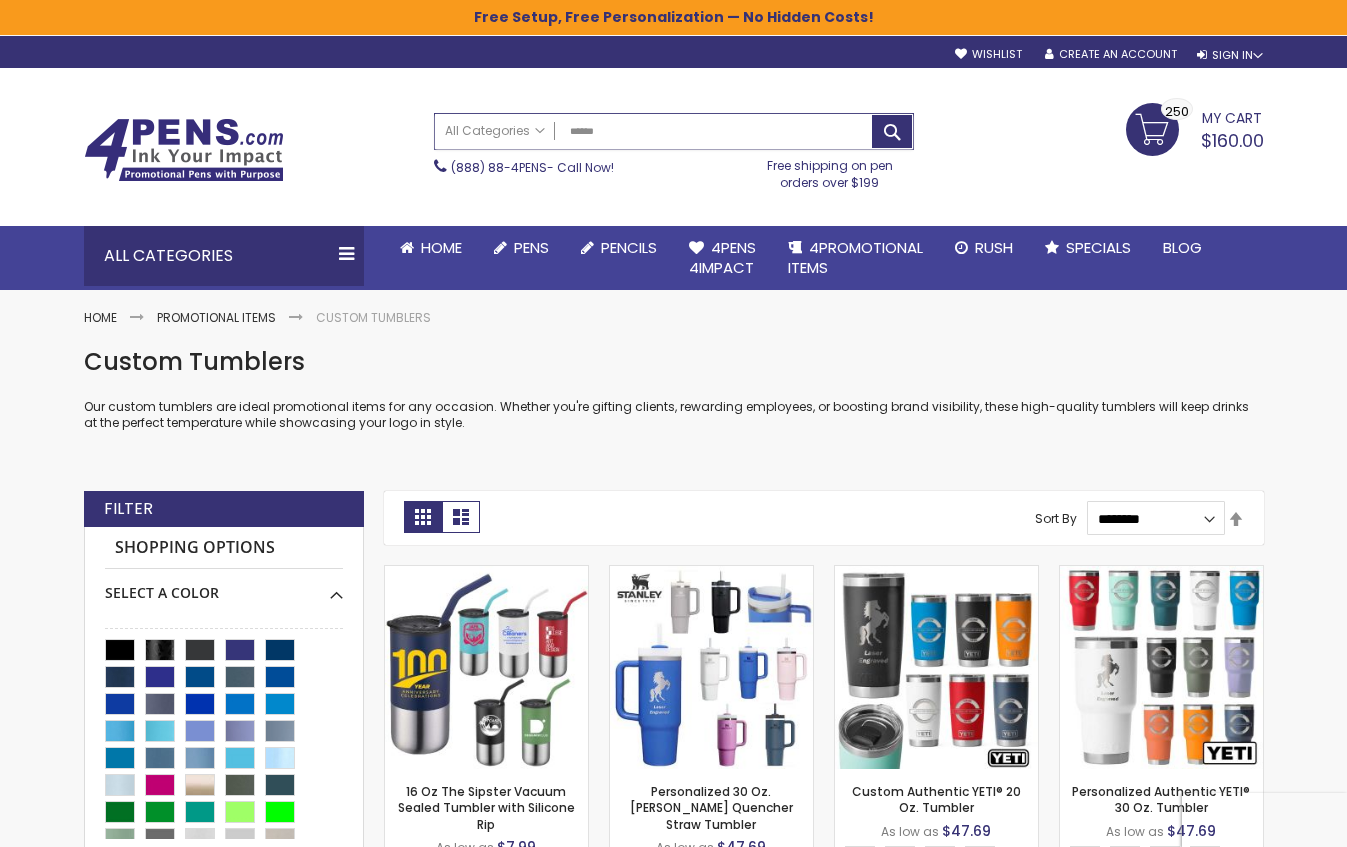 type on "*******" 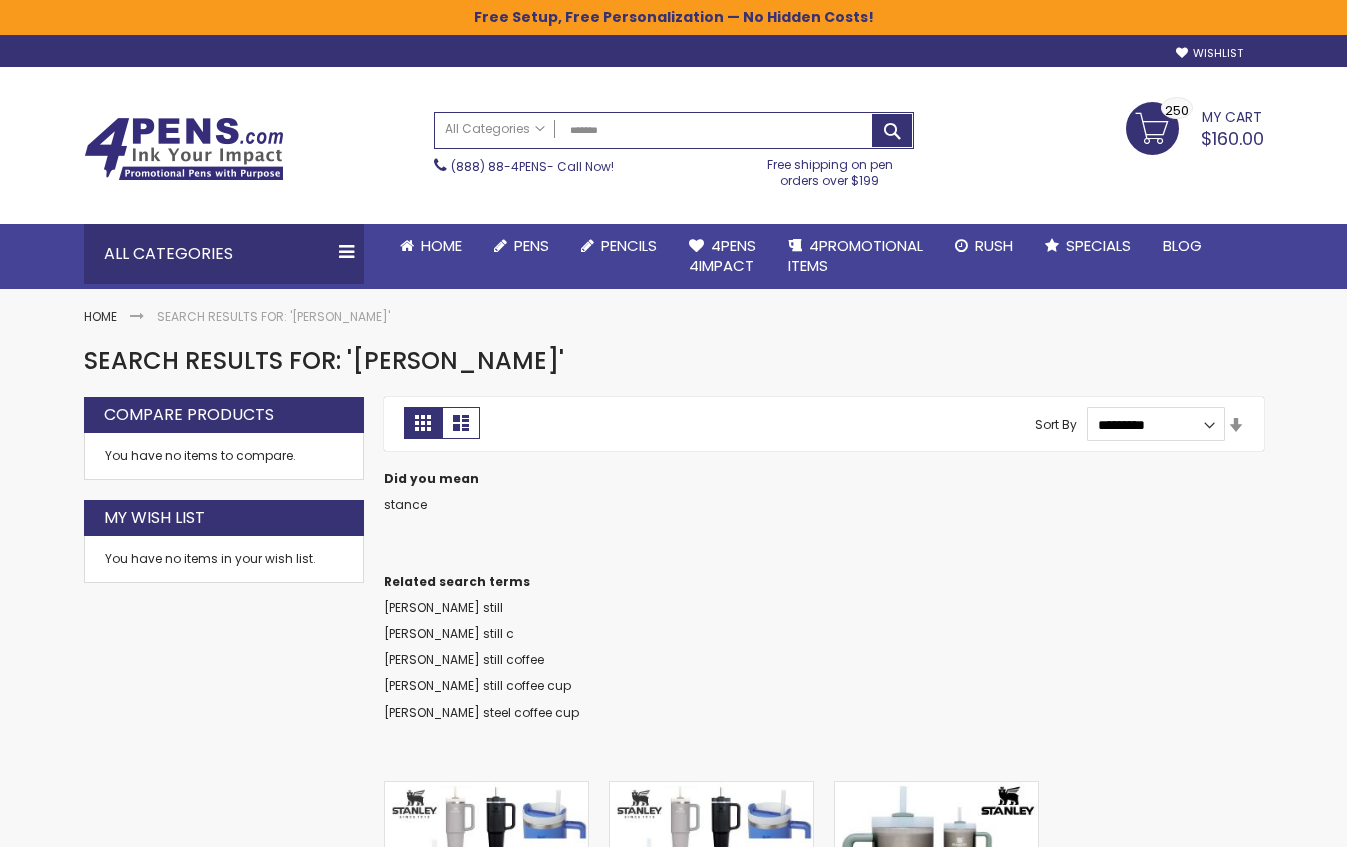 scroll, scrollTop: 0, scrollLeft: 0, axis: both 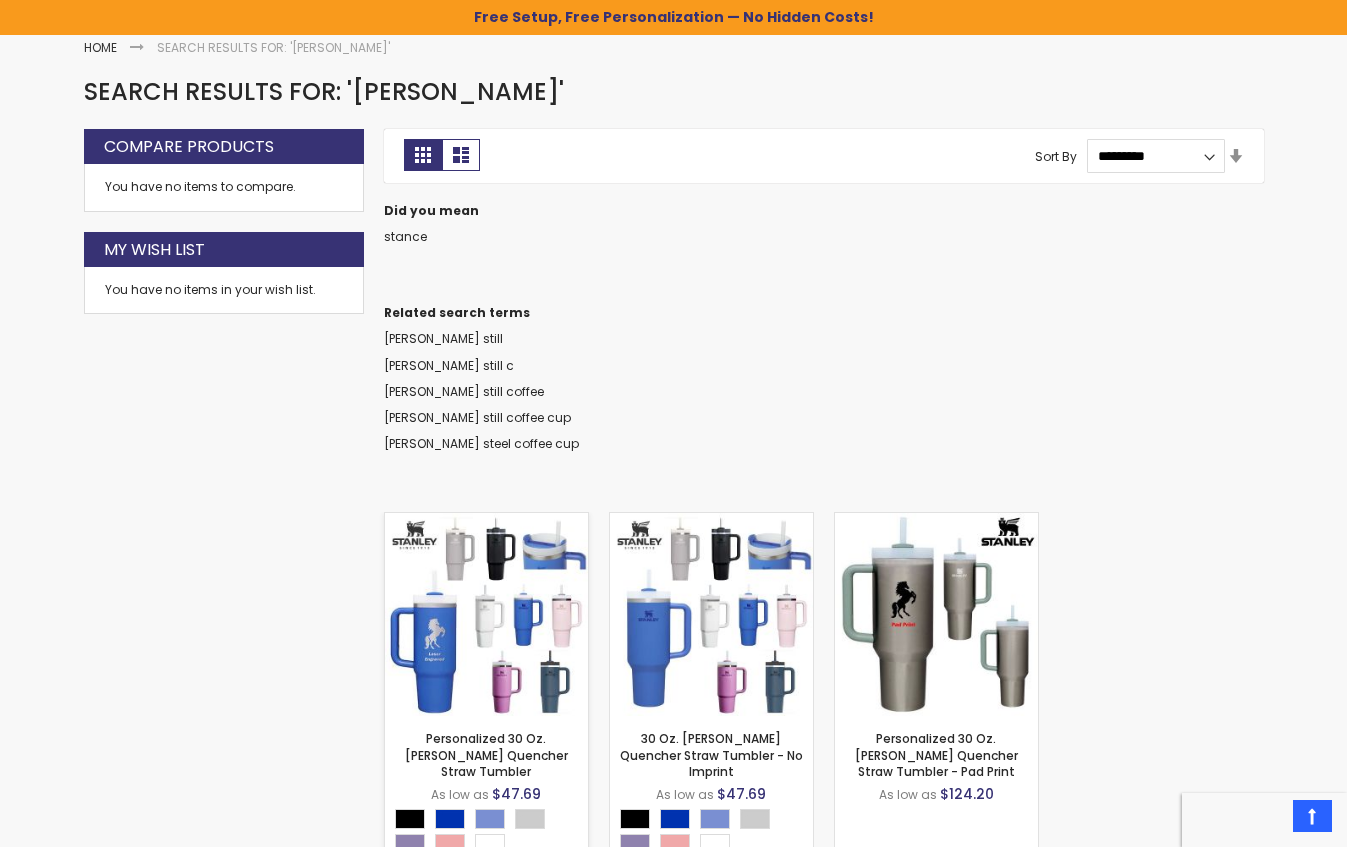 click at bounding box center [486, 614] 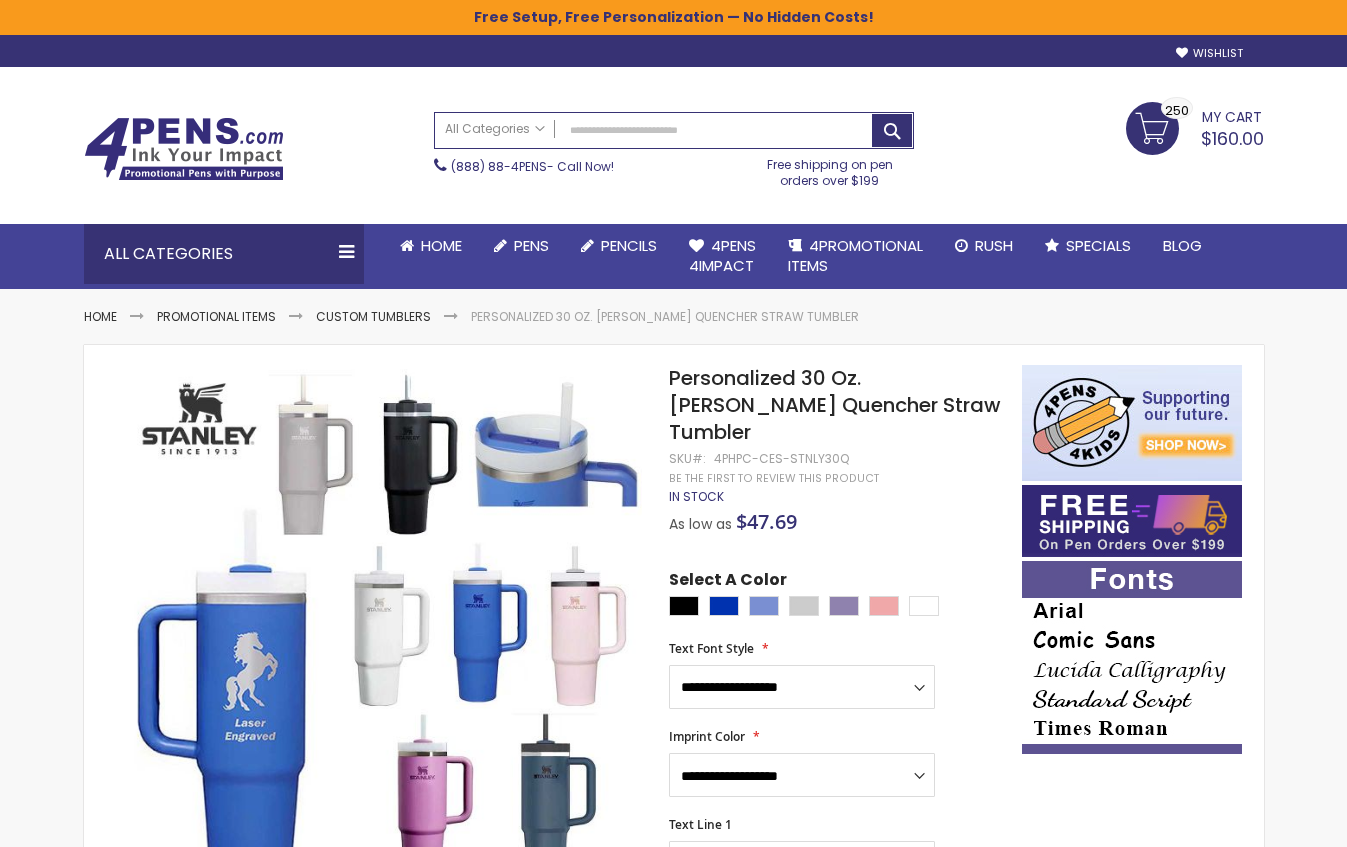 scroll, scrollTop: 0, scrollLeft: 0, axis: both 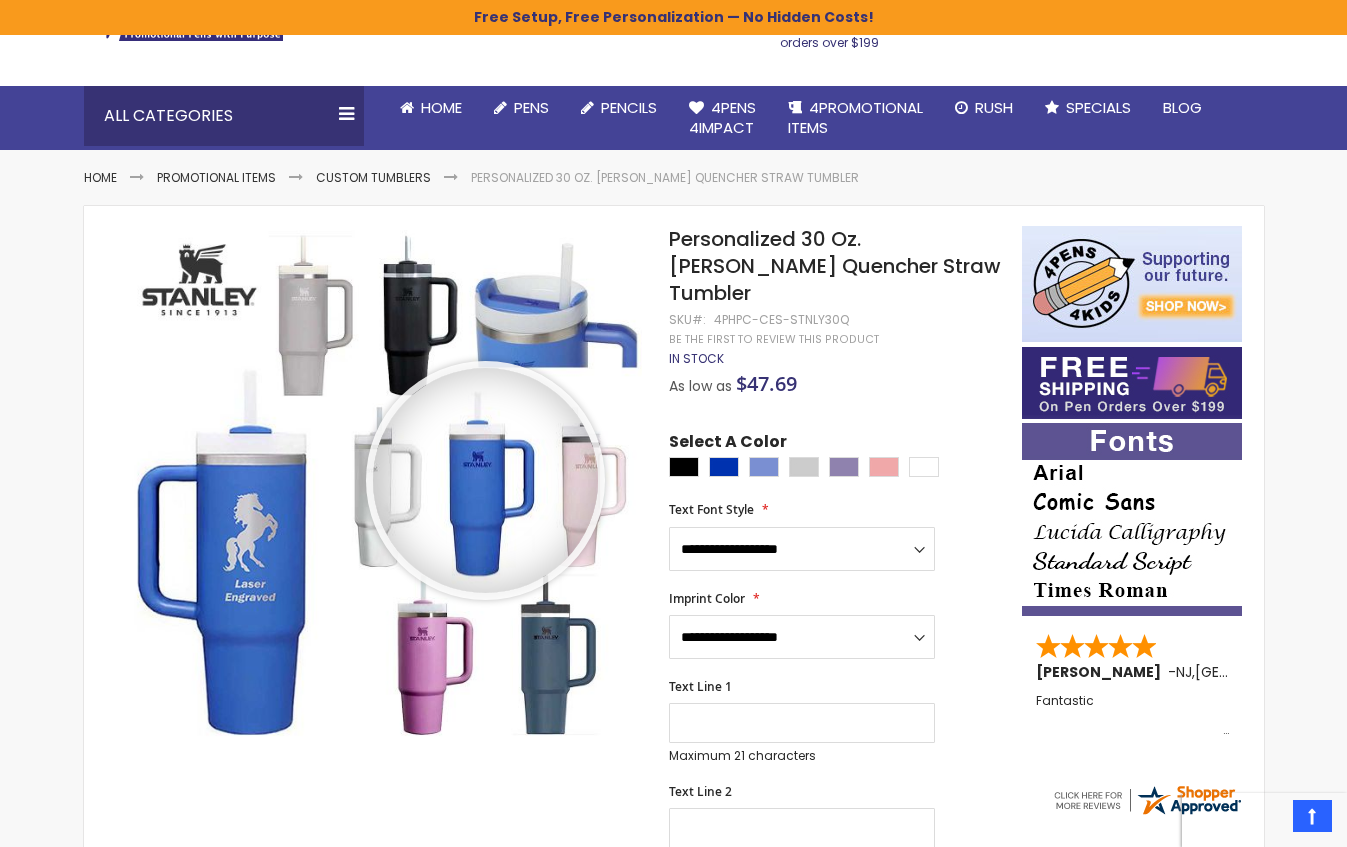 drag, startPoint x: 485, startPoint y: 480, endPoint x: 514, endPoint y: 500, distance: 35.22783 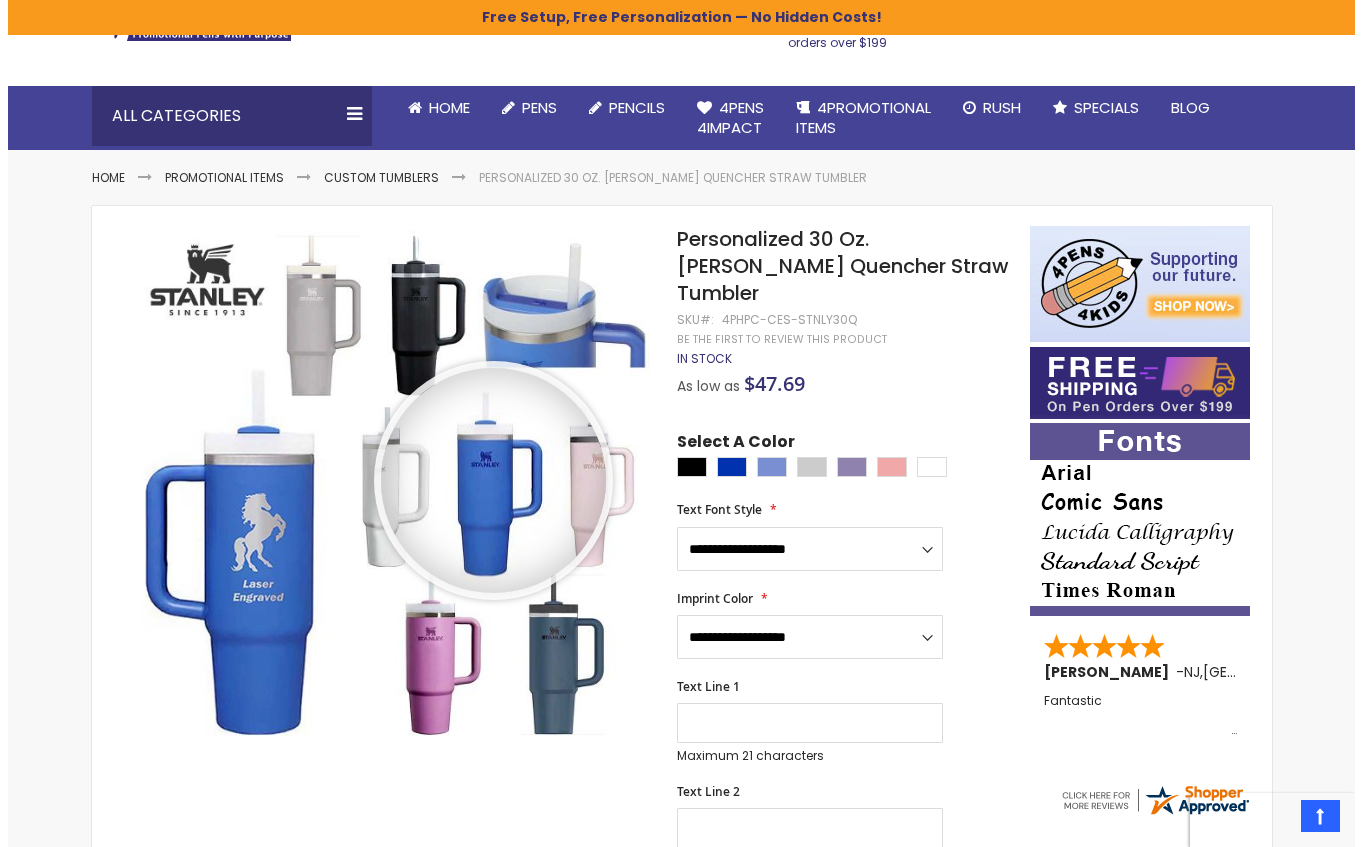 scroll, scrollTop: 0, scrollLeft: 0, axis: both 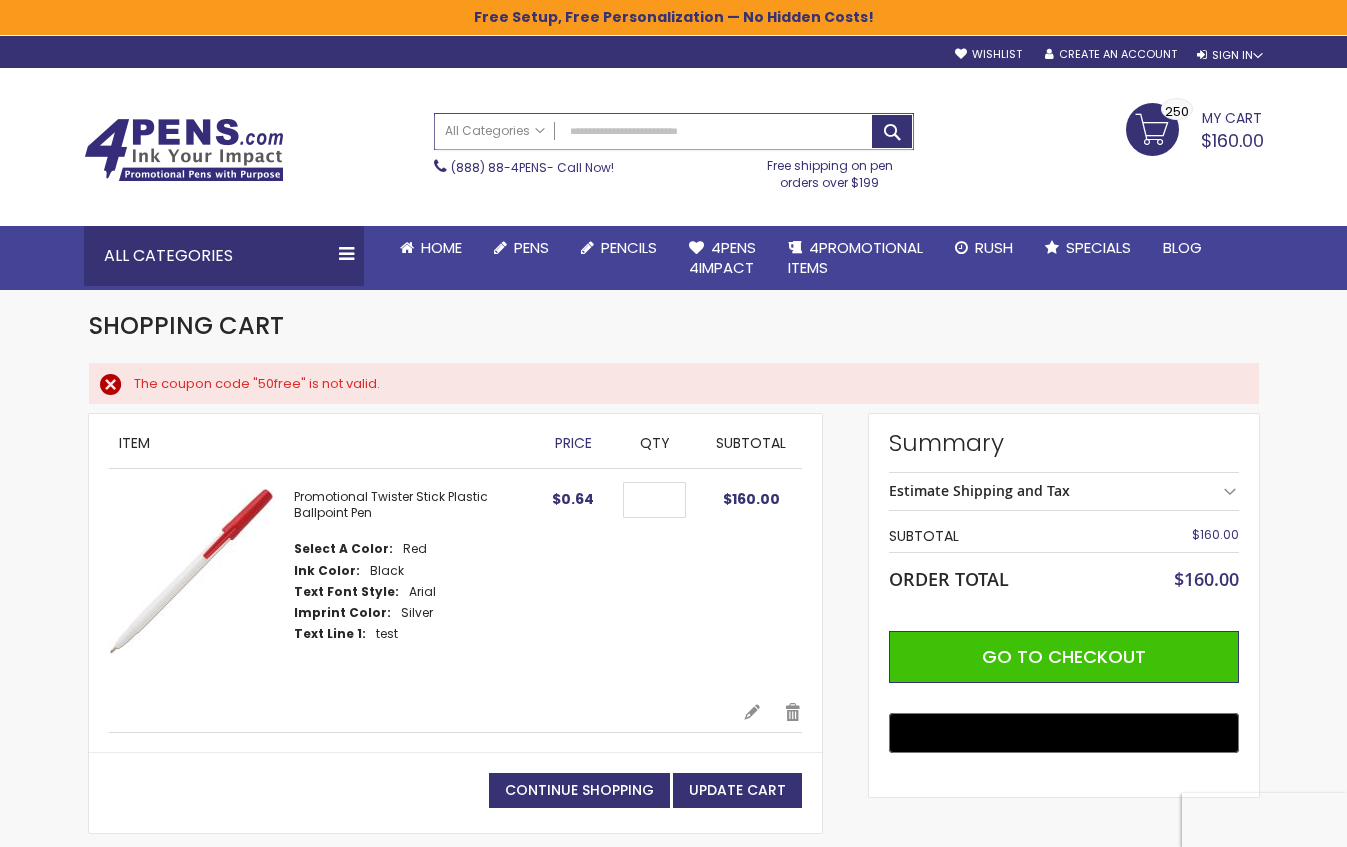 click on "Search" at bounding box center [674, 131] 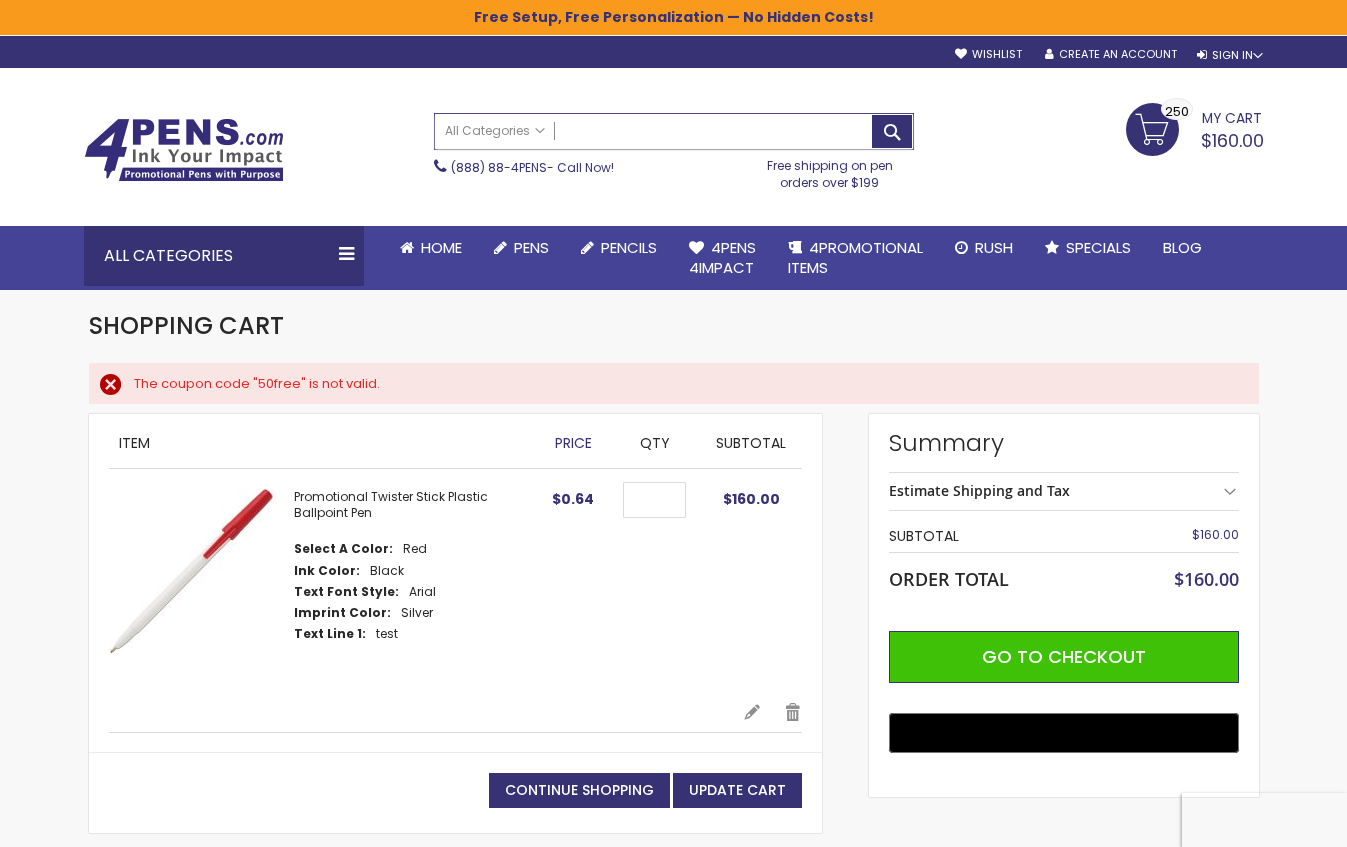 paste on "**********" 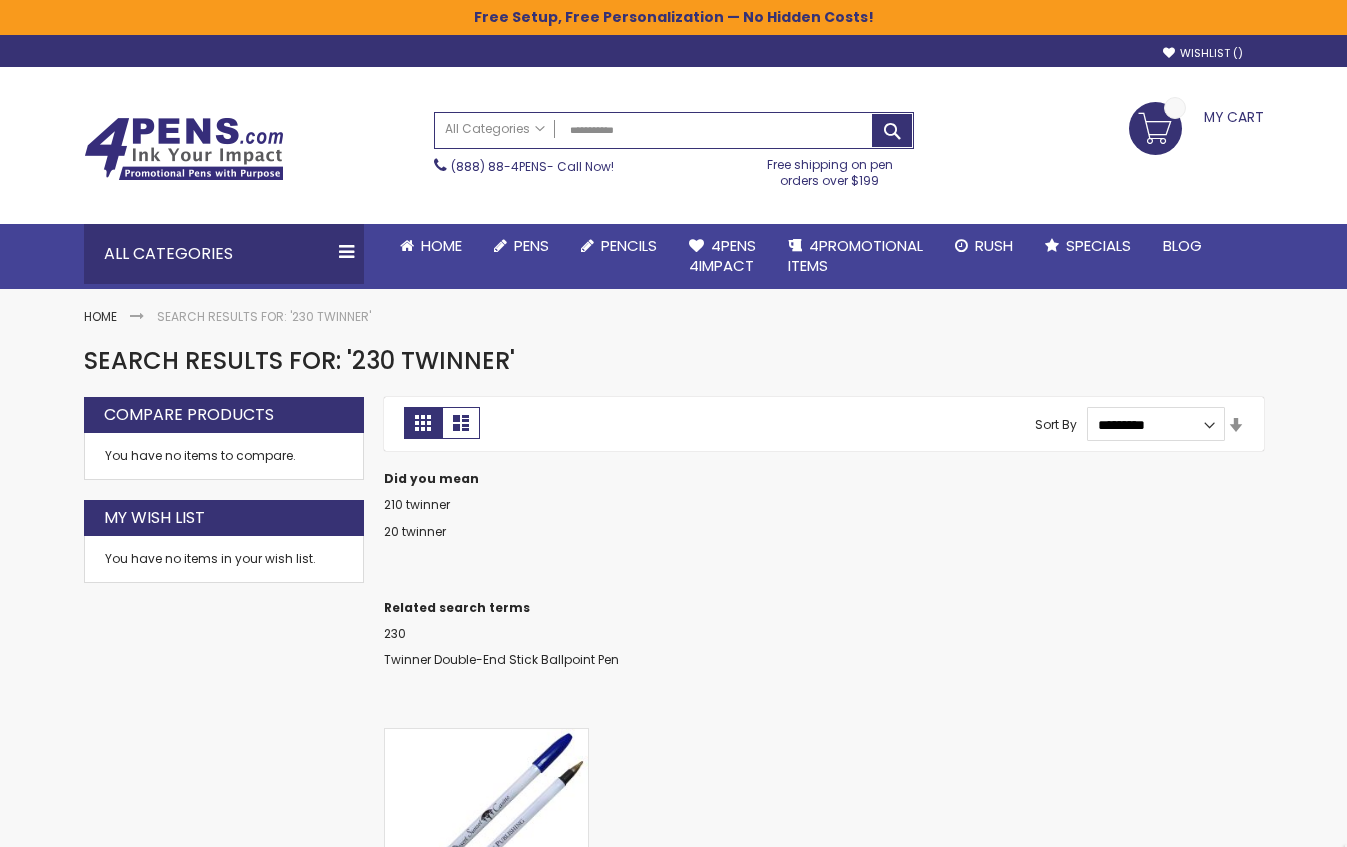 scroll, scrollTop: 0, scrollLeft: 0, axis: both 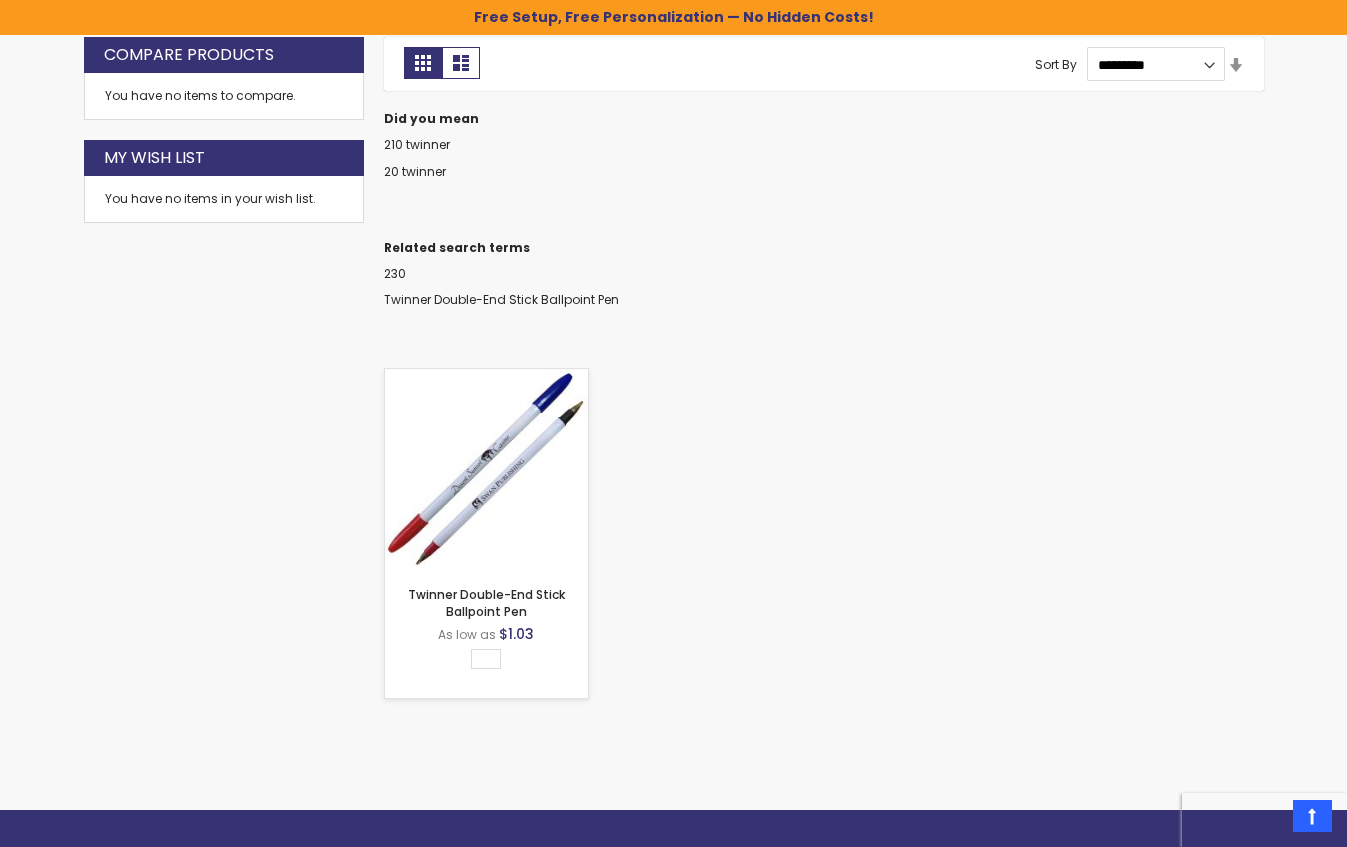 click at bounding box center (486, 470) 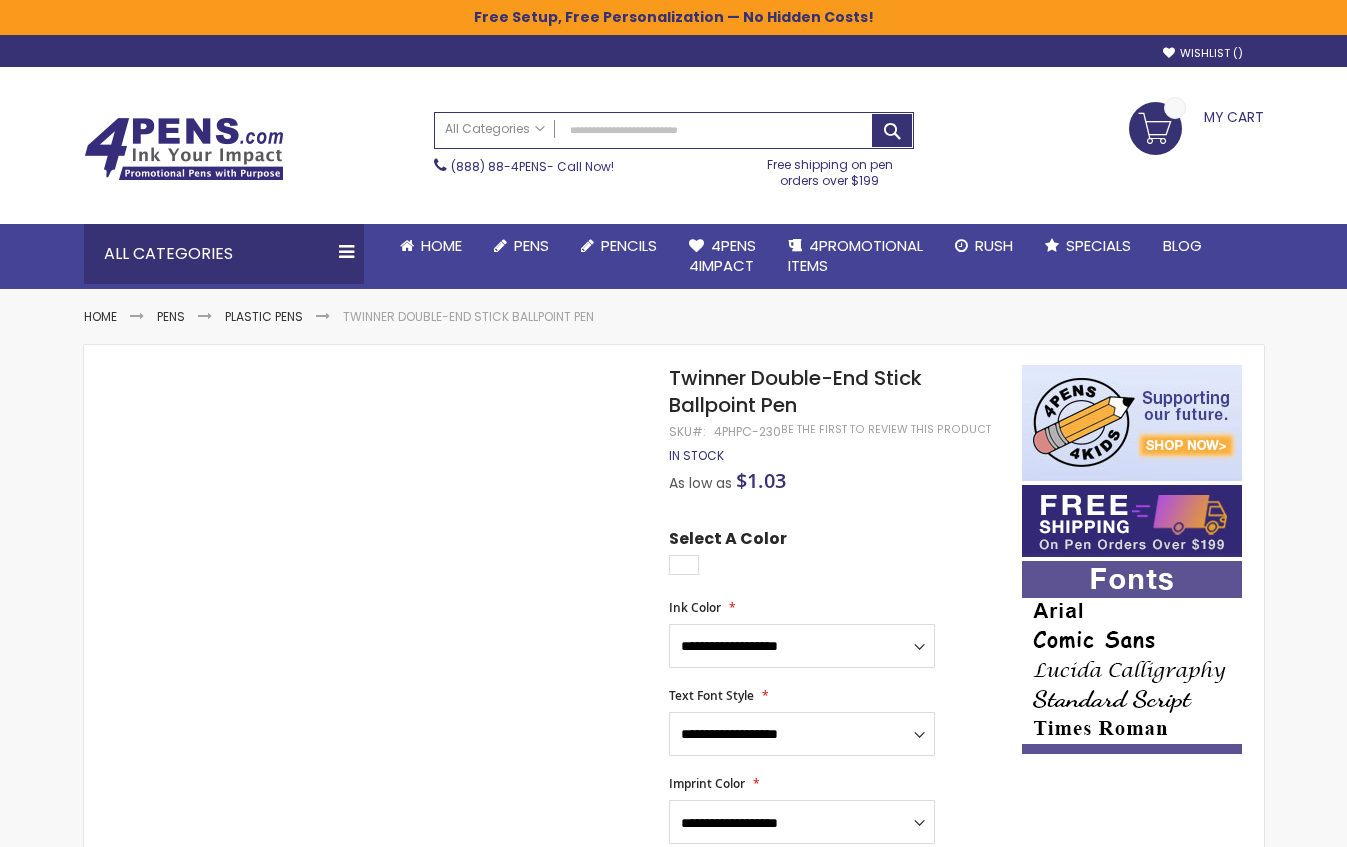 scroll, scrollTop: 0, scrollLeft: 0, axis: both 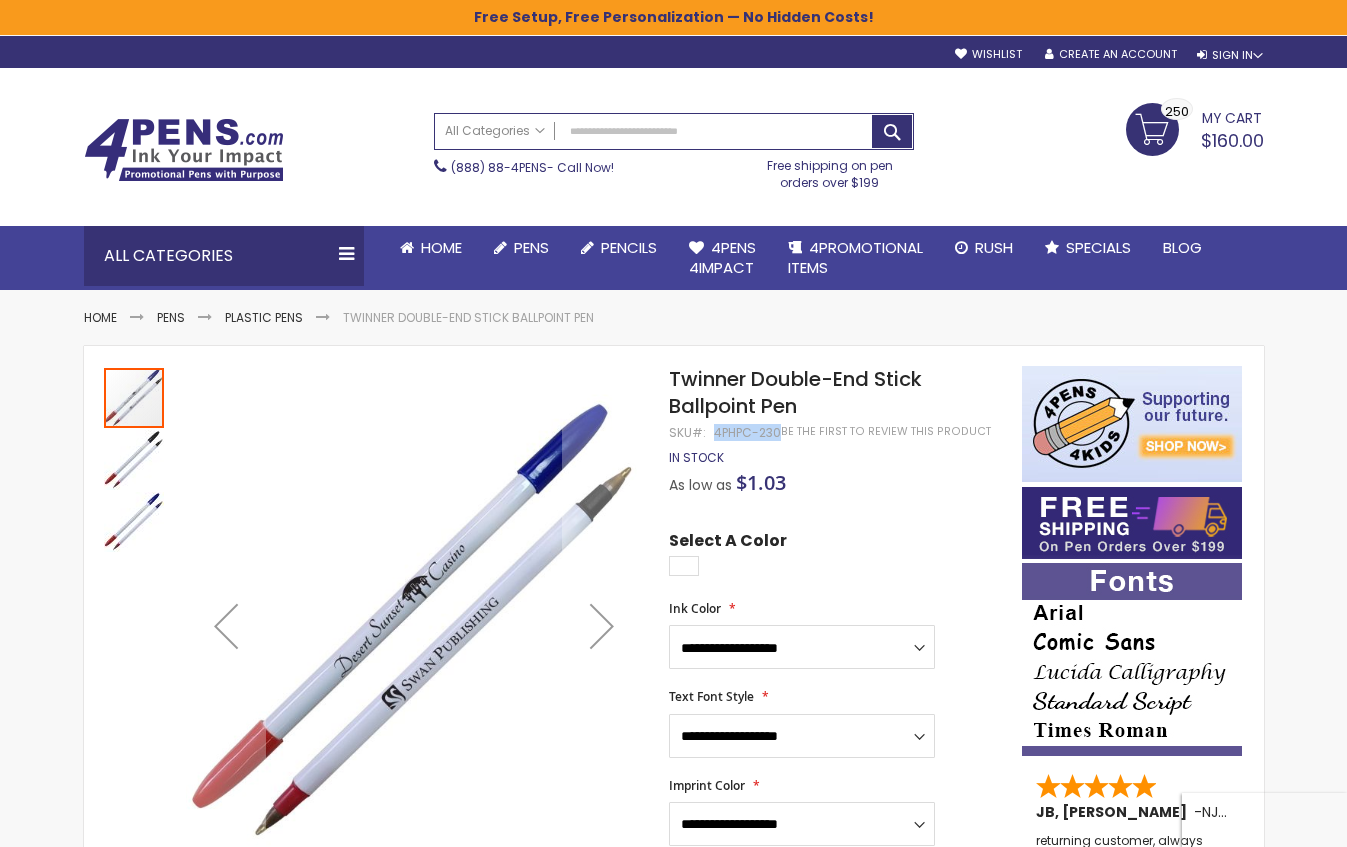 drag, startPoint x: 713, startPoint y: 431, endPoint x: 773, endPoint y: 431, distance: 60 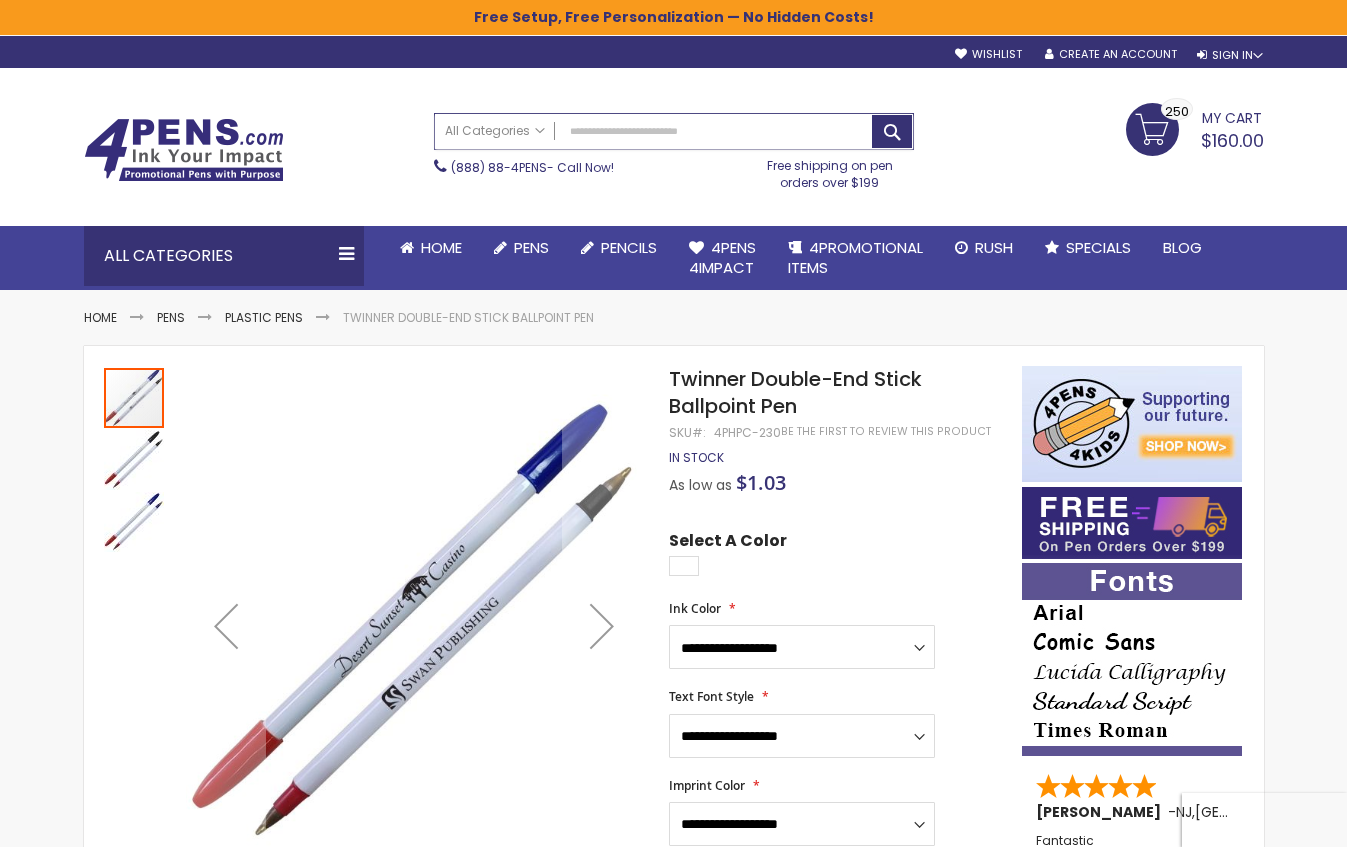 click on "Search" at bounding box center (674, 131) 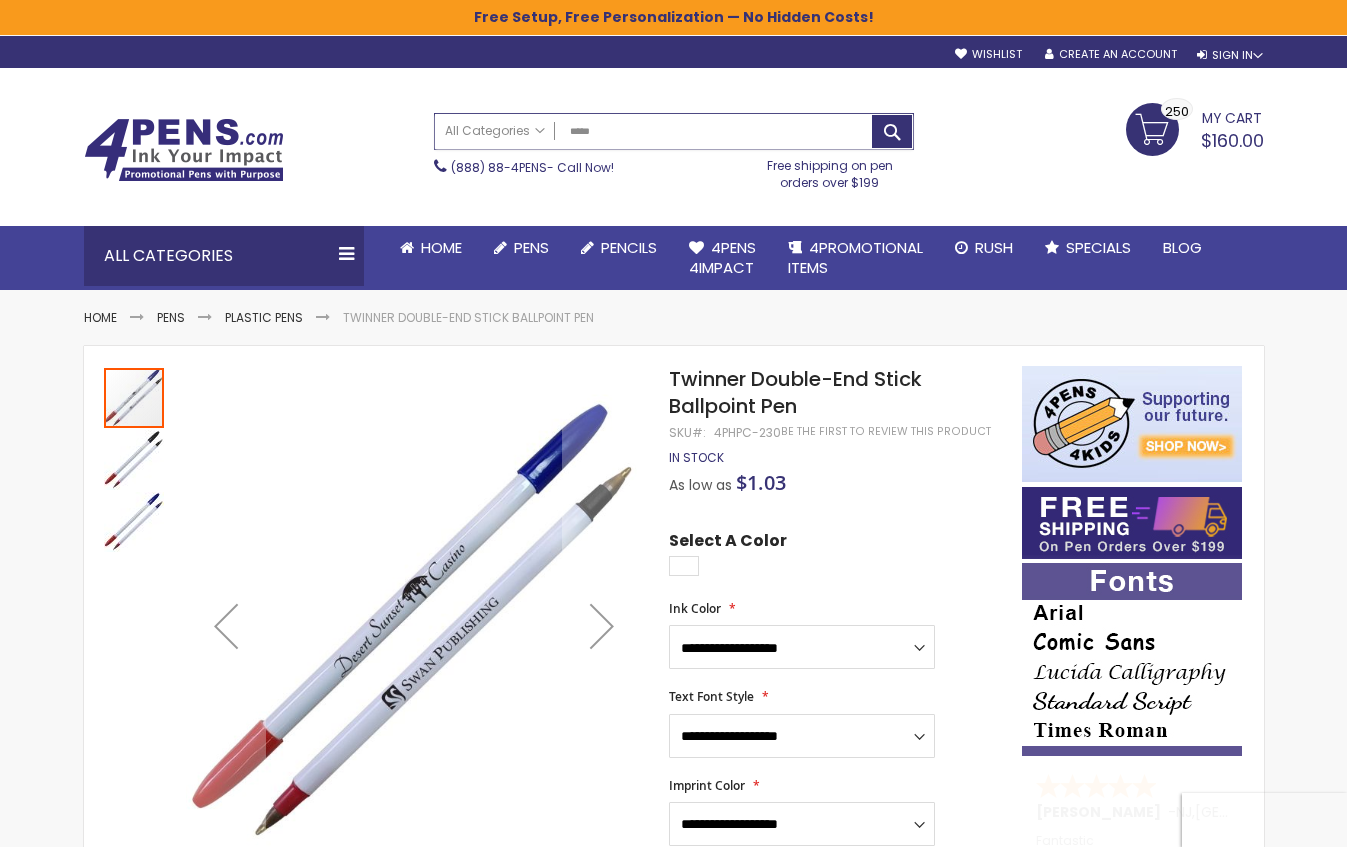 type on "******" 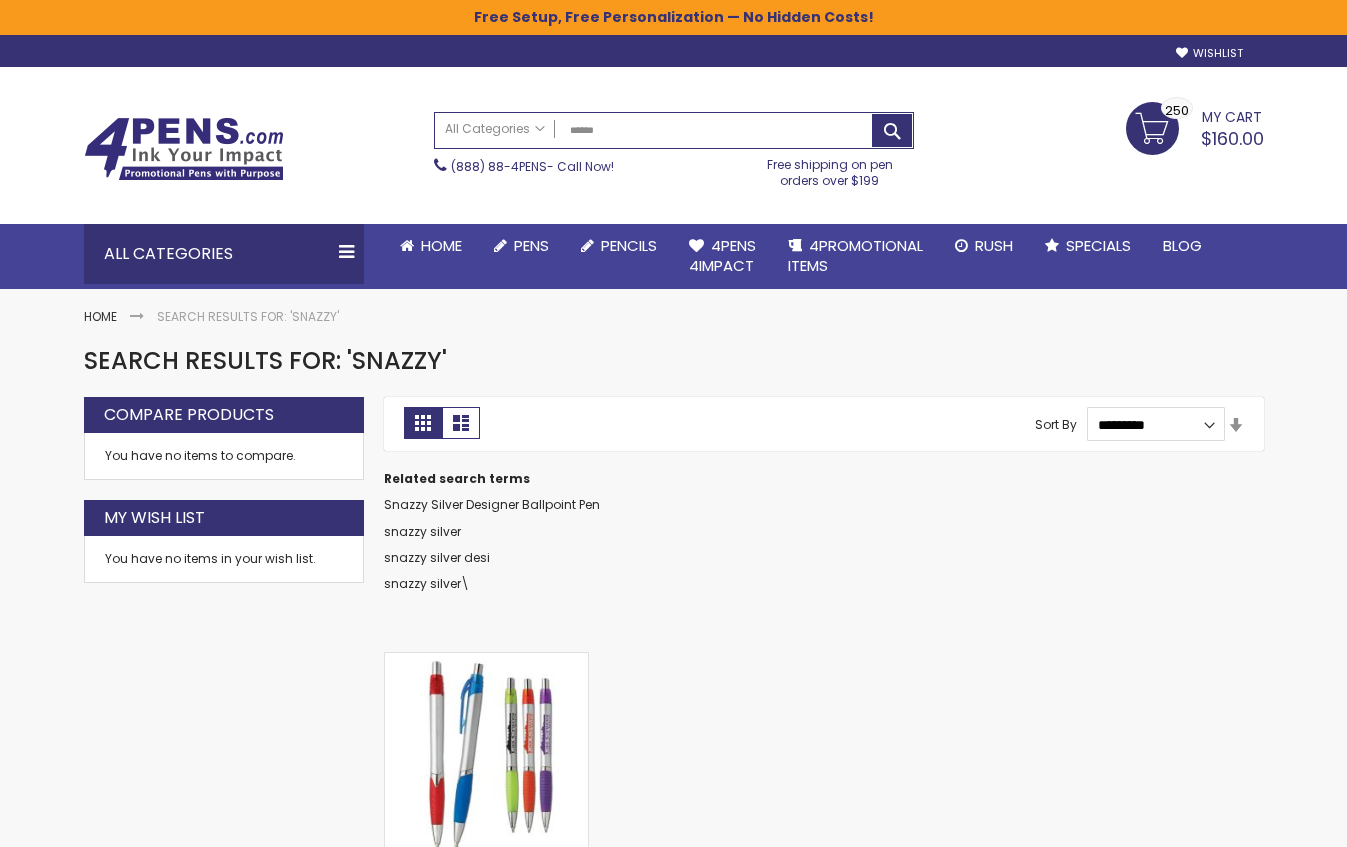 scroll, scrollTop: 0, scrollLeft: 0, axis: both 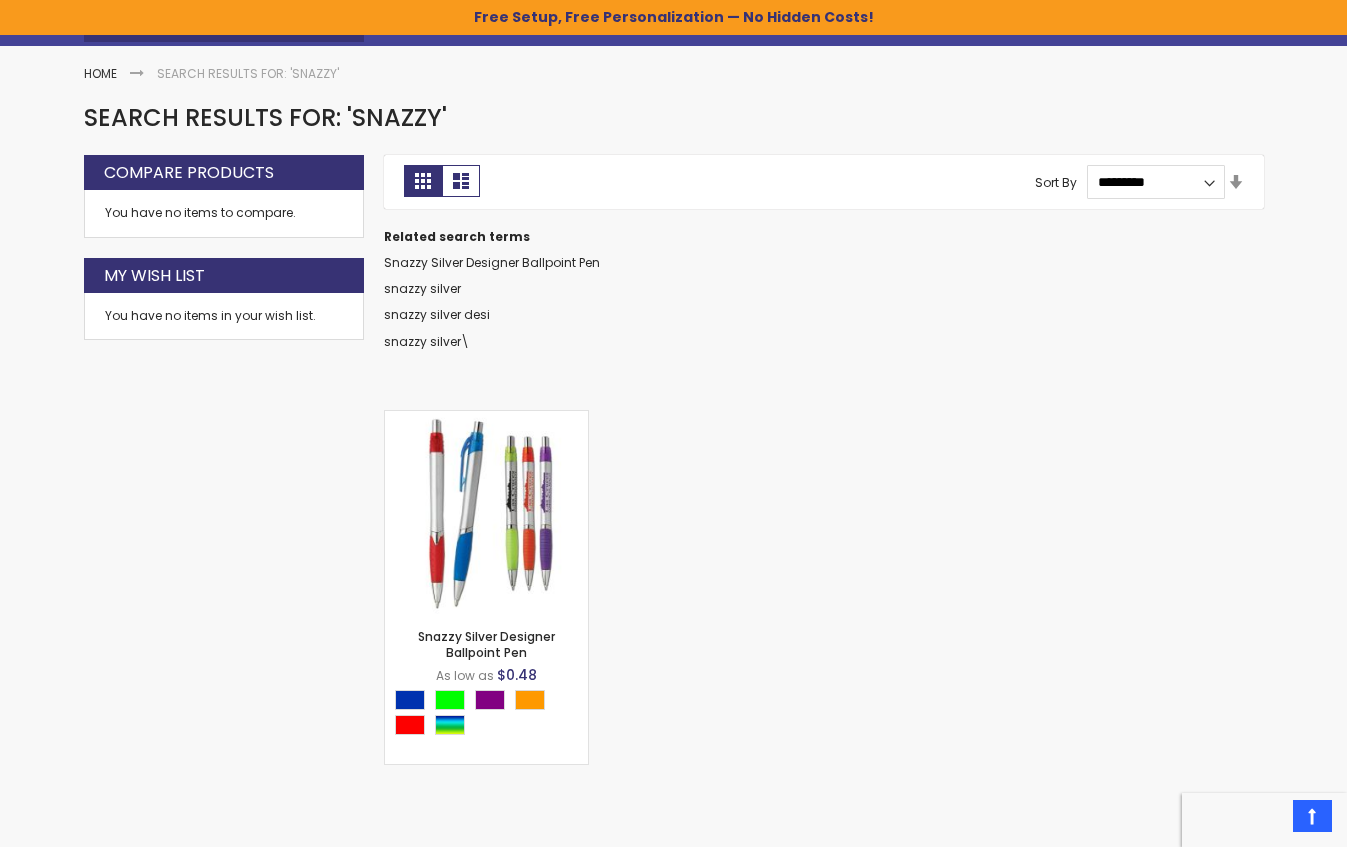 click on "Snazzy Silver Designer Ballpoint Pen
As low as
$0.48" at bounding box center (824, 597) 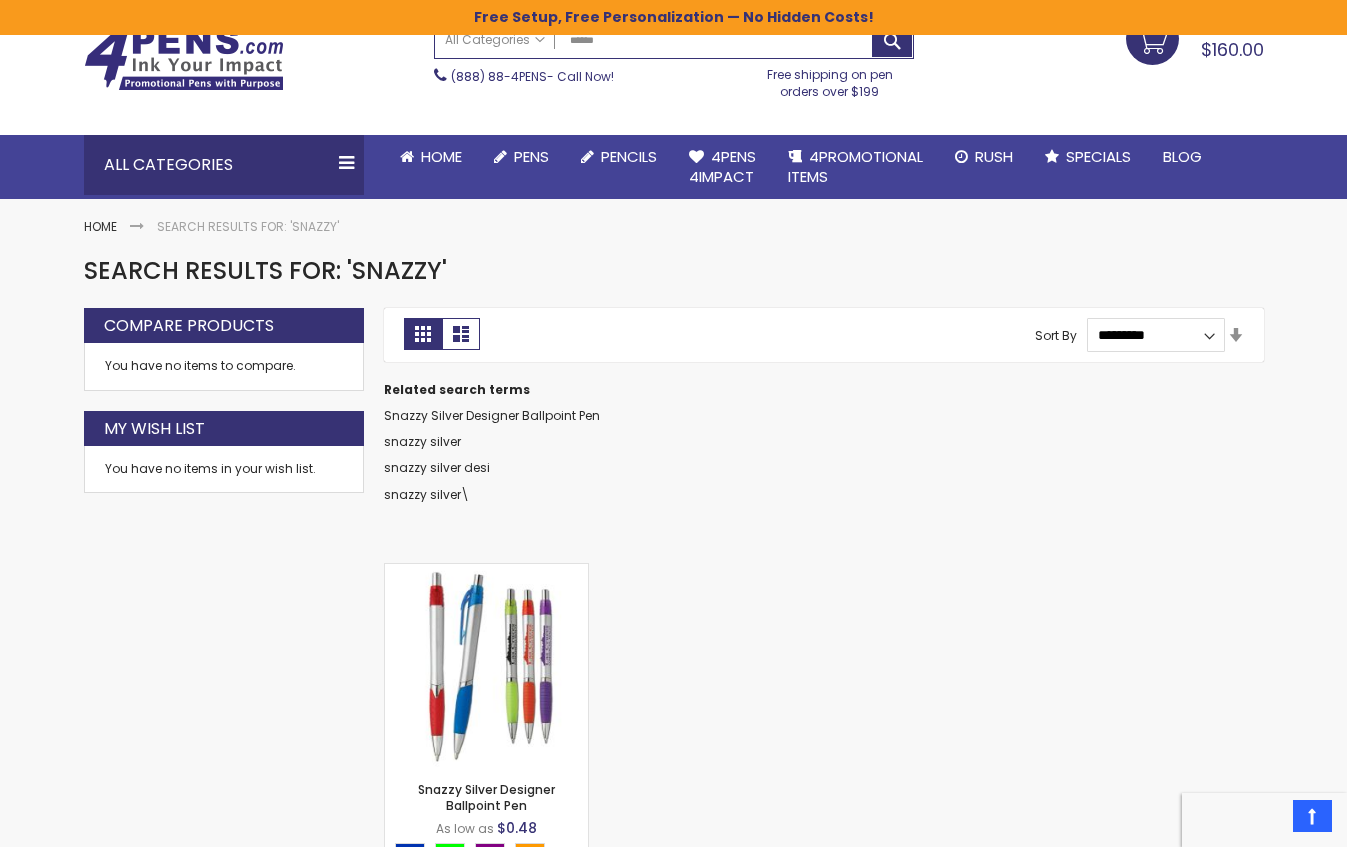 scroll, scrollTop: 0, scrollLeft: 0, axis: both 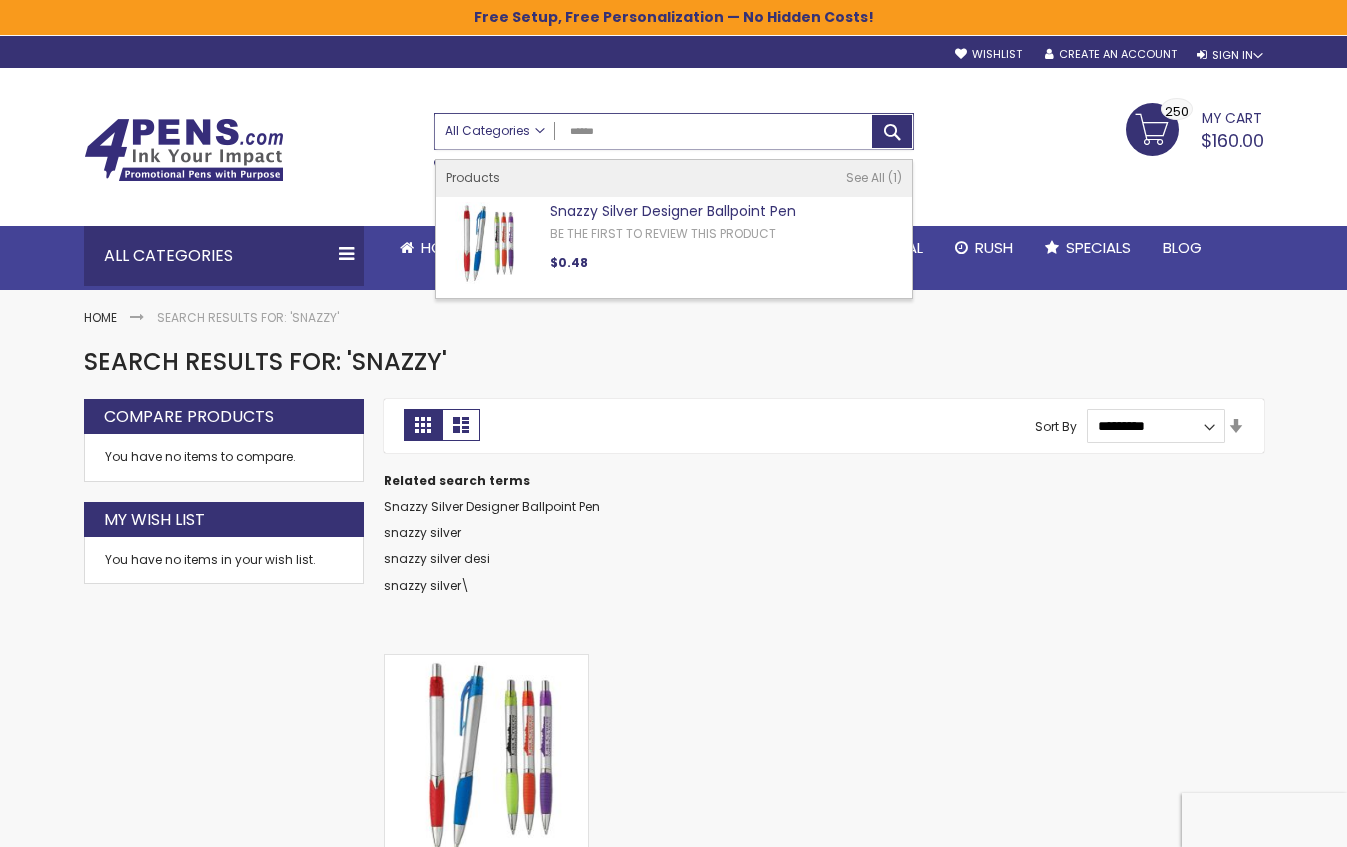 drag, startPoint x: 603, startPoint y: 132, endPoint x: 553, endPoint y: 128, distance: 50.159744 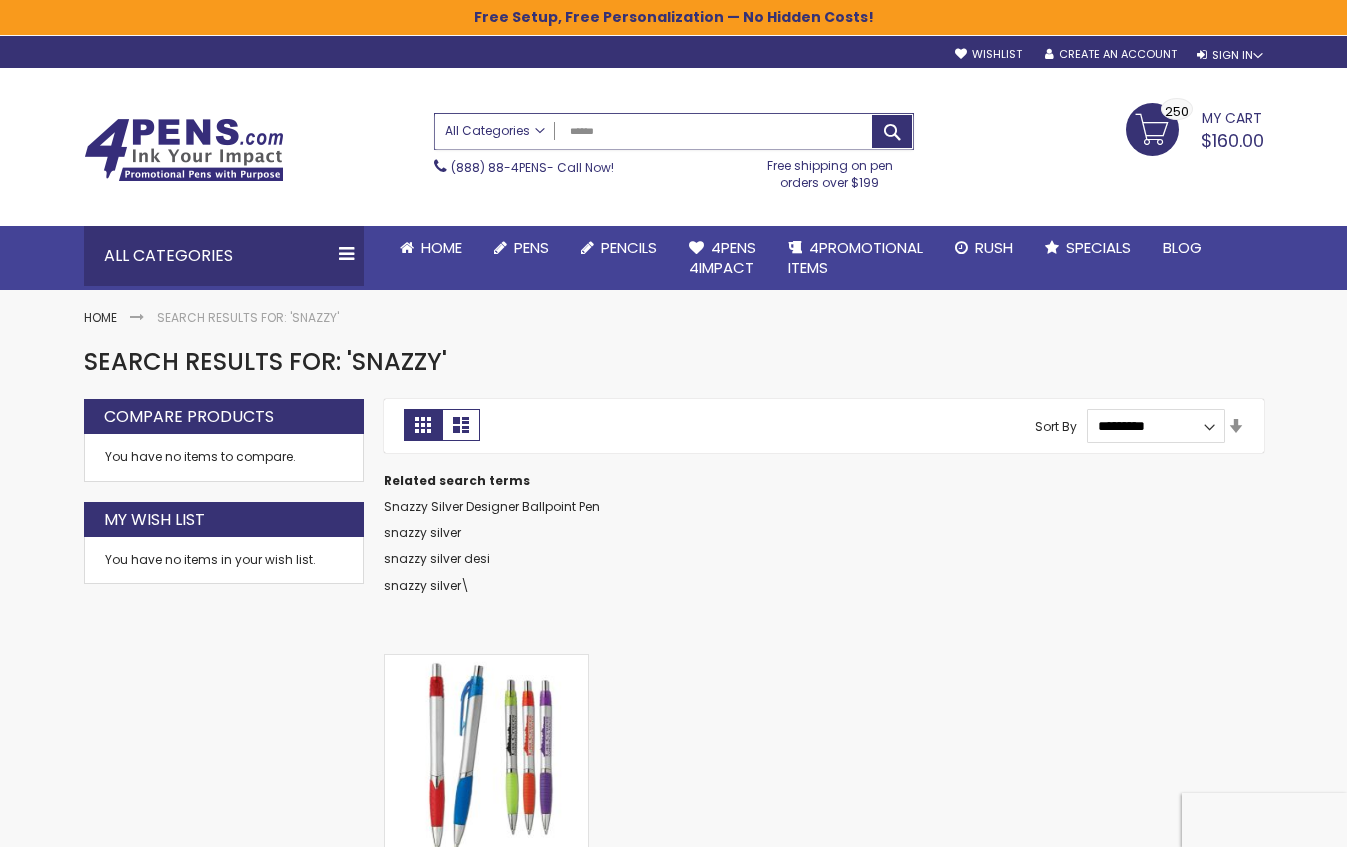 paste on "***" 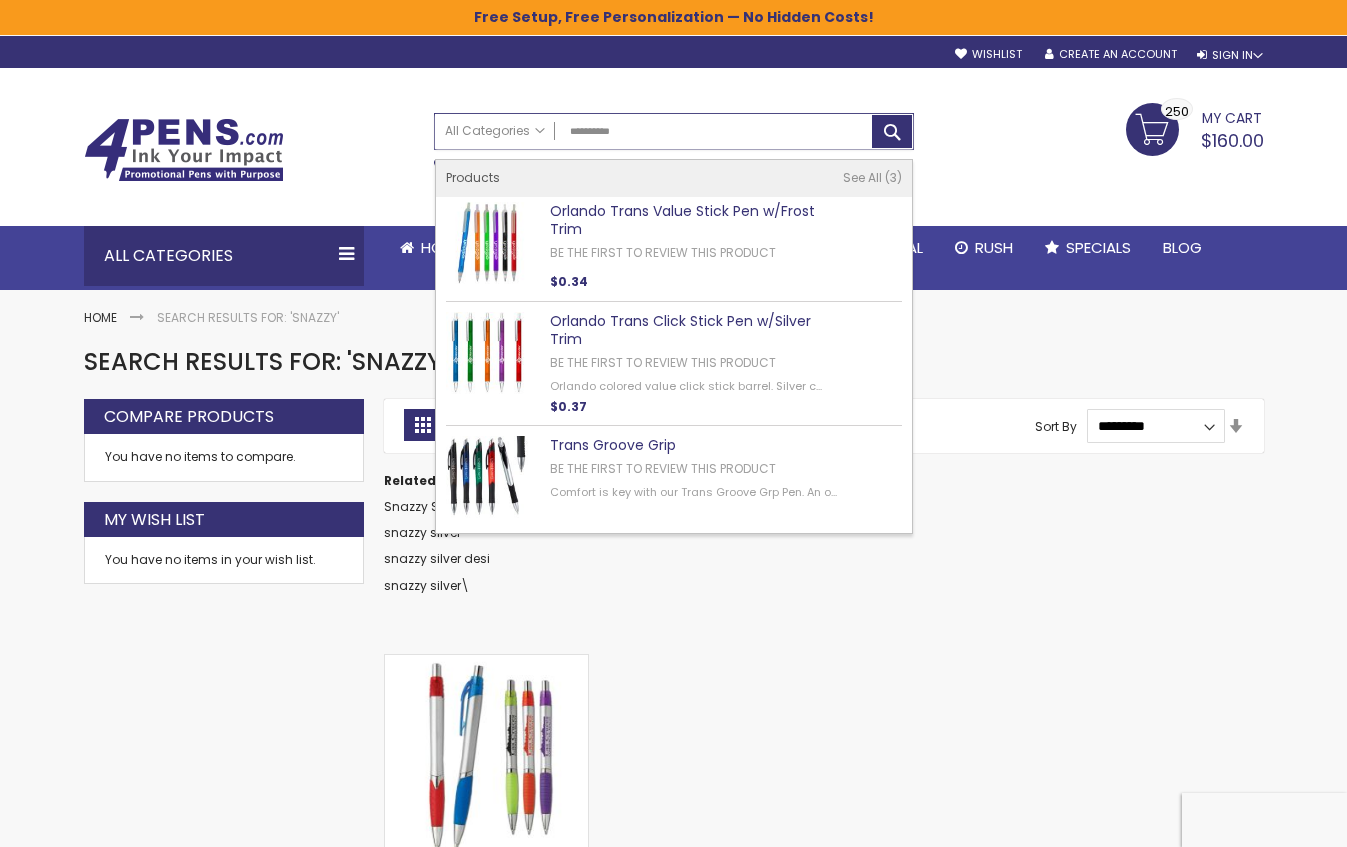 drag, startPoint x: 587, startPoint y: 131, endPoint x: 719, endPoint y: 136, distance: 132.09467 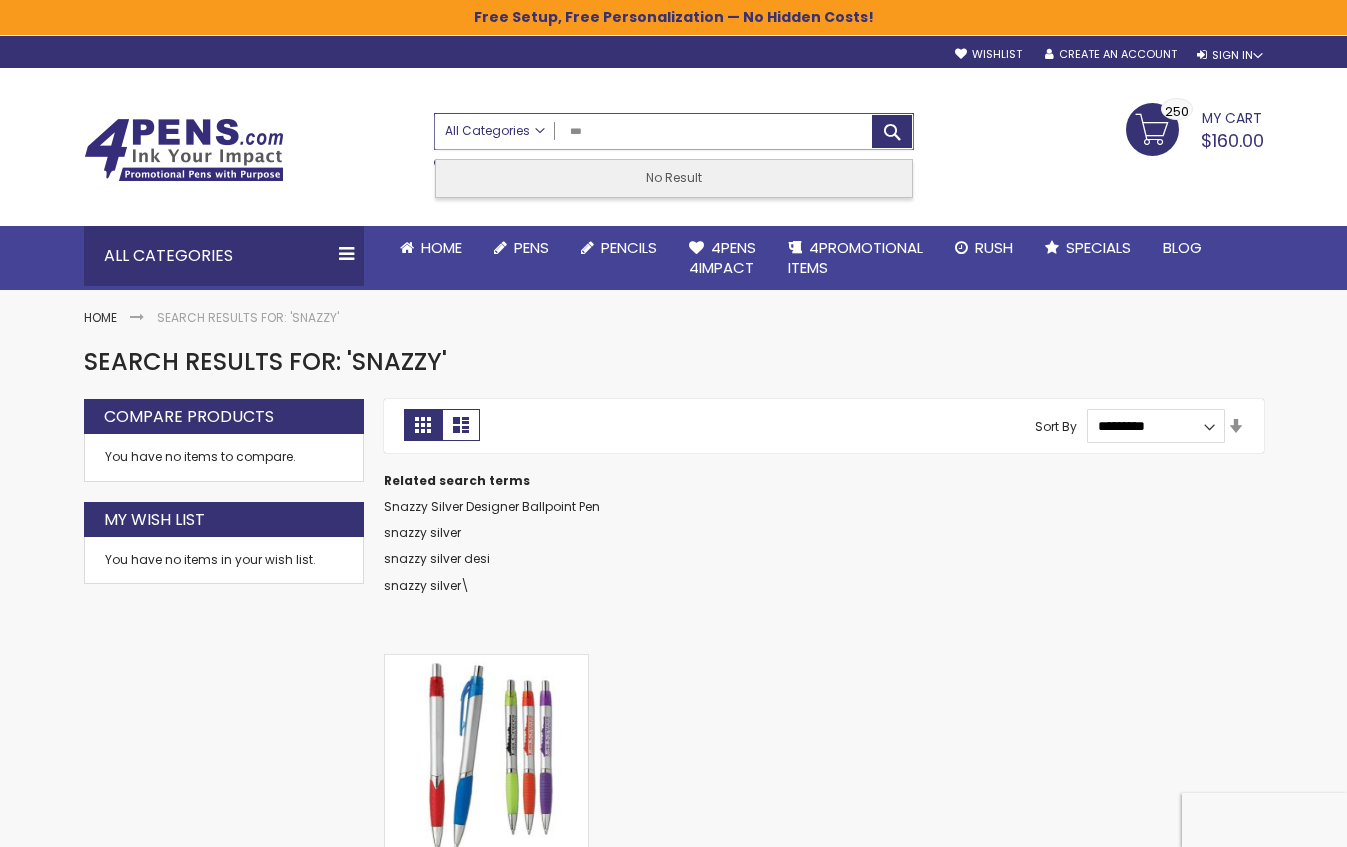 drag, startPoint x: 629, startPoint y: 133, endPoint x: 544, endPoint y: 139, distance: 85.2115 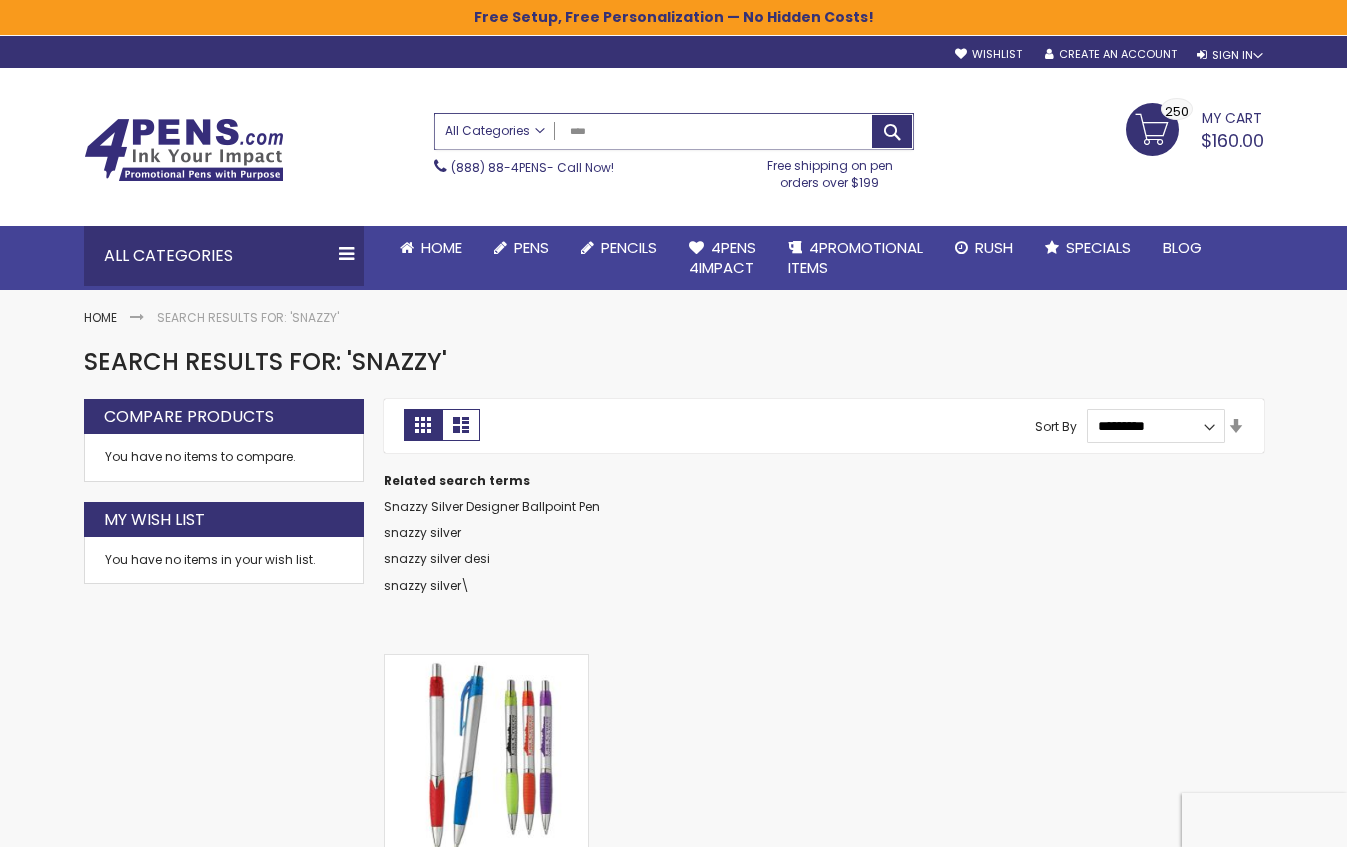 type on "*****" 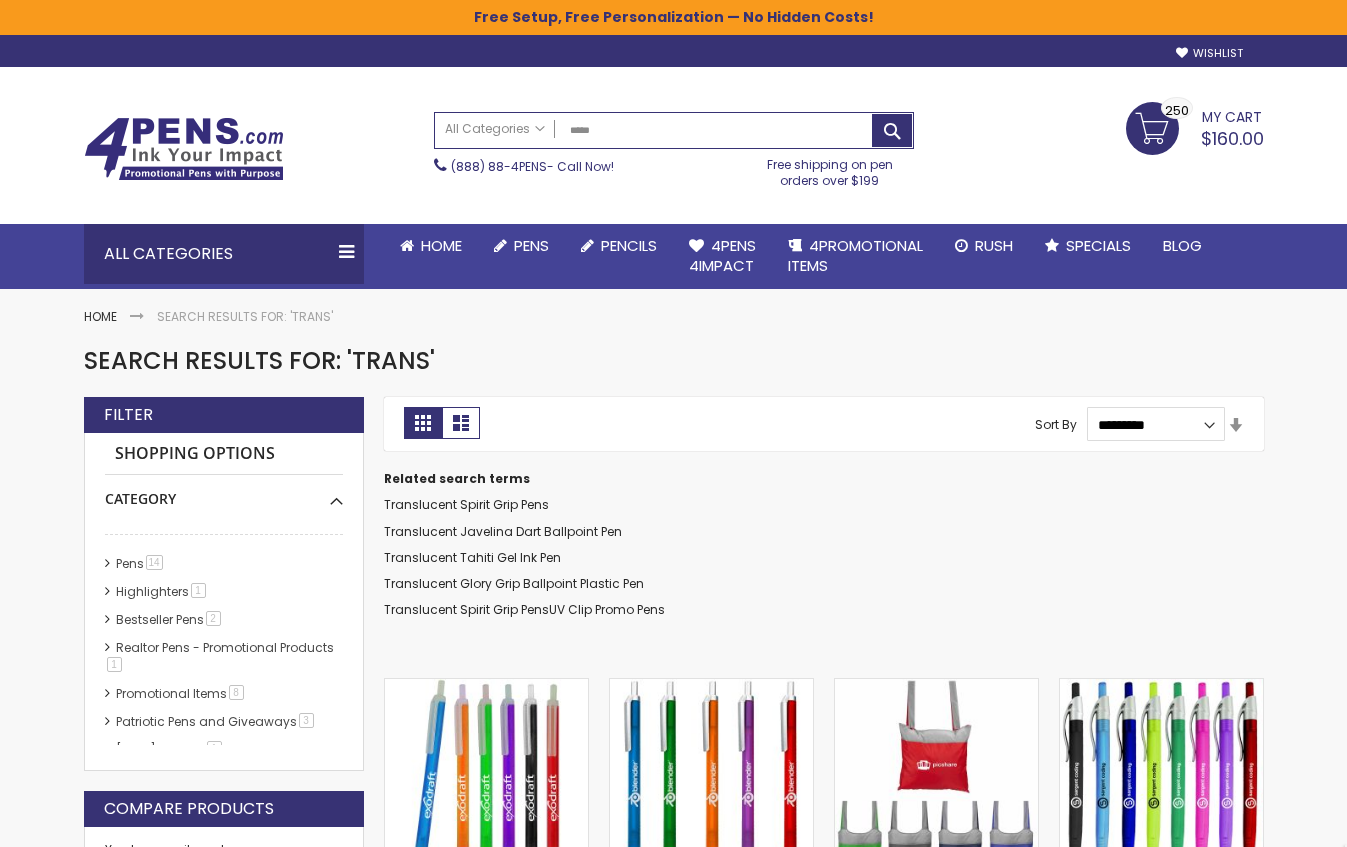 scroll, scrollTop: 0, scrollLeft: 0, axis: both 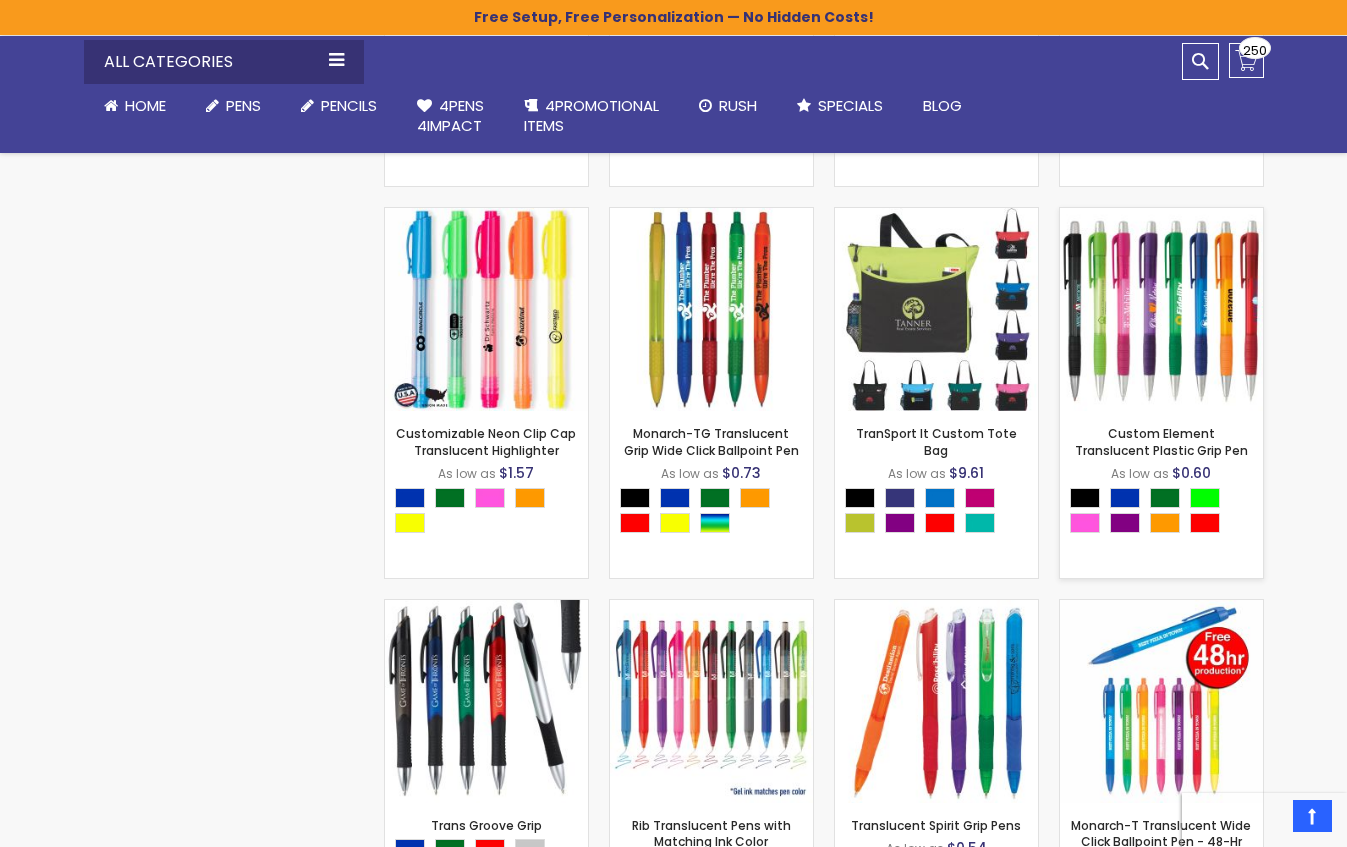 click on "-
***
+
Add to Cart" at bounding box center [1161, 378] 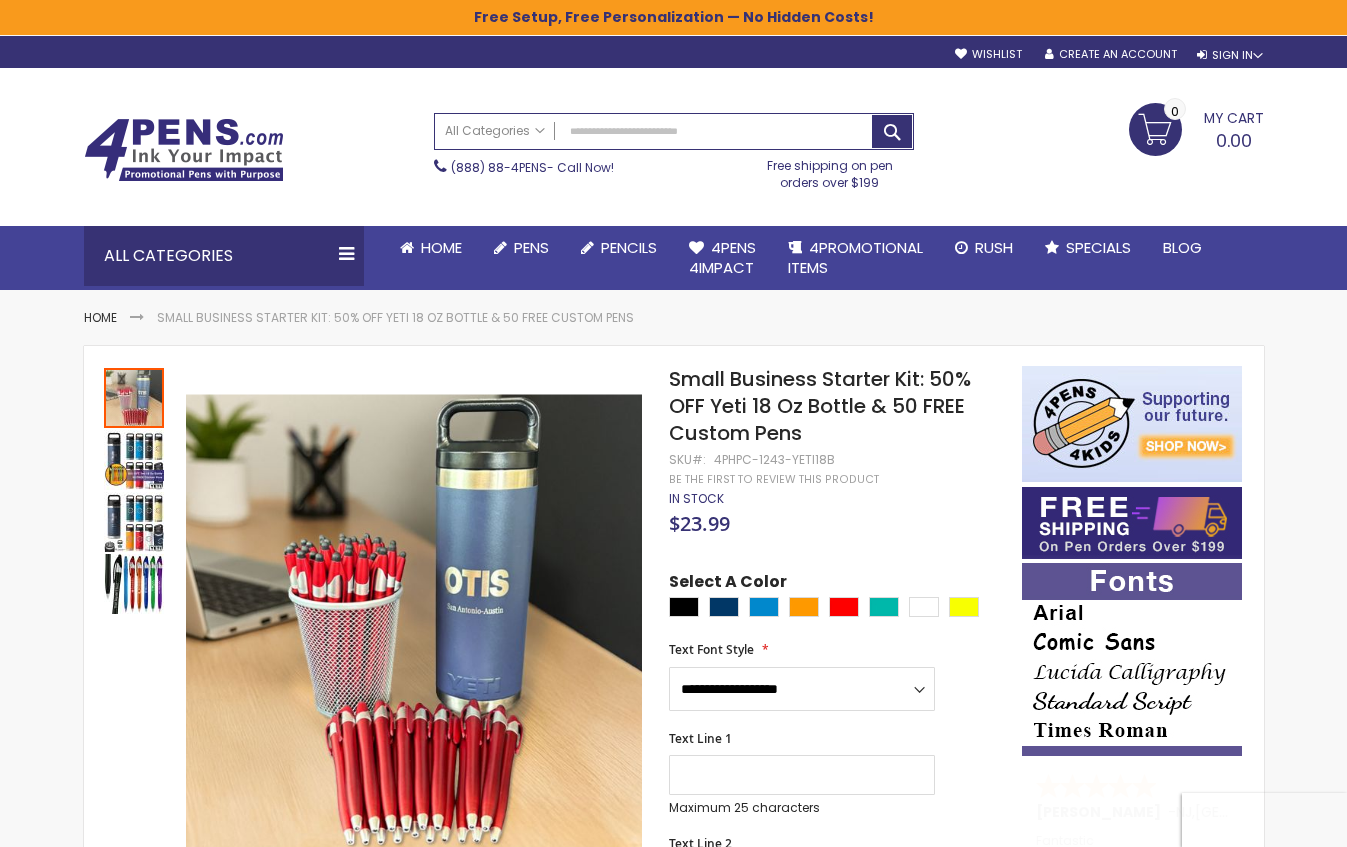 scroll, scrollTop: 87, scrollLeft: 0, axis: vertical 